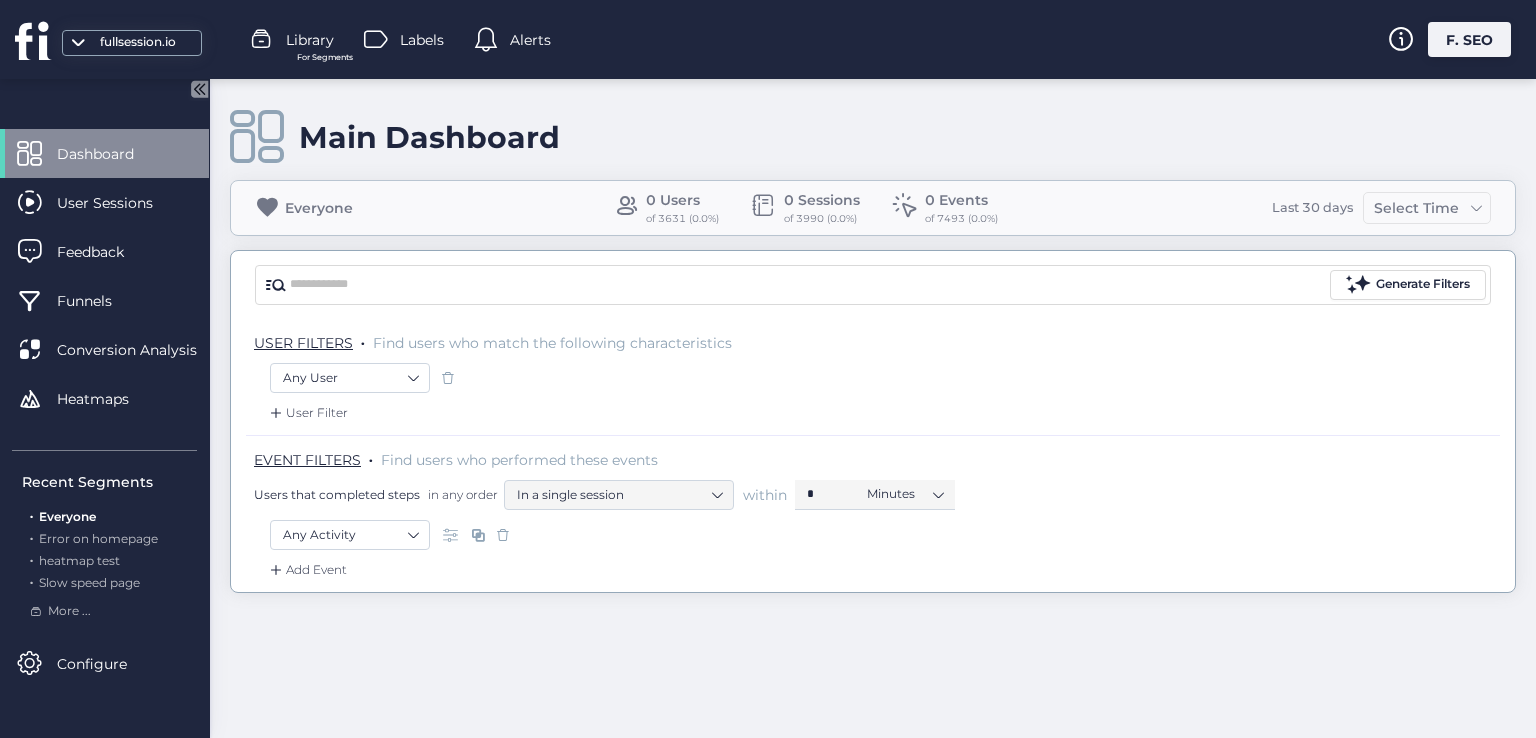 scroll, scrollTop: 0, scrollLeft: 0, axis: both 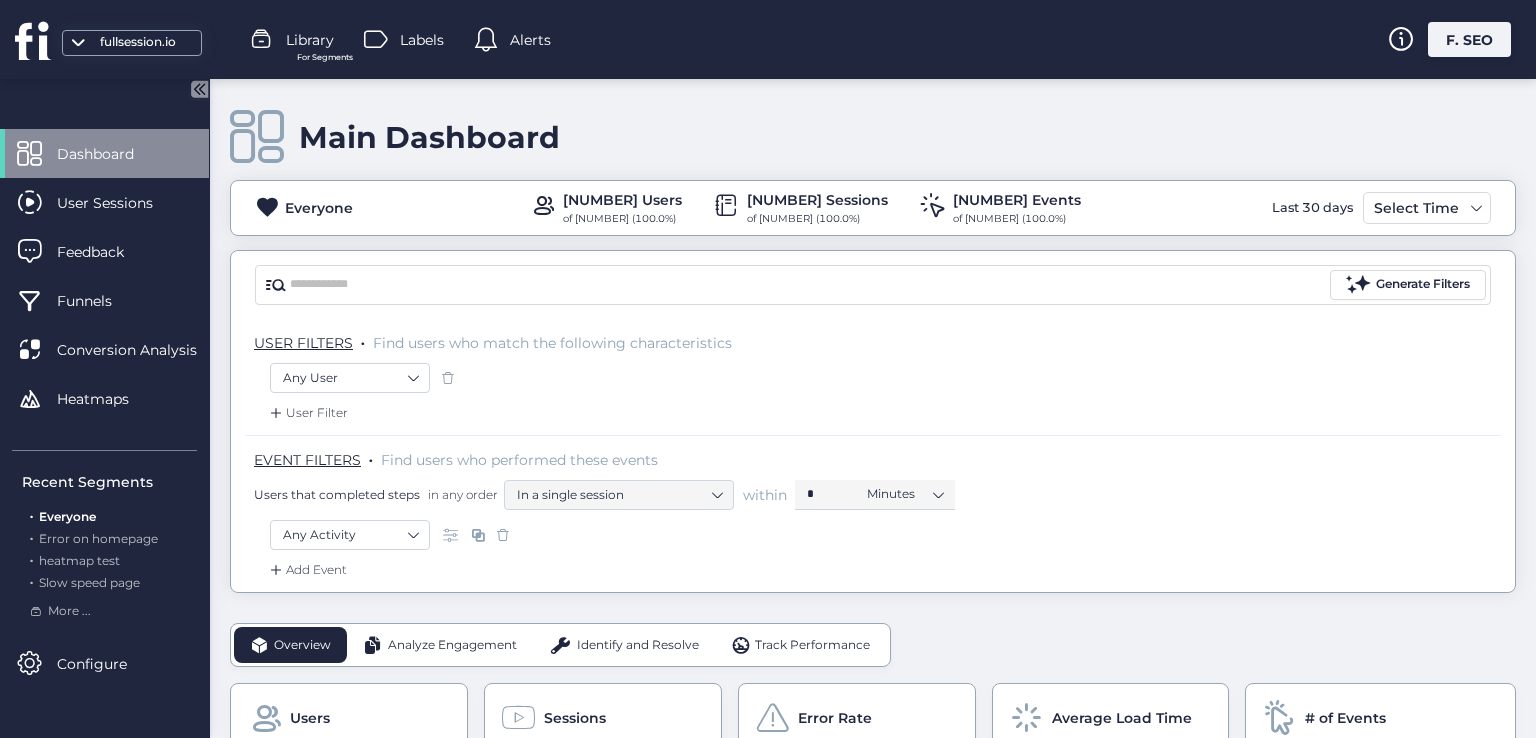 click on "F. SEO" 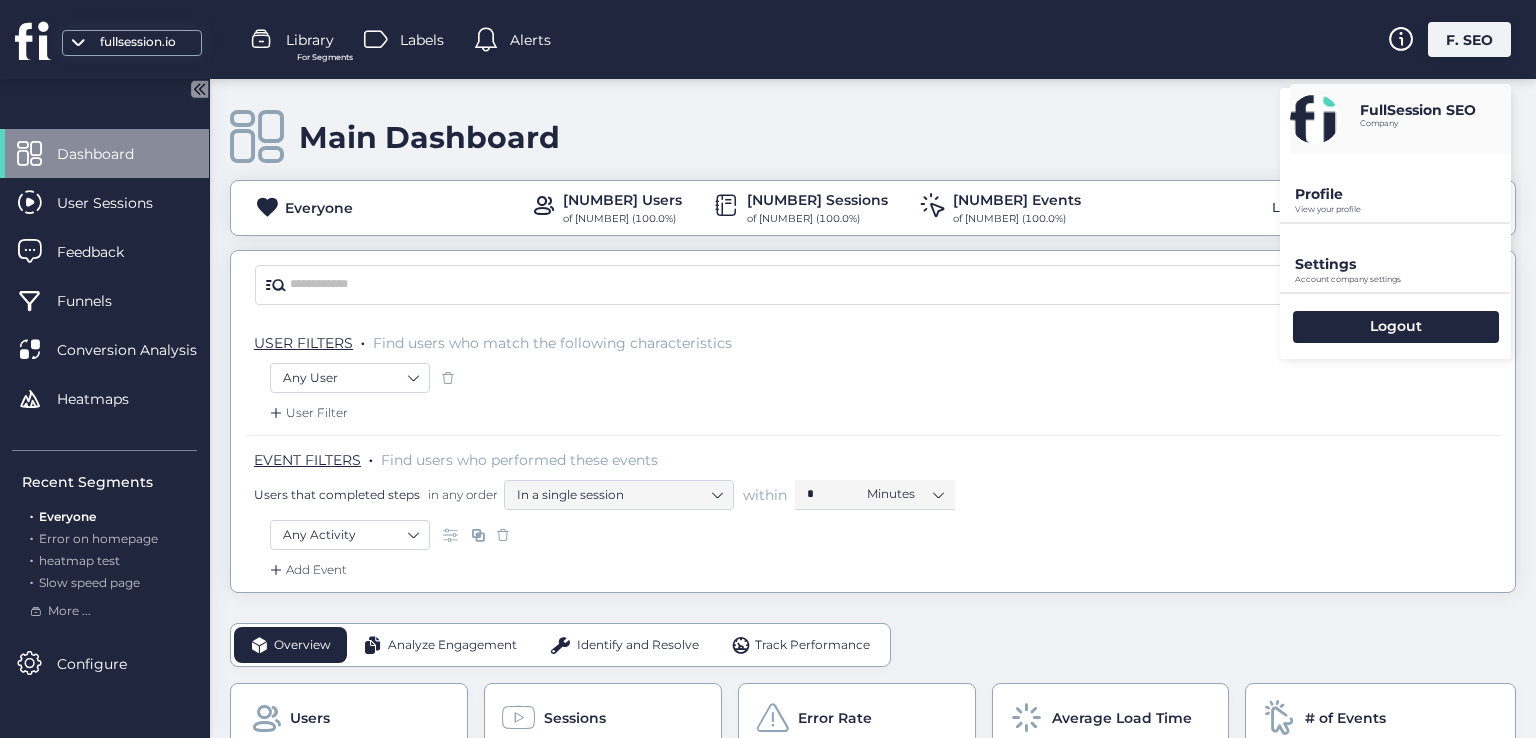 click on "Account company settings" at bounding box center (1403, 209) 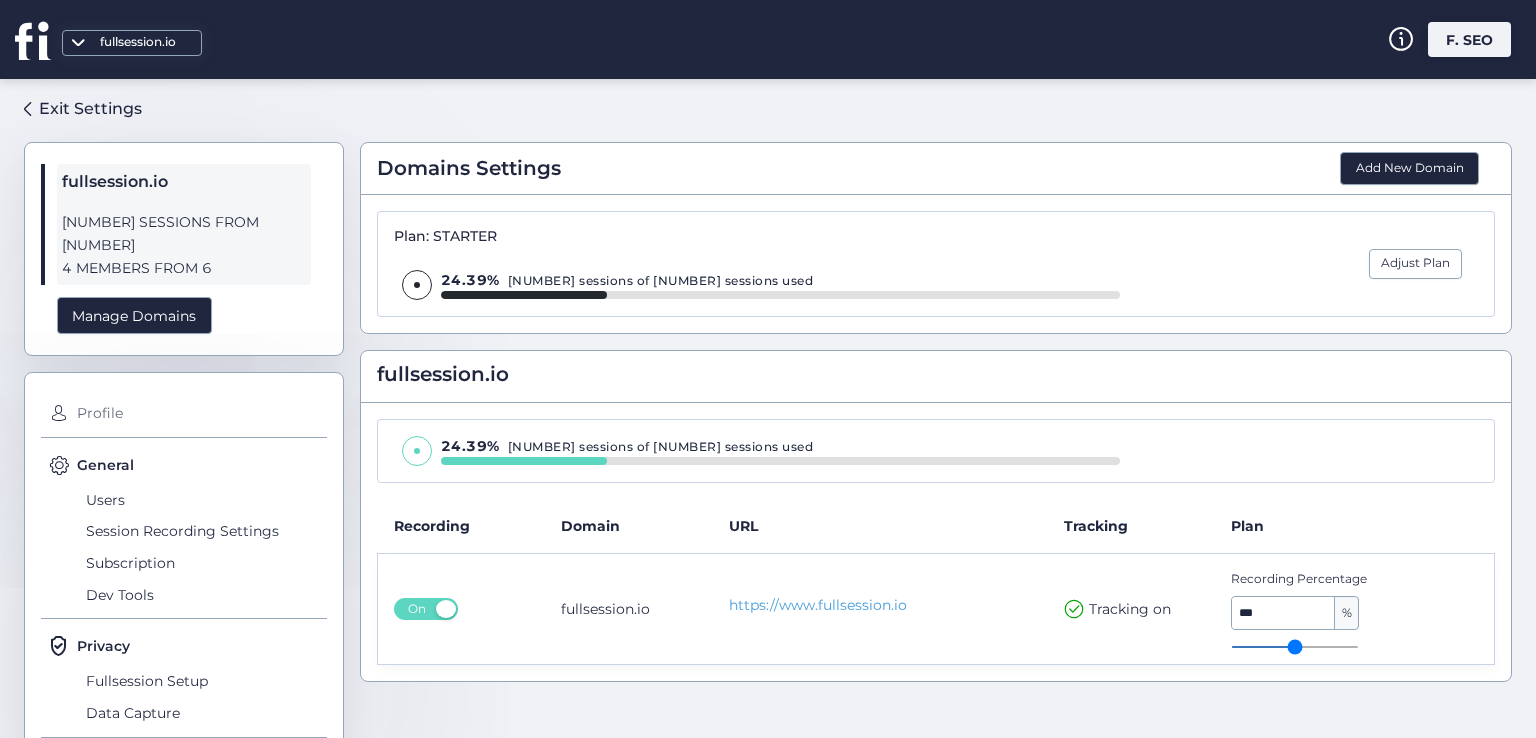 scroll, scrollTop: 0, scrollLeft: 0, axis: both 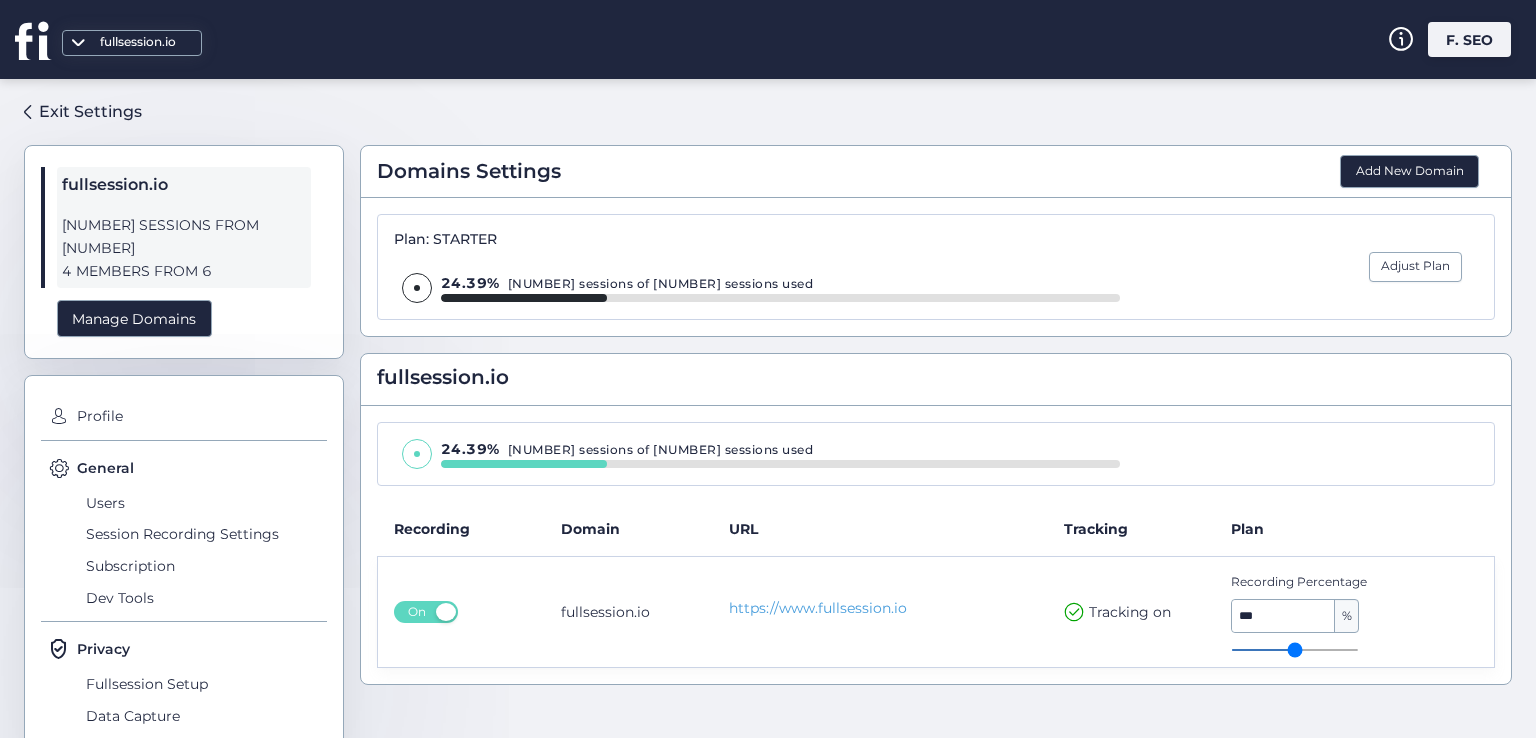 click 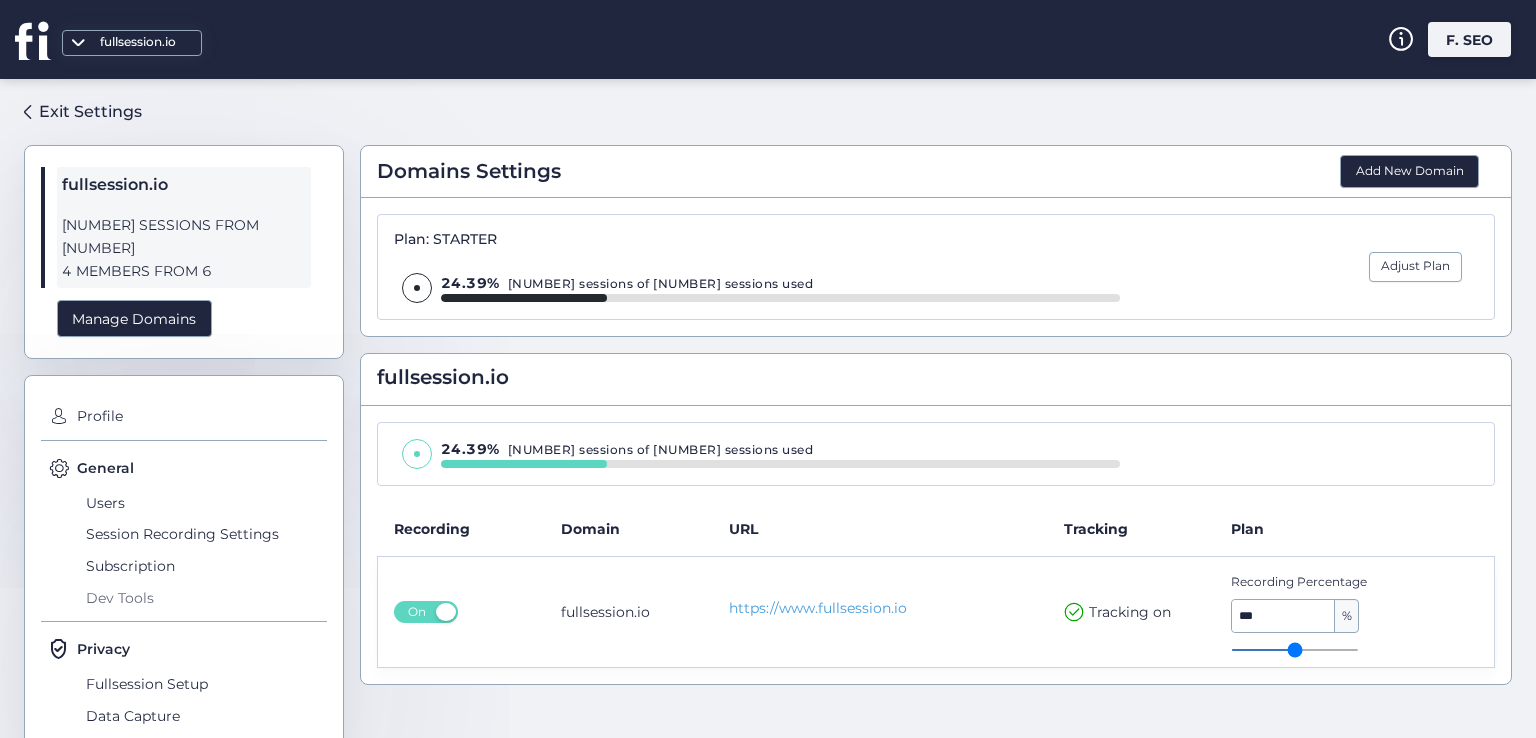 click on "Dev Tools" 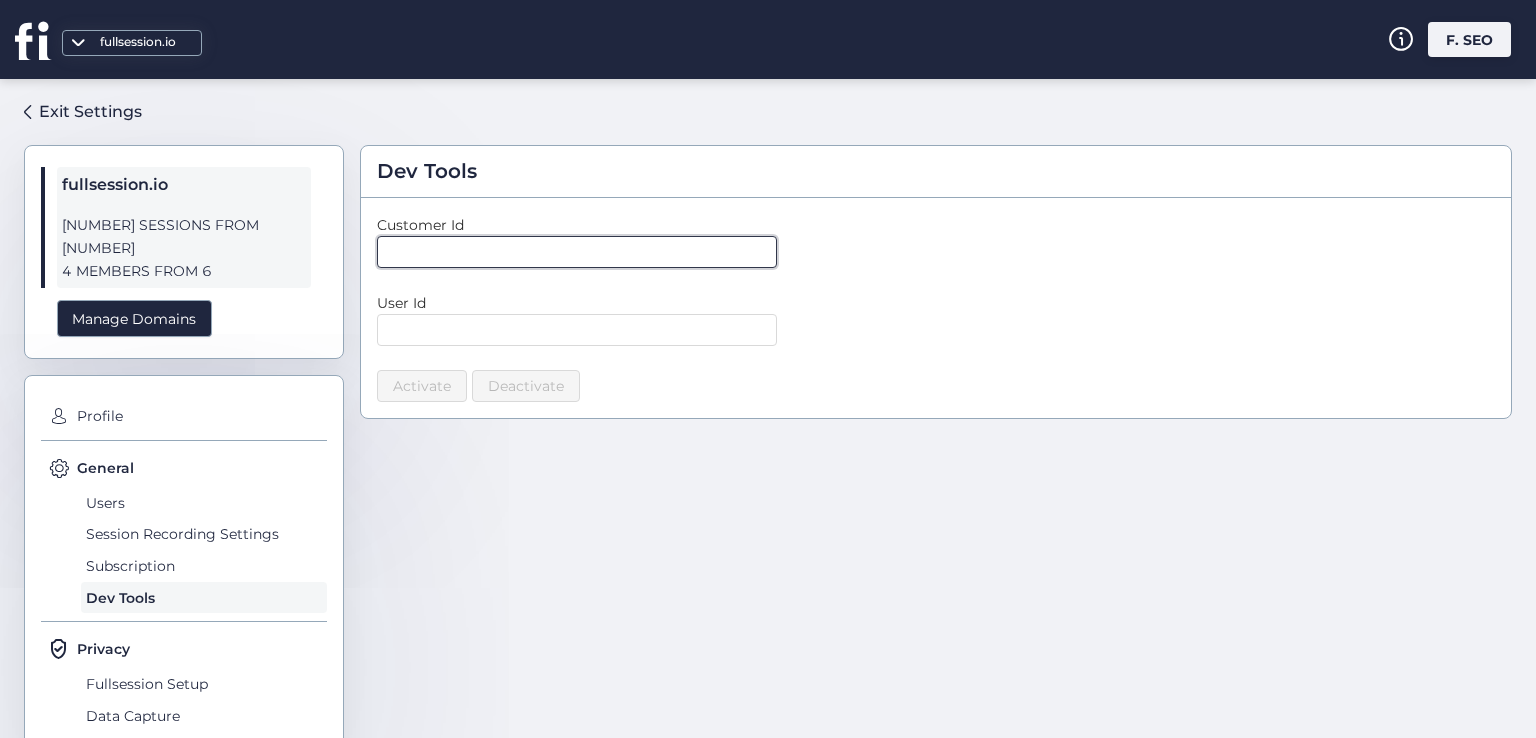 click 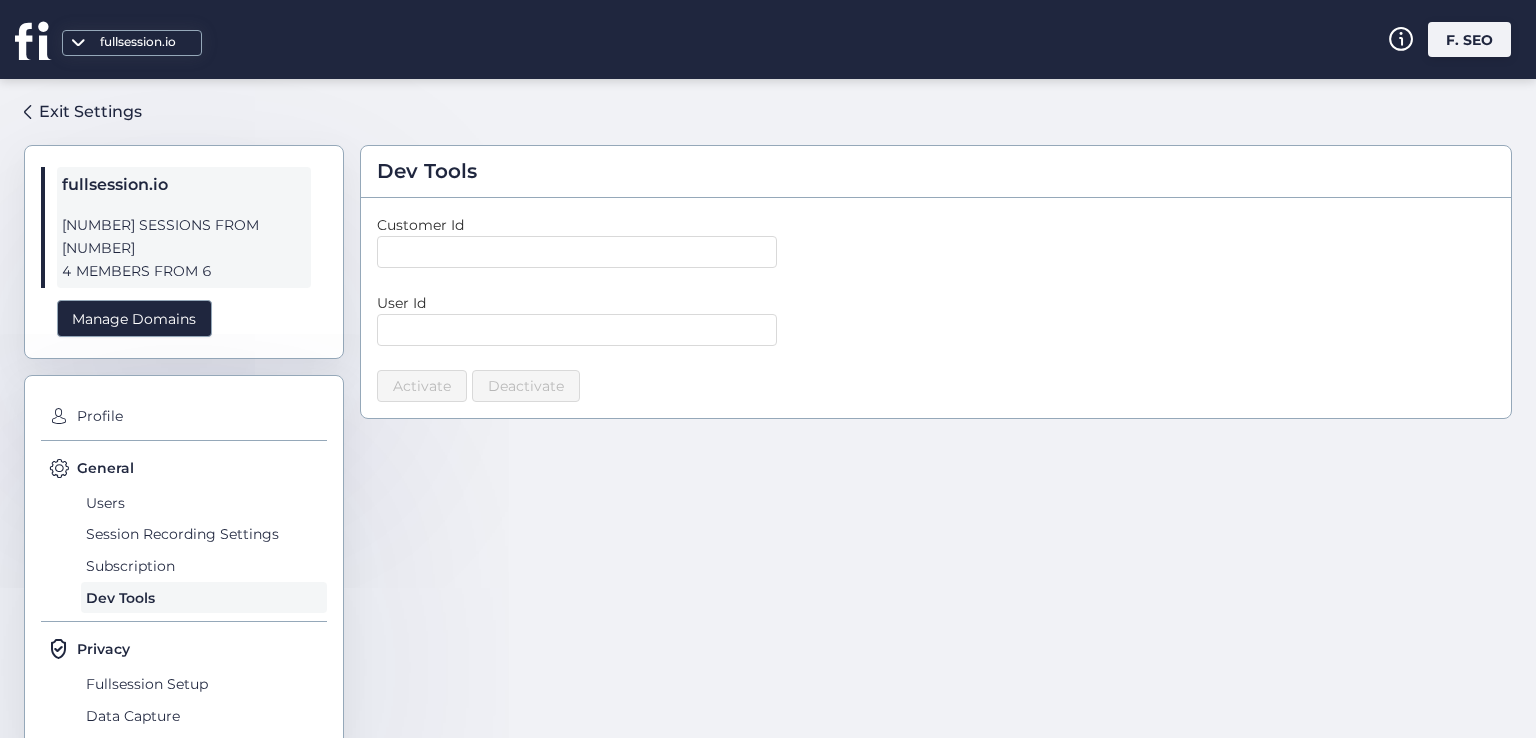 click 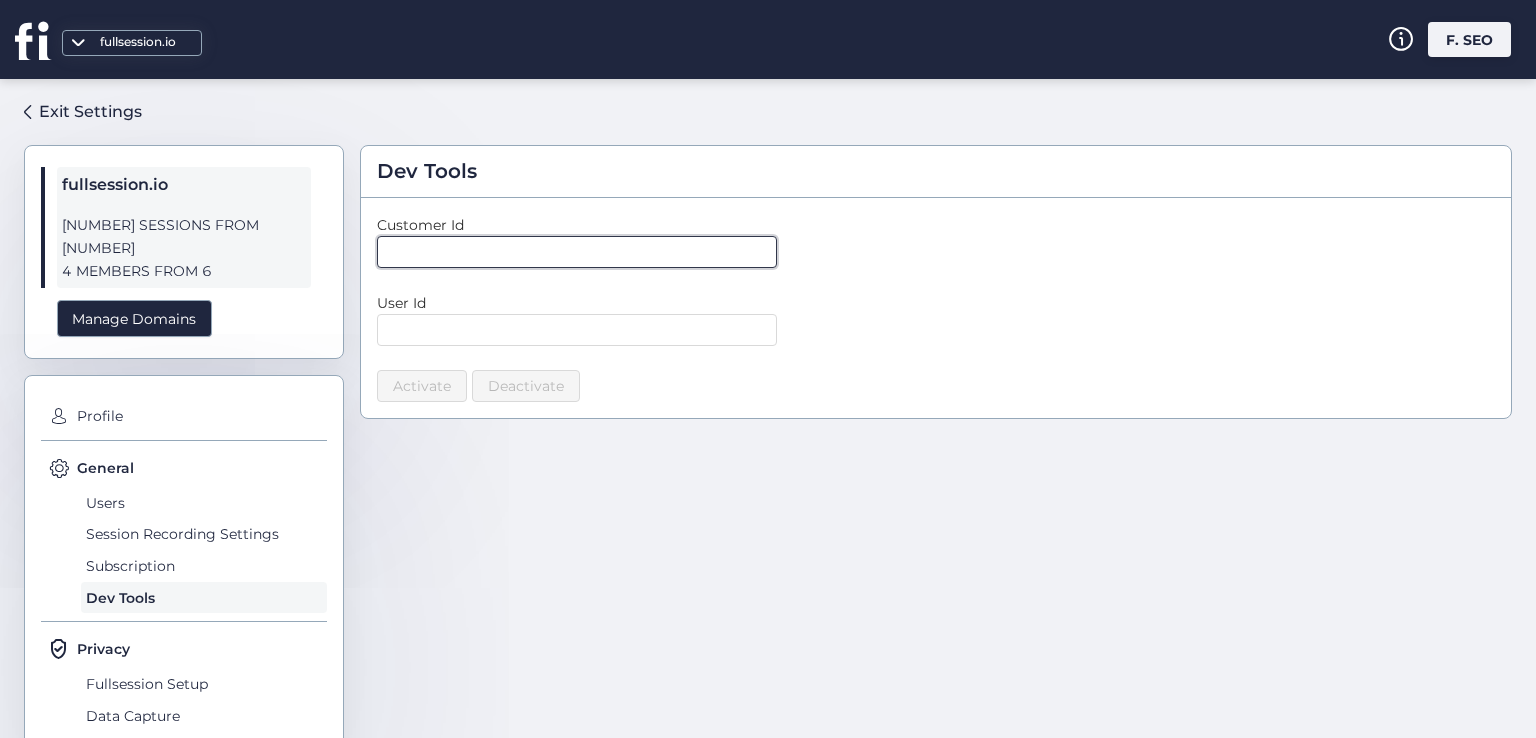 click 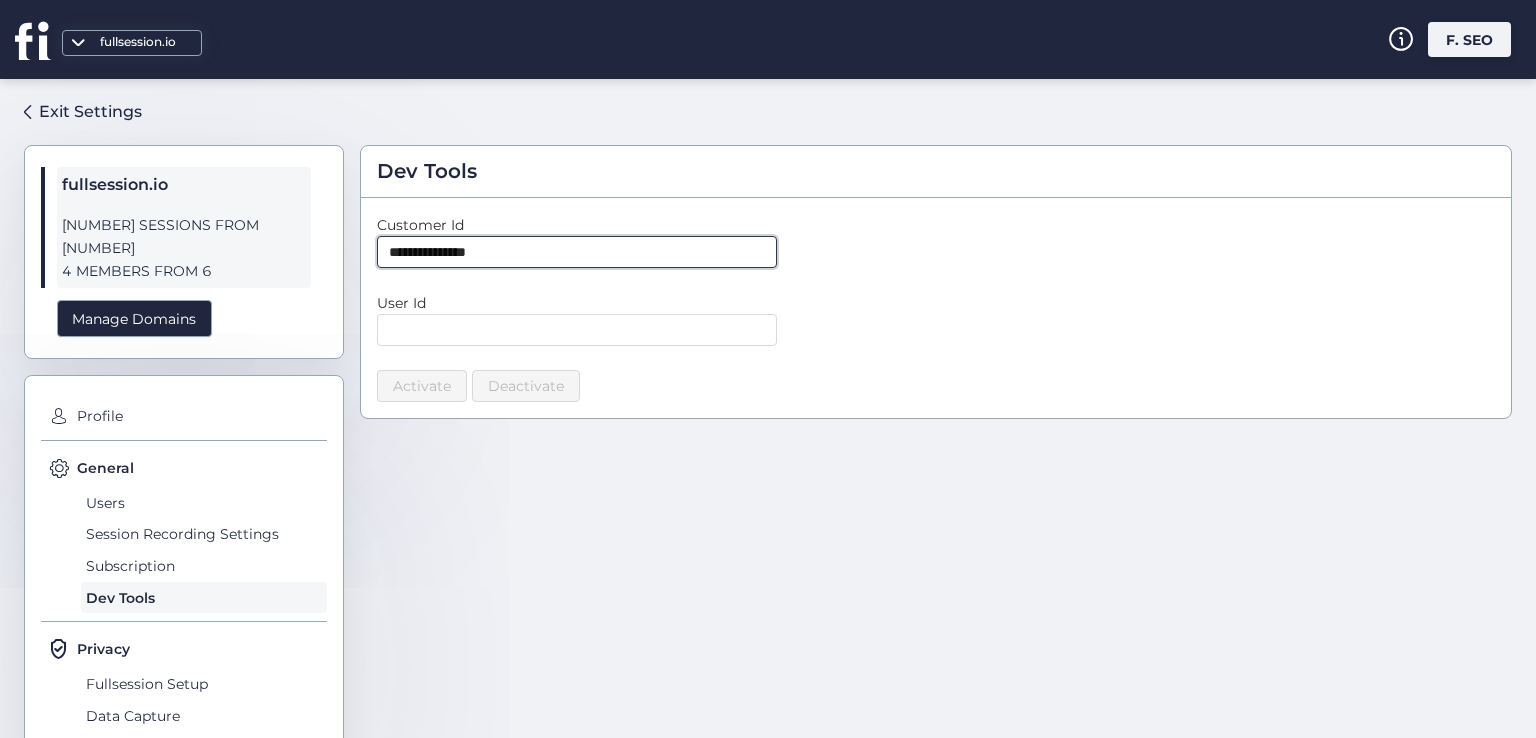 type on "**********" 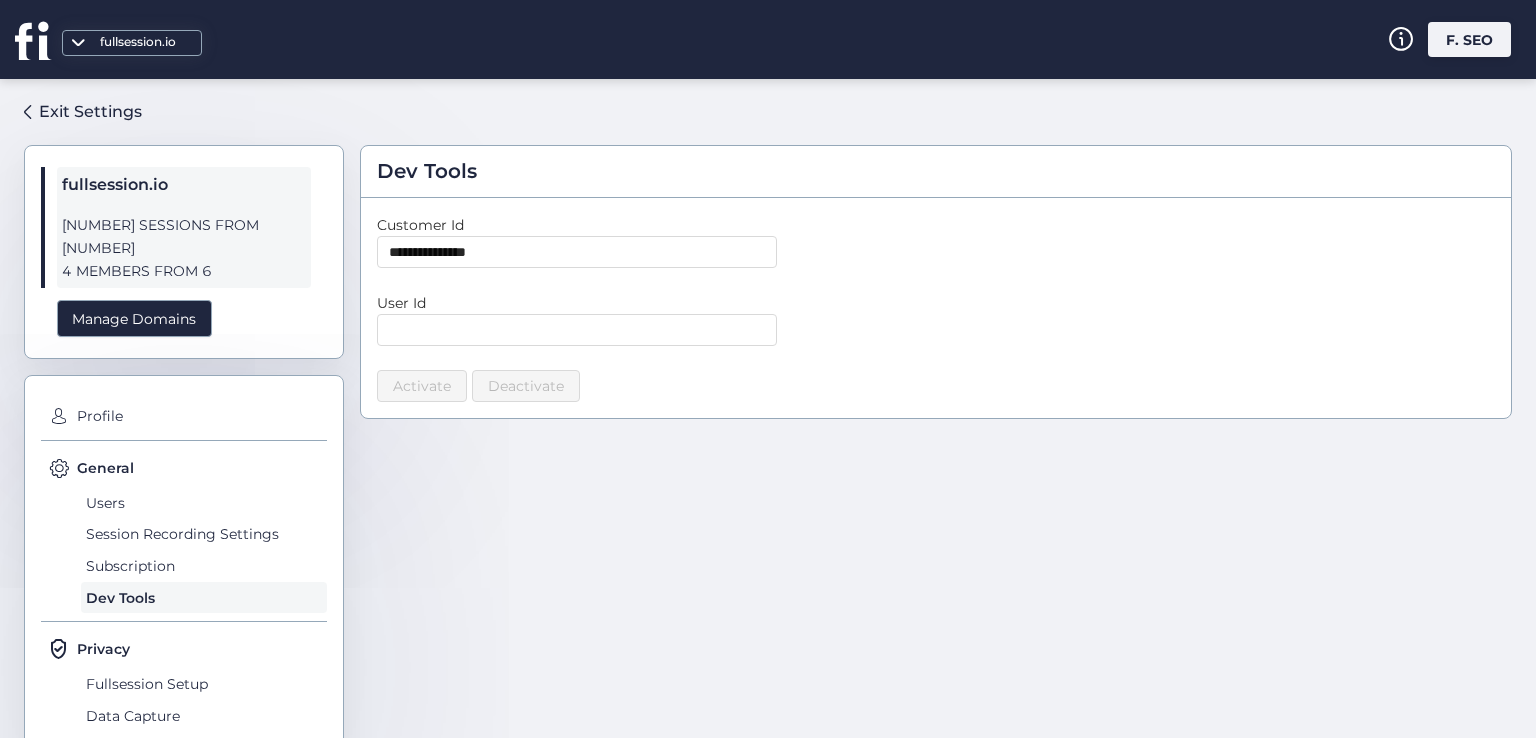 click on "**********" 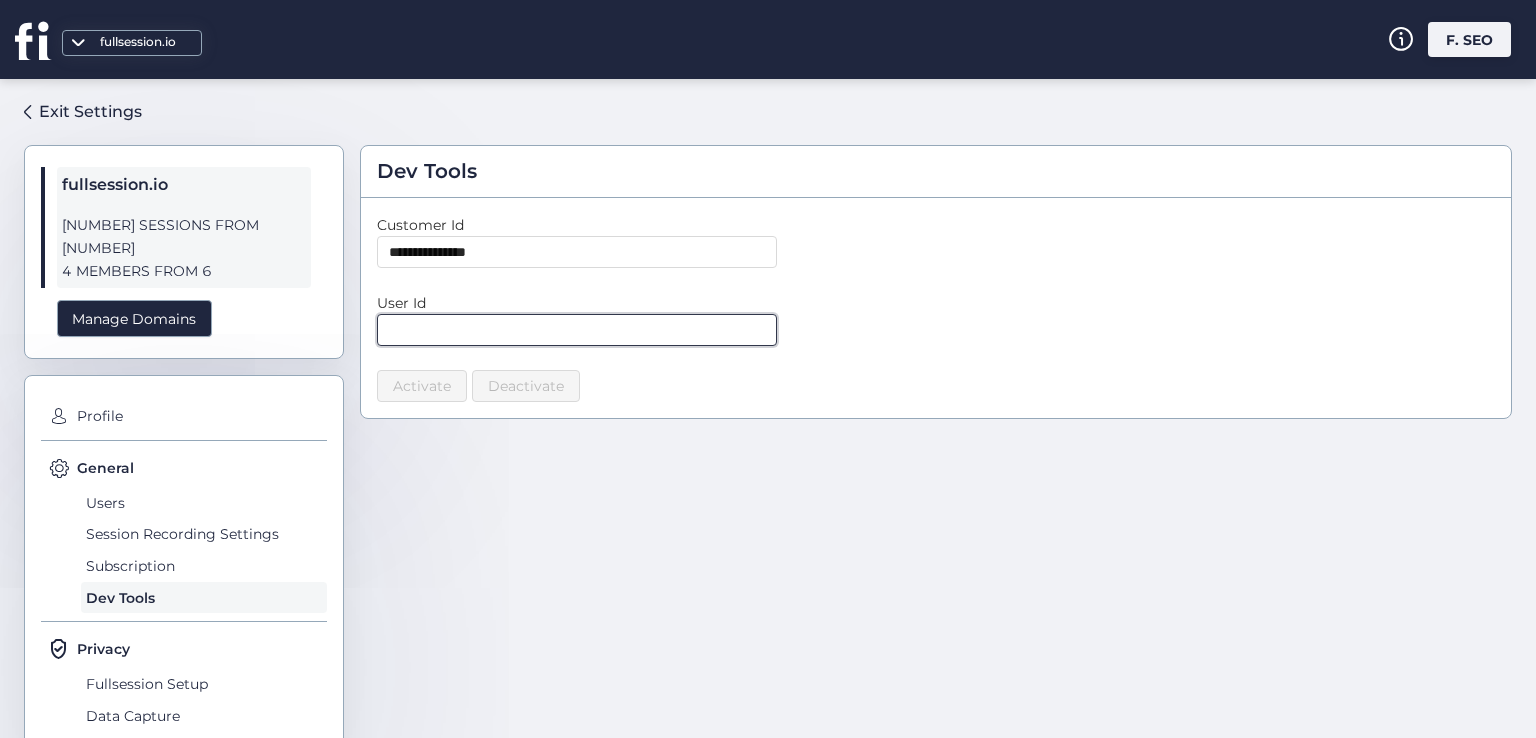 click 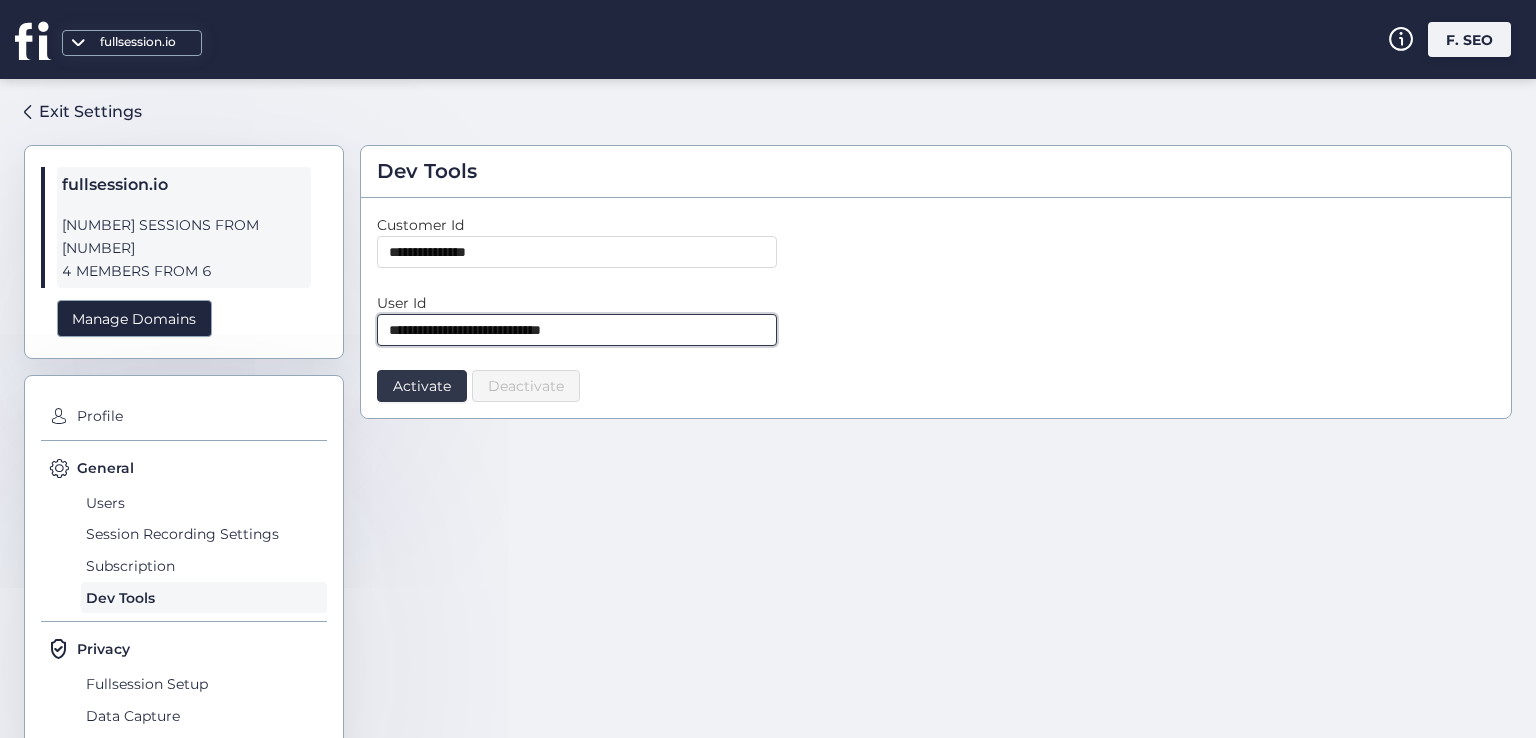 type on "**********" 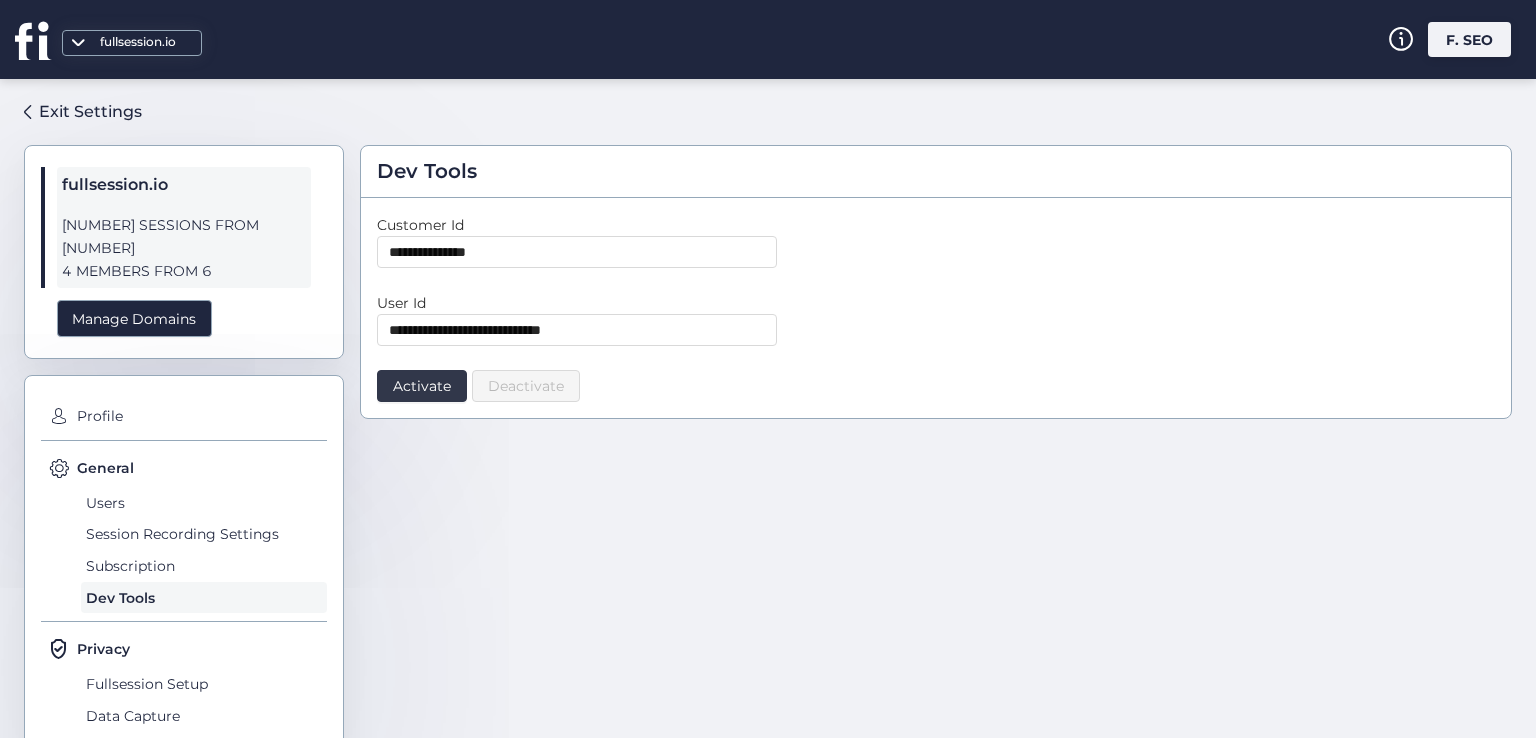 click on "Activate" 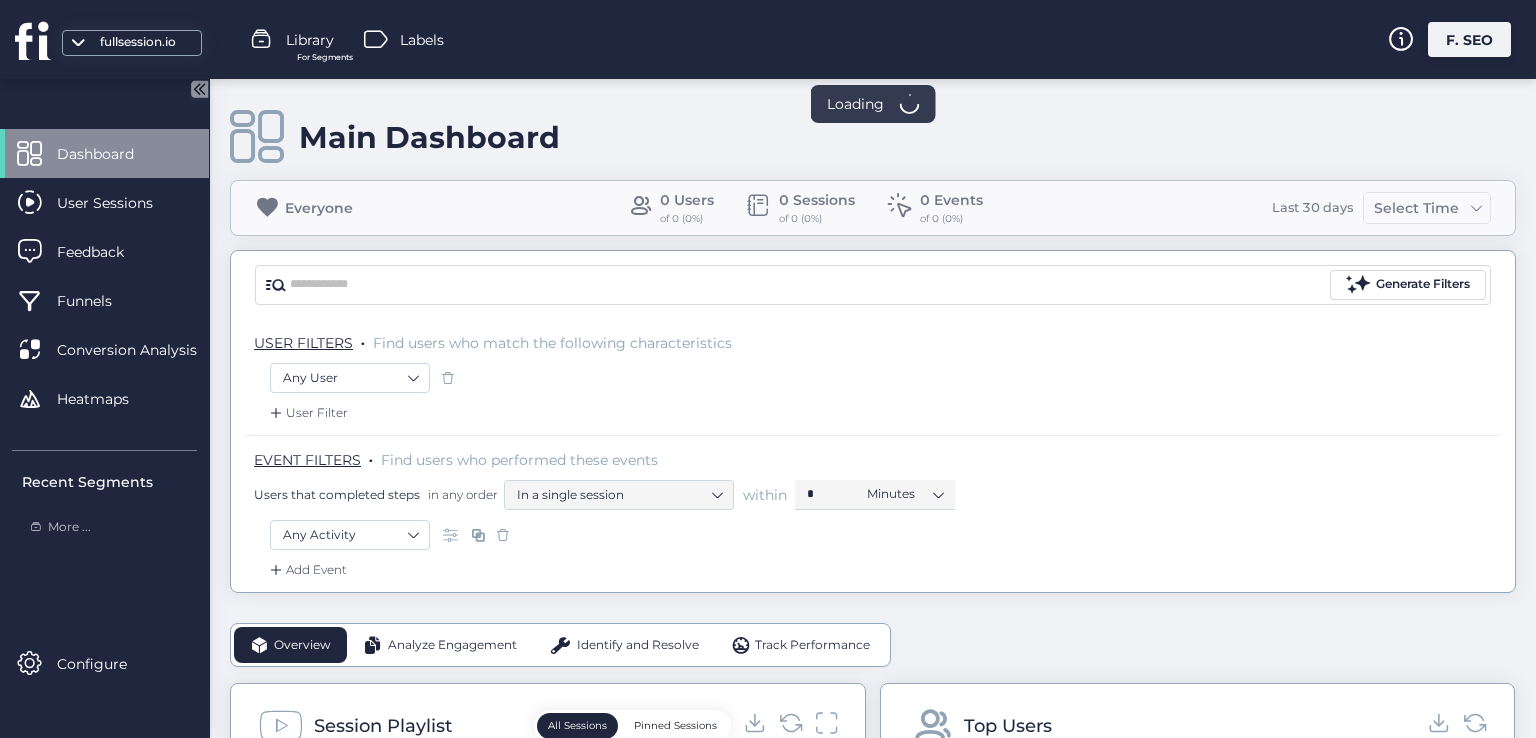 scroll, scrollTop: 0, scrollLeft: 0, axis: both 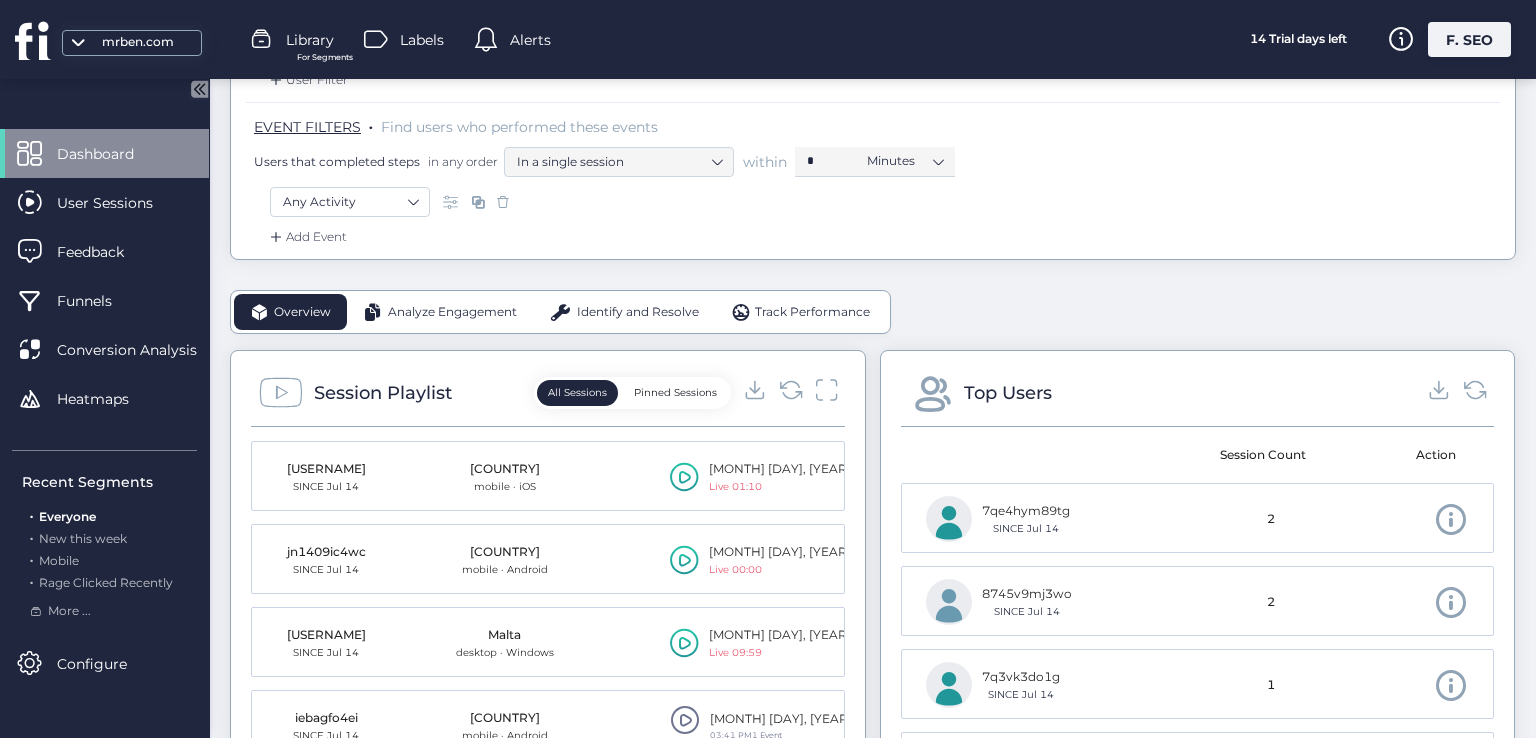 click 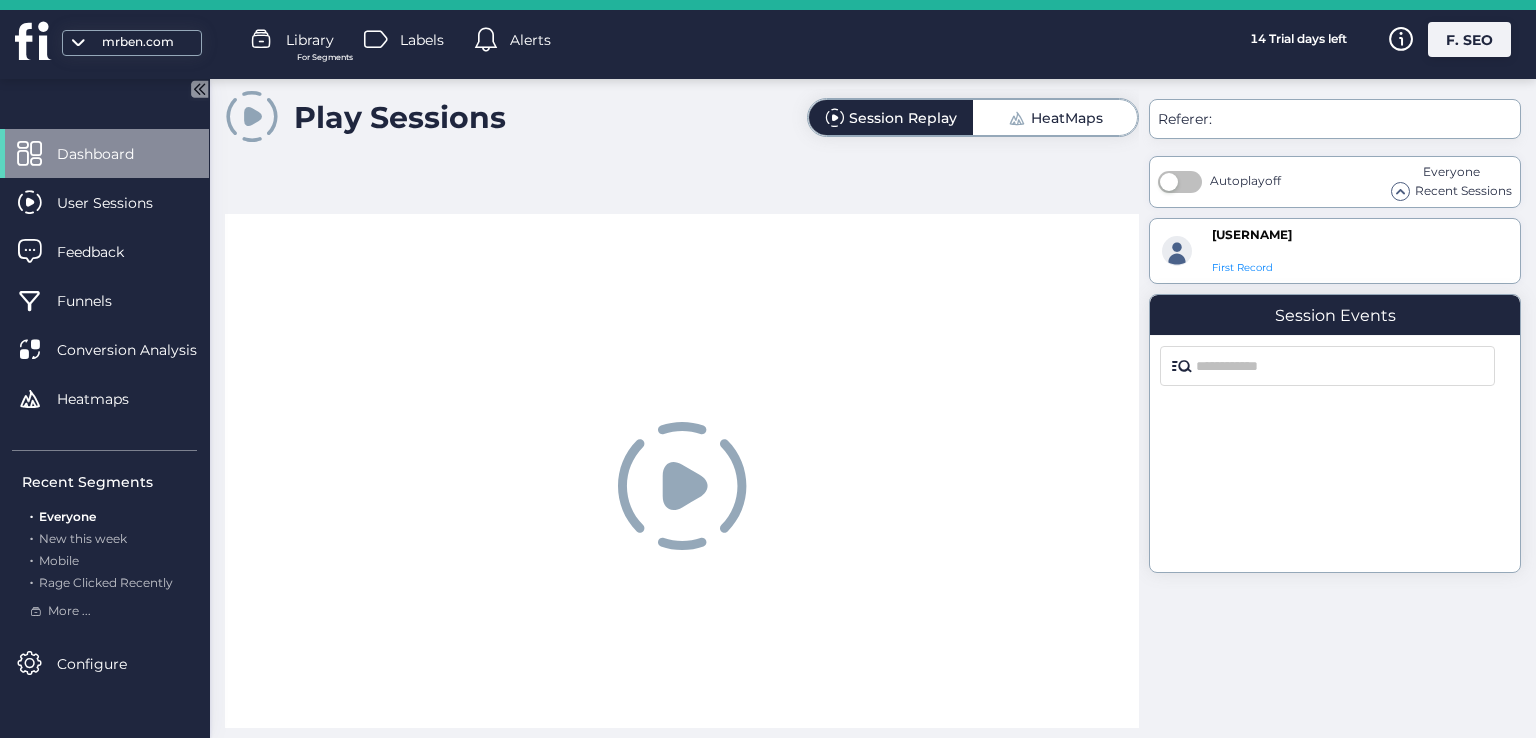 scroll, scrollTop: 0, scrollLeft: 0, axis: both 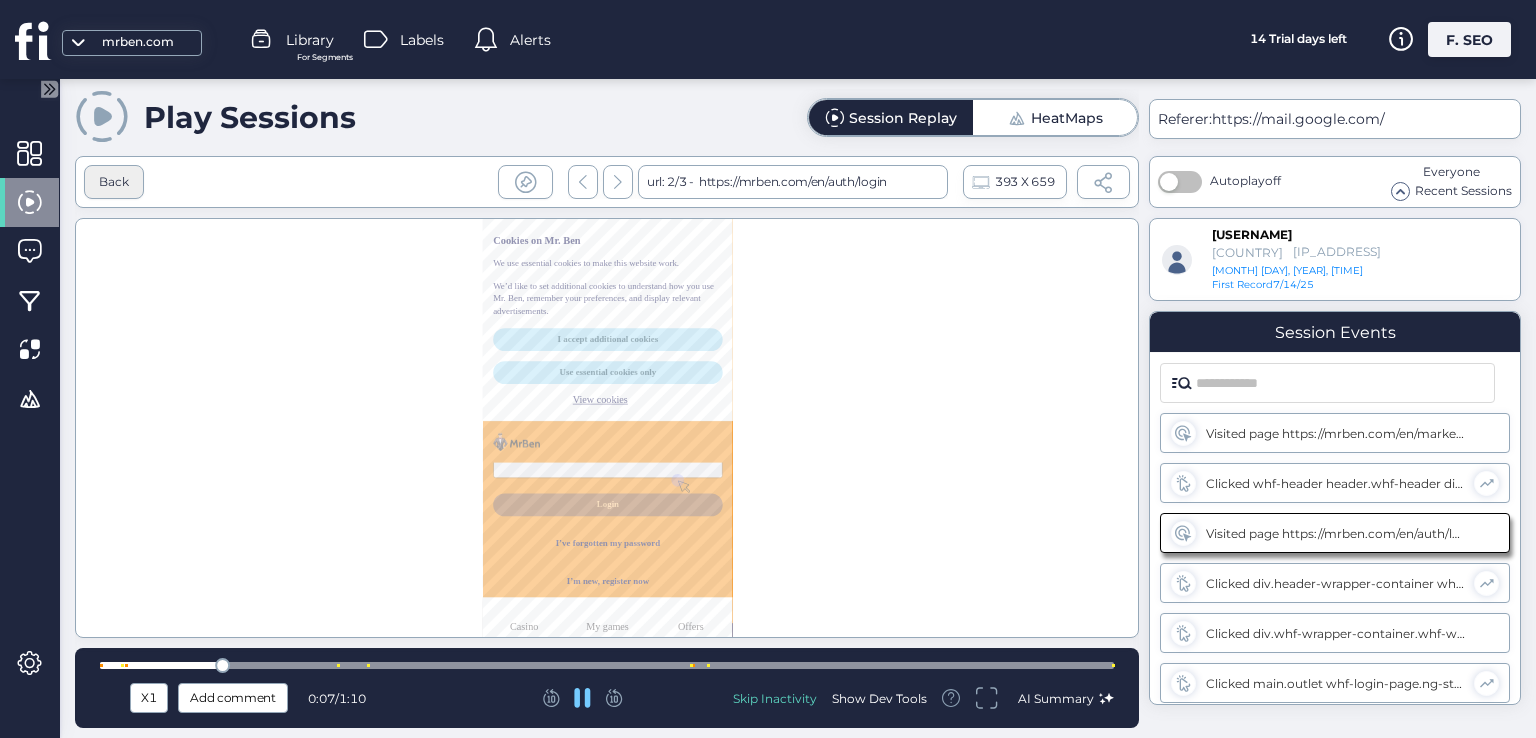 click on "Back" at bounding box center (114, 182) 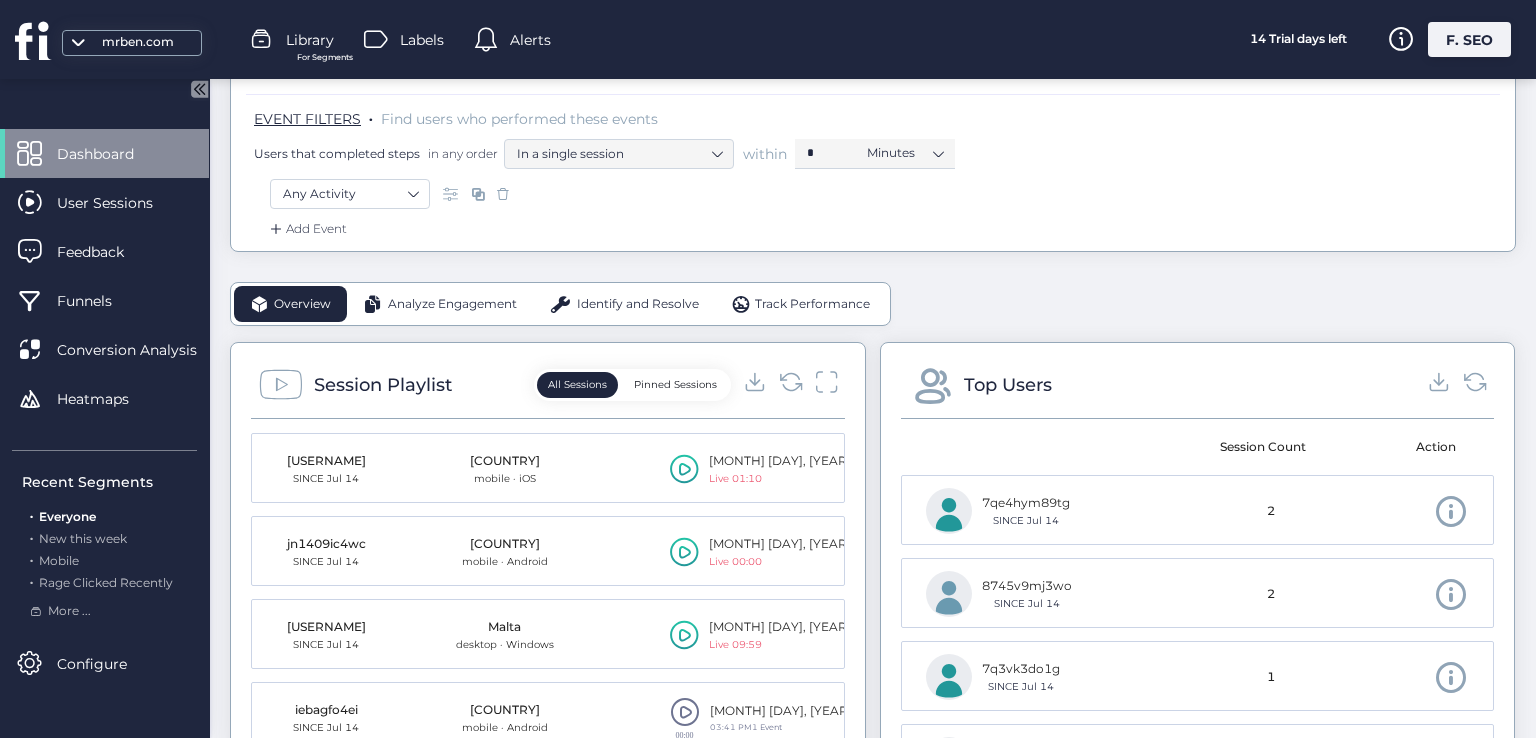 scroll, scrollTop: 475, scrollLeft: 0, axis: vertical 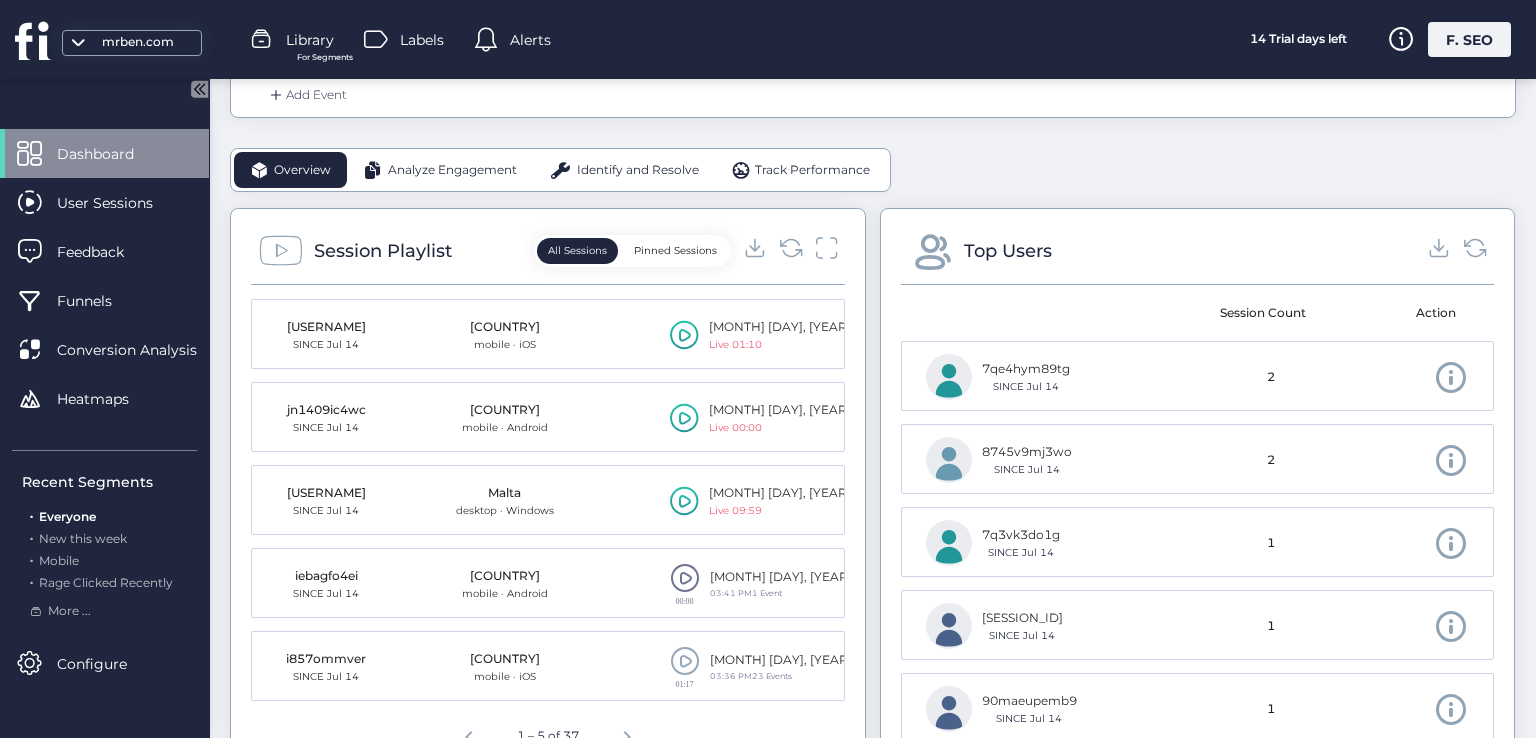 click 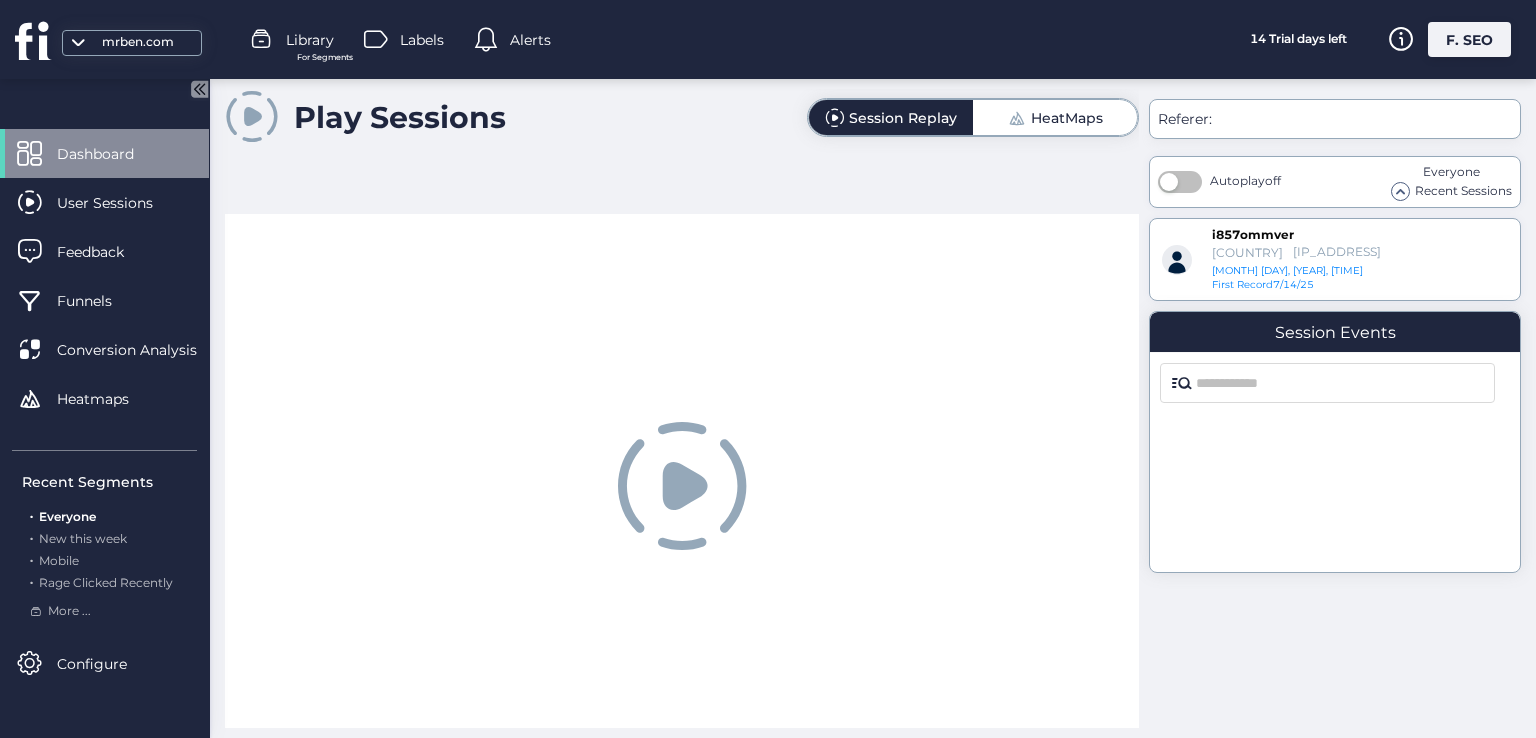 scroll, scrollTop: 0, scrollLeft: 0, axis: both 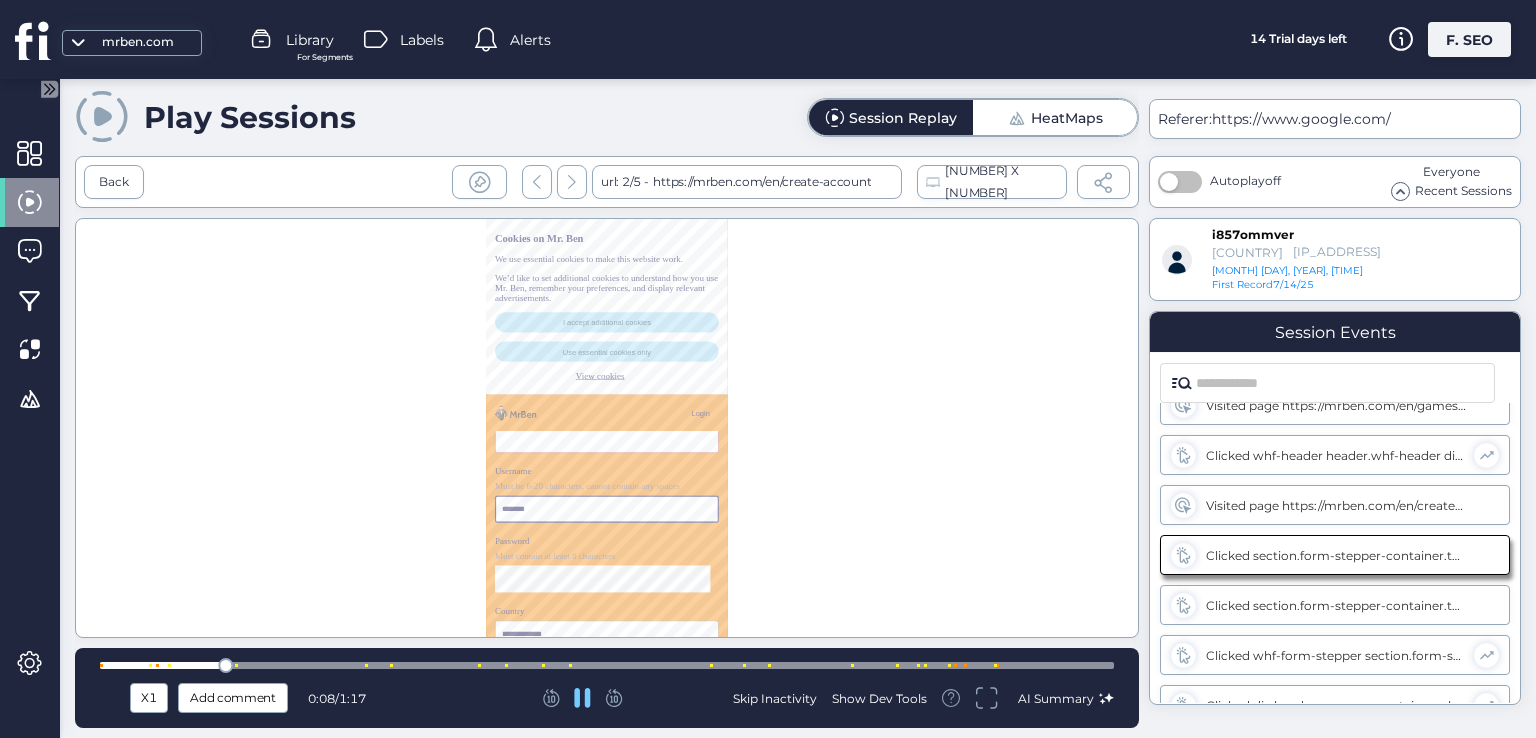 type on "*********" 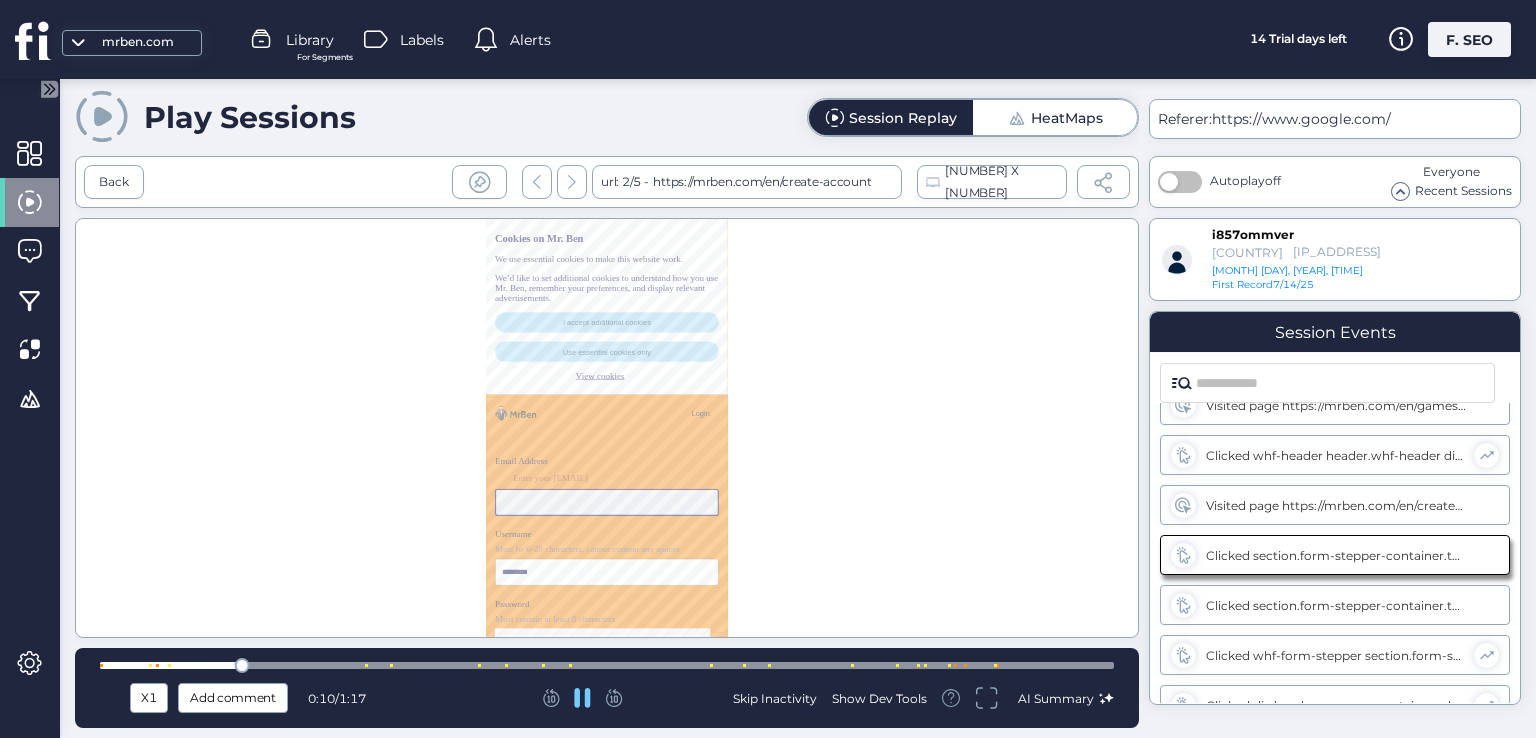 scroll, scrollTop: 146, scrollLeft: 0, axis: vertical 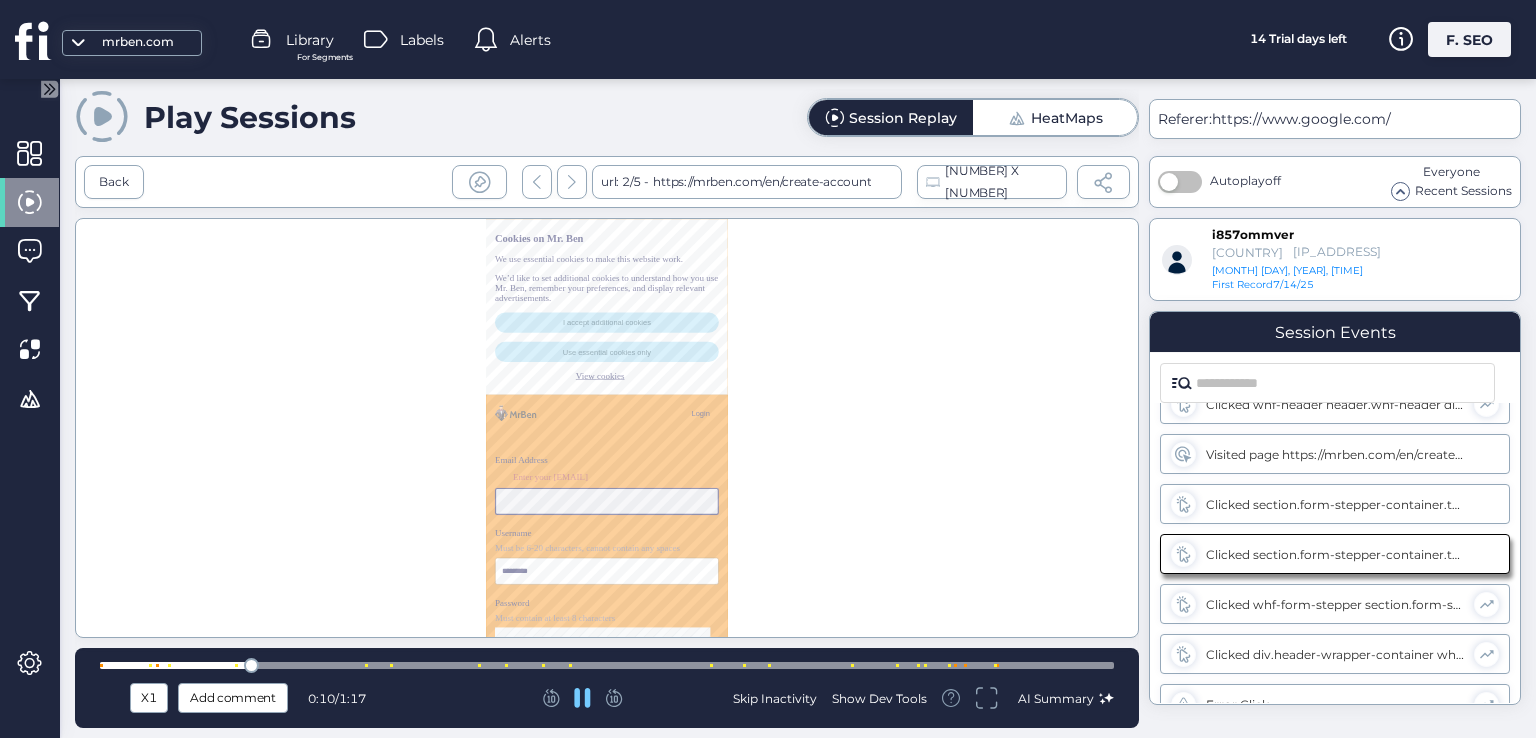 type on "**********" 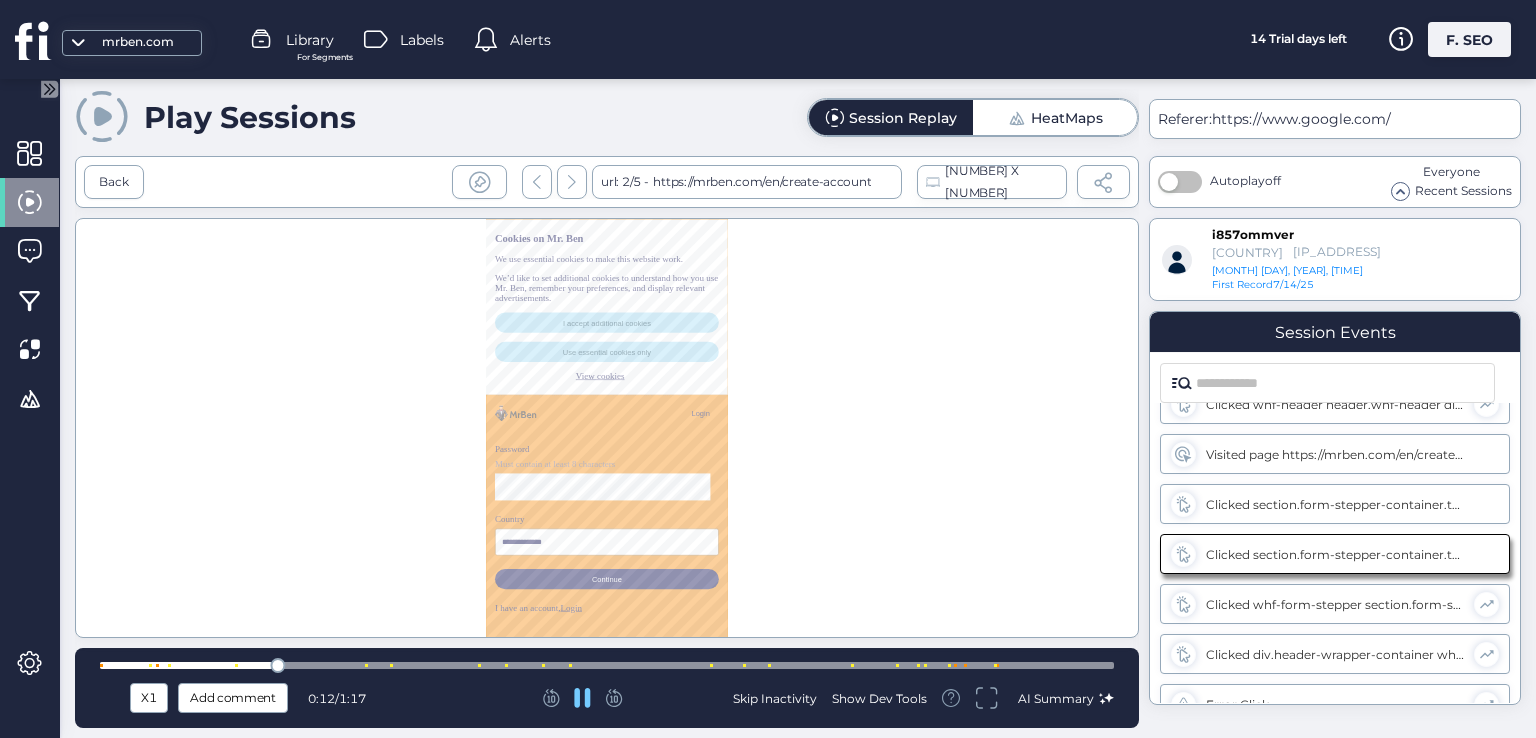 scroll, scrollTop: 324, scrollLeft: 0, axis: vertical 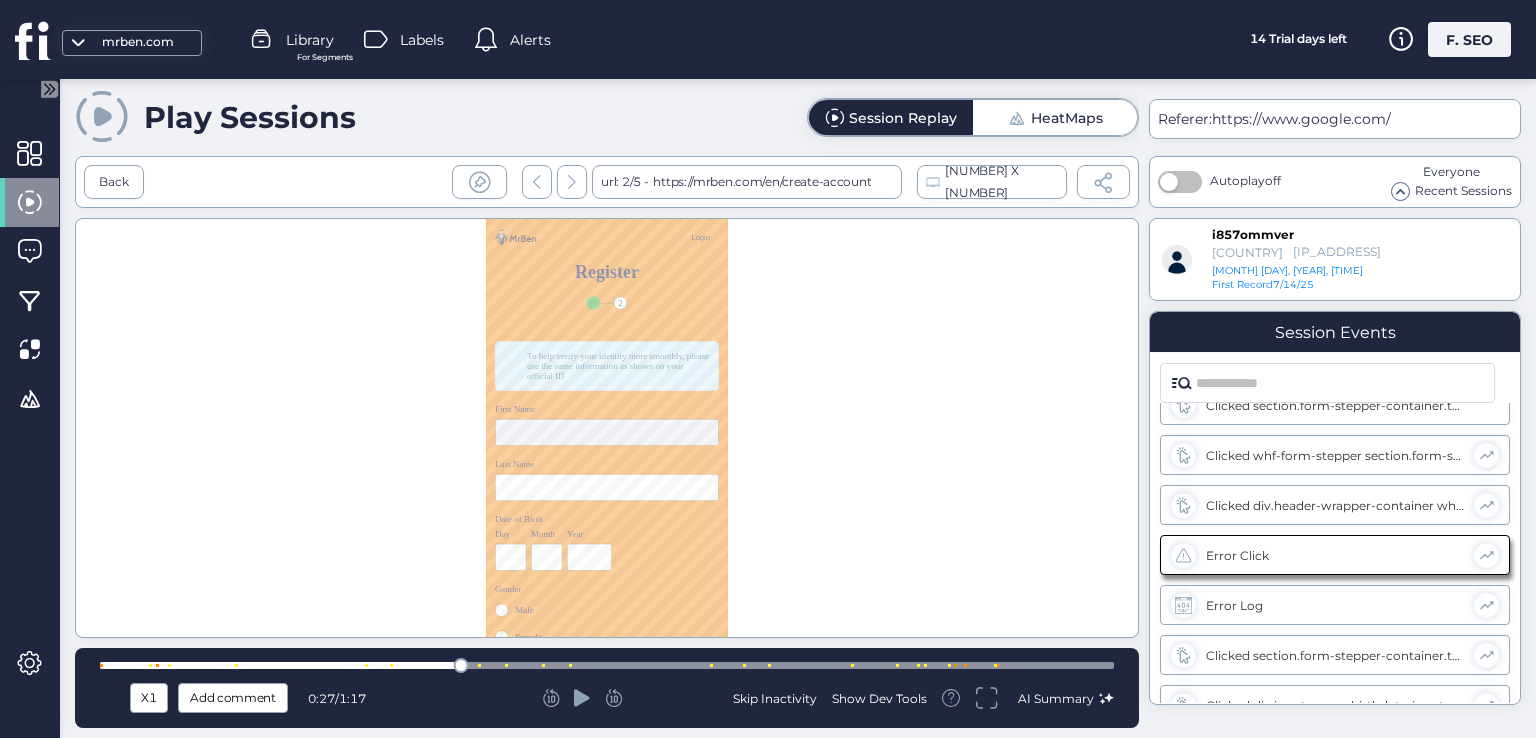 click at bounding box center [607, 428] 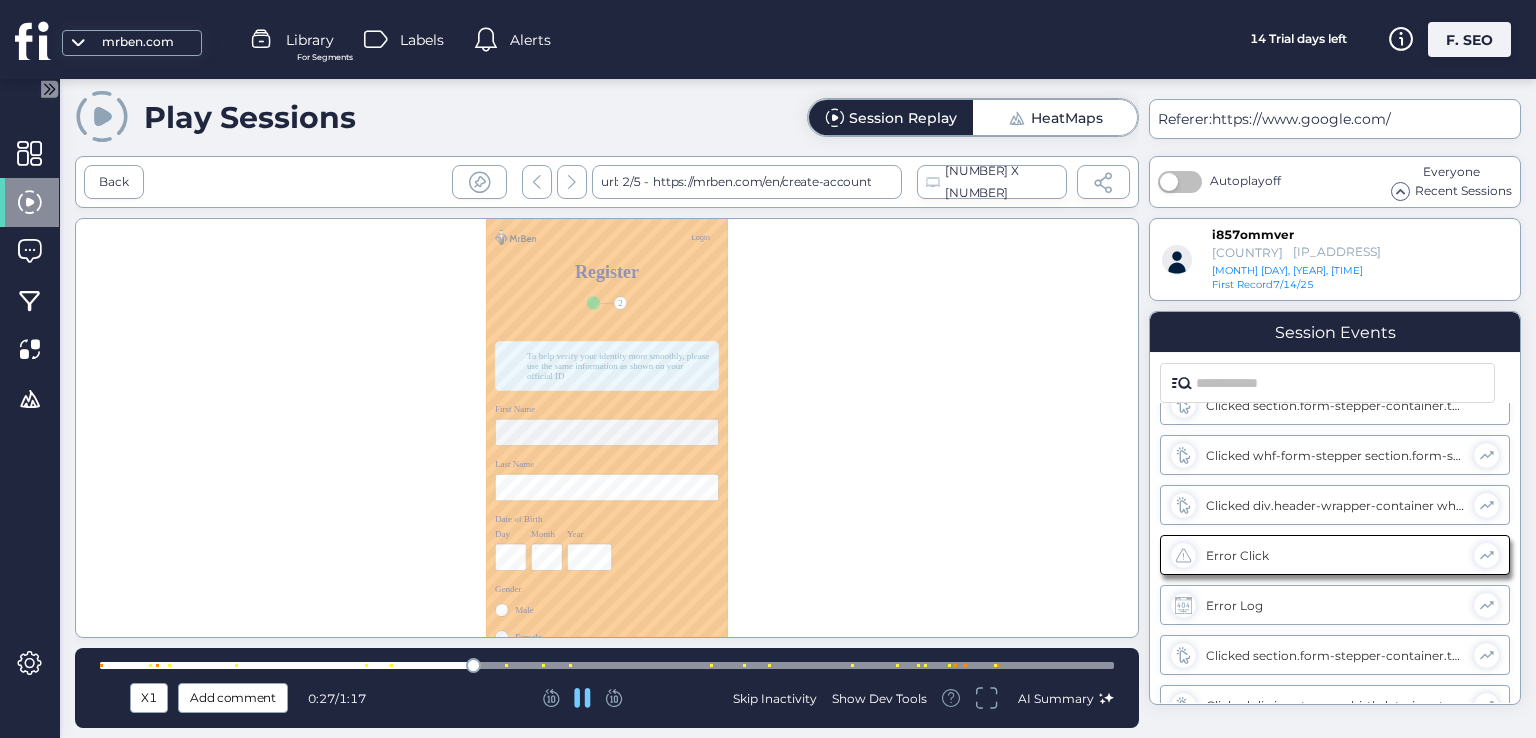 type on "***" 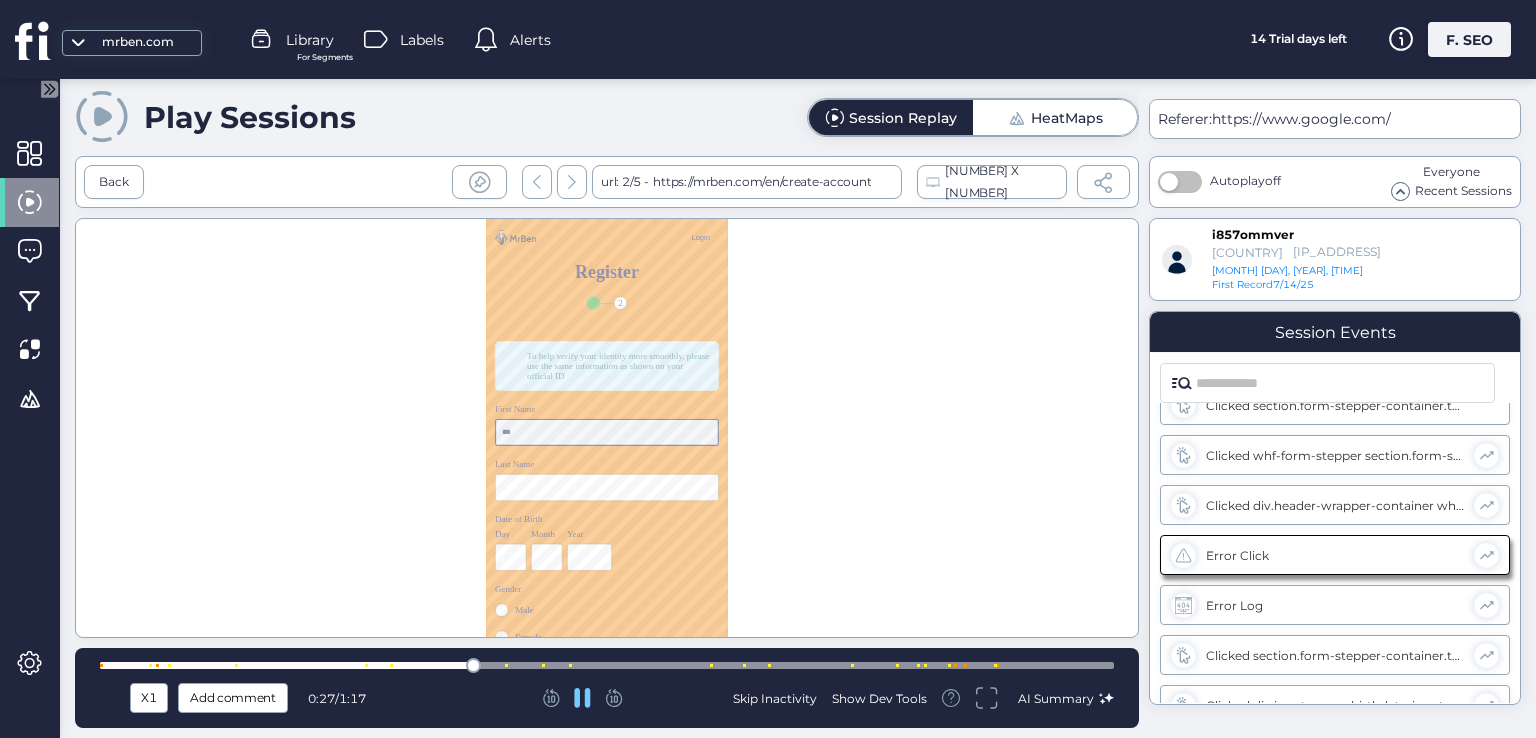 type on "*****" 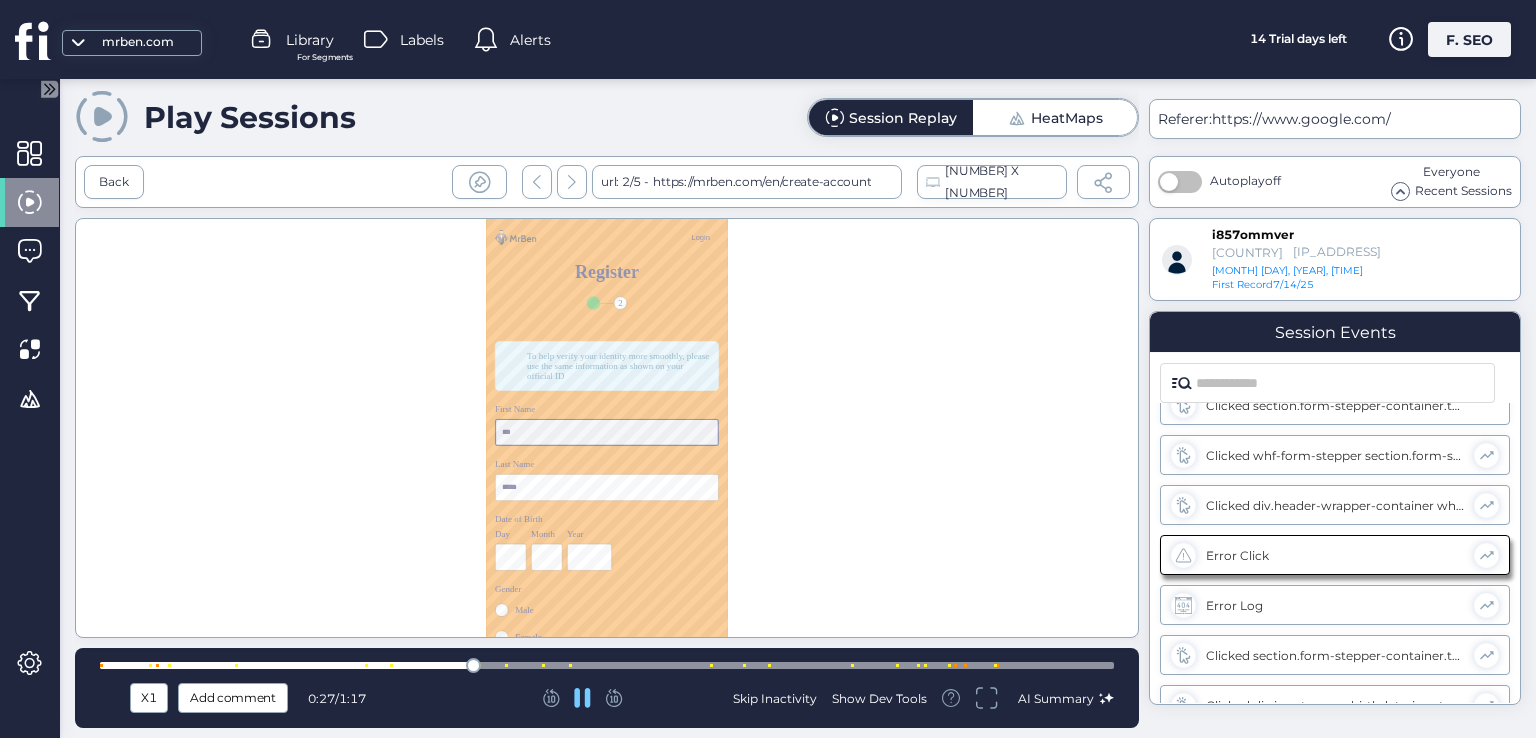 type on "**********" 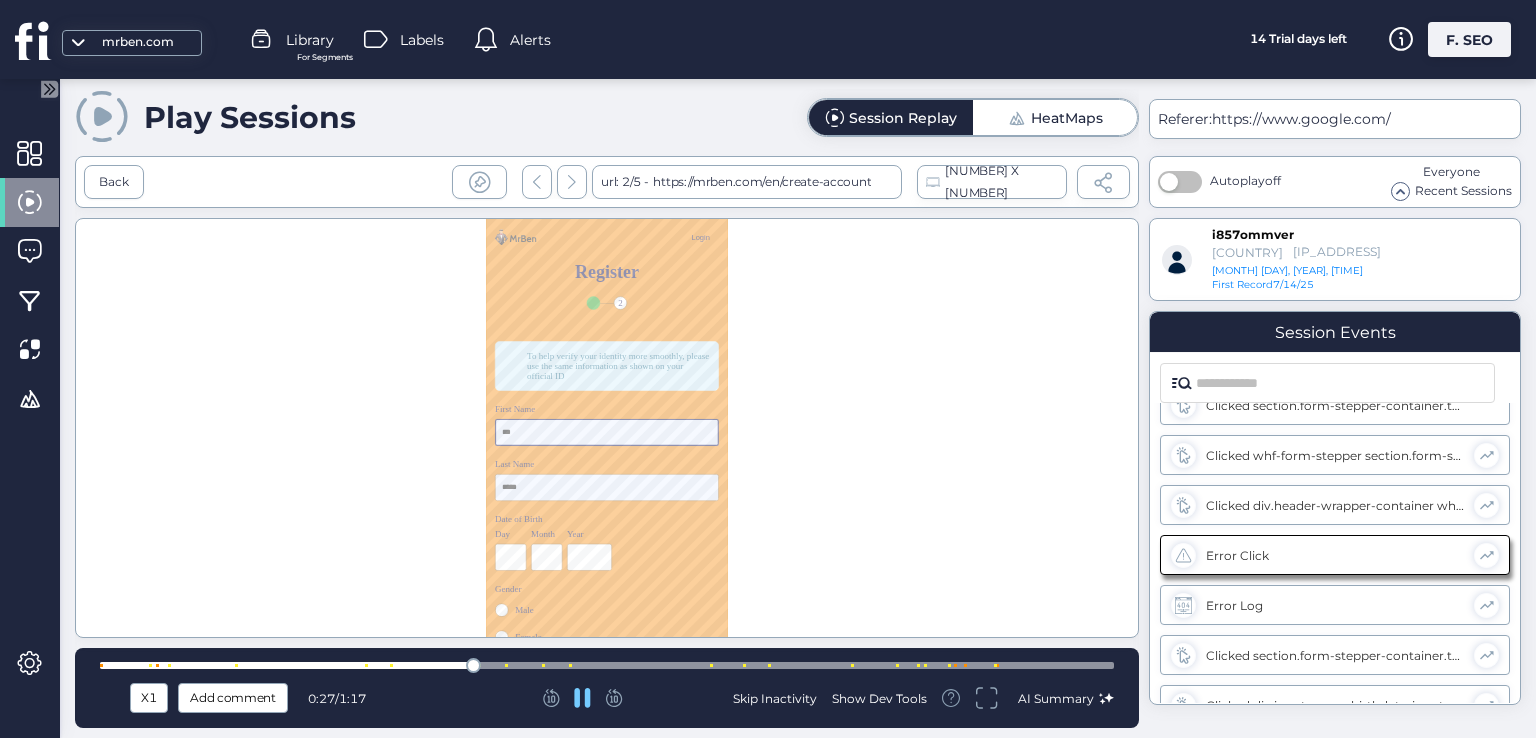type 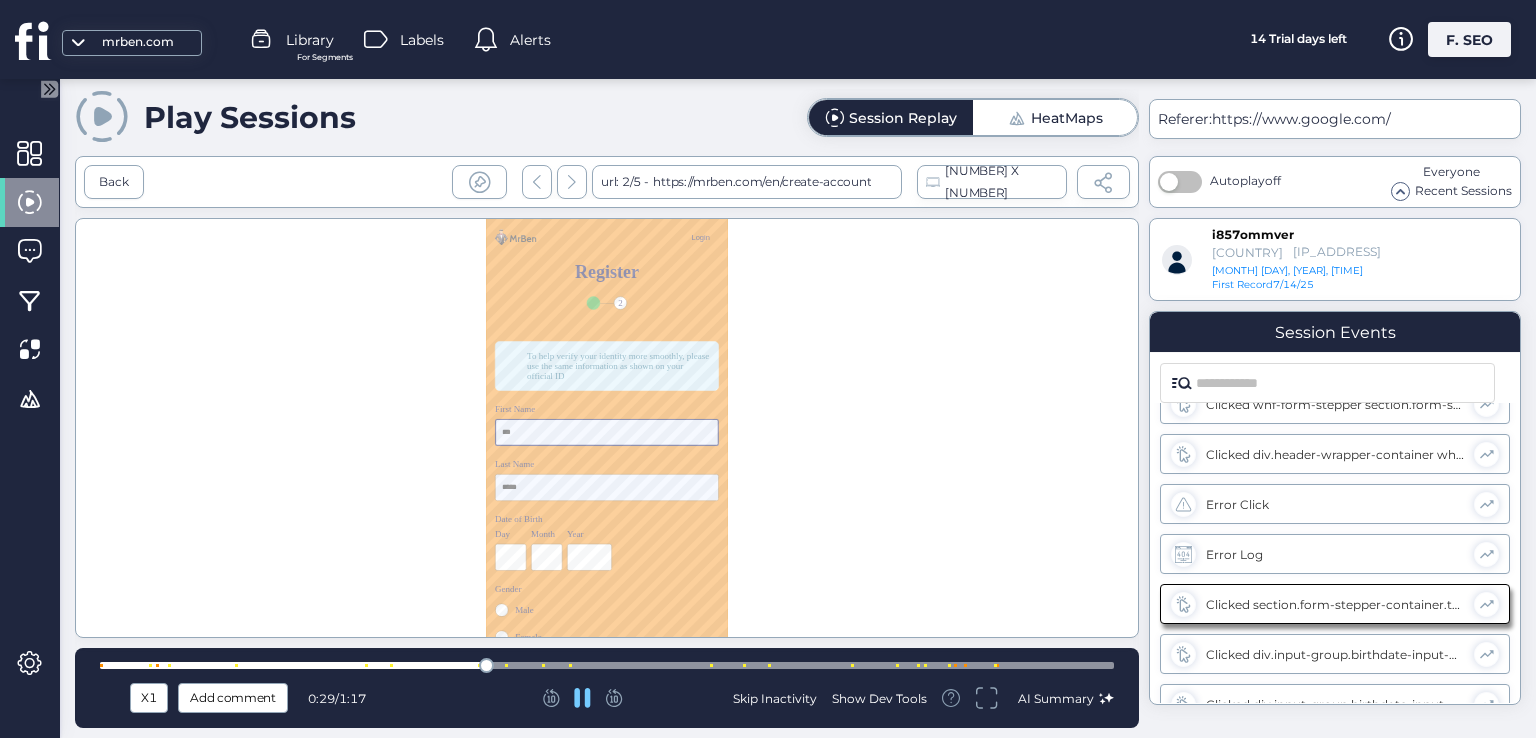 scroll, scrollTop: 328, scrollLeft: 0, axis: vertical 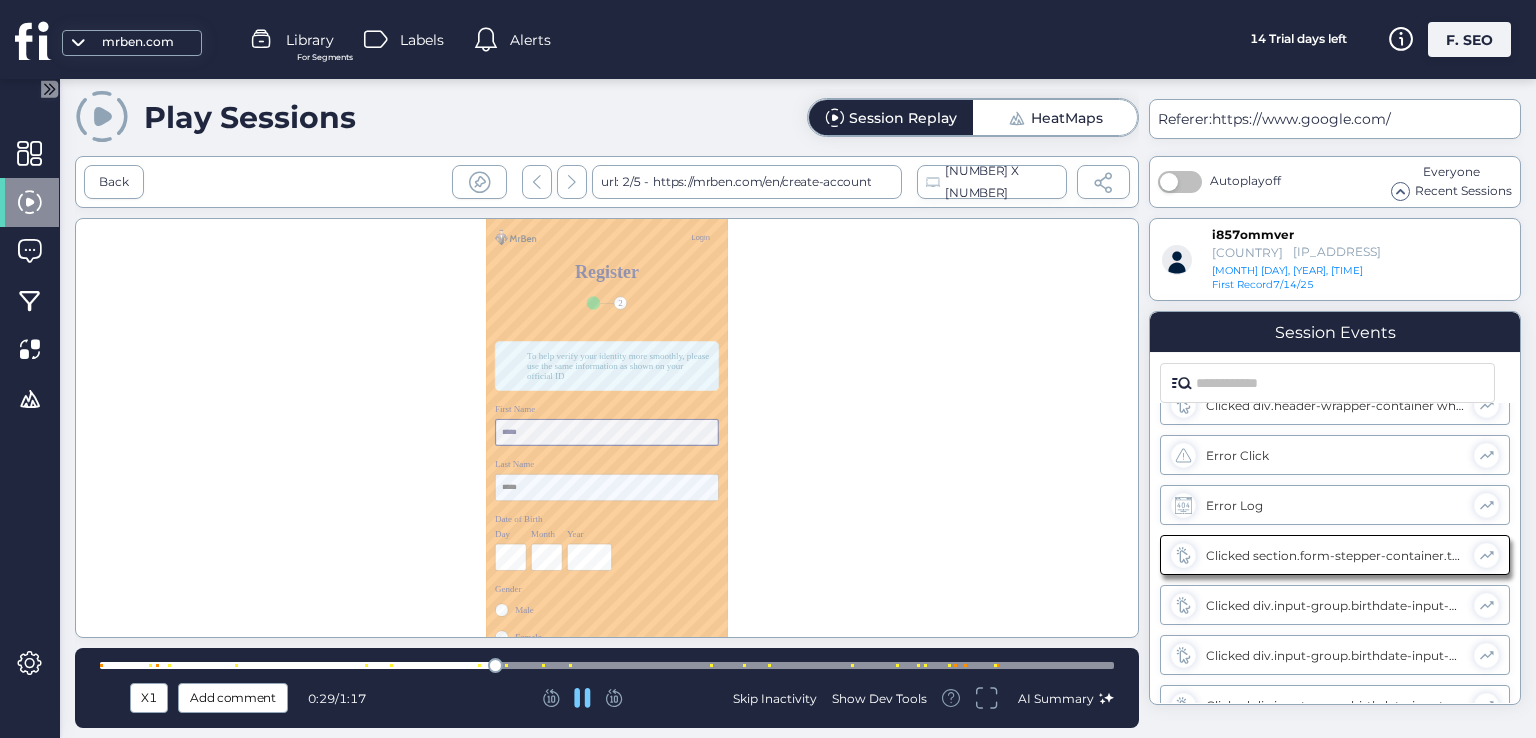 type on "******" 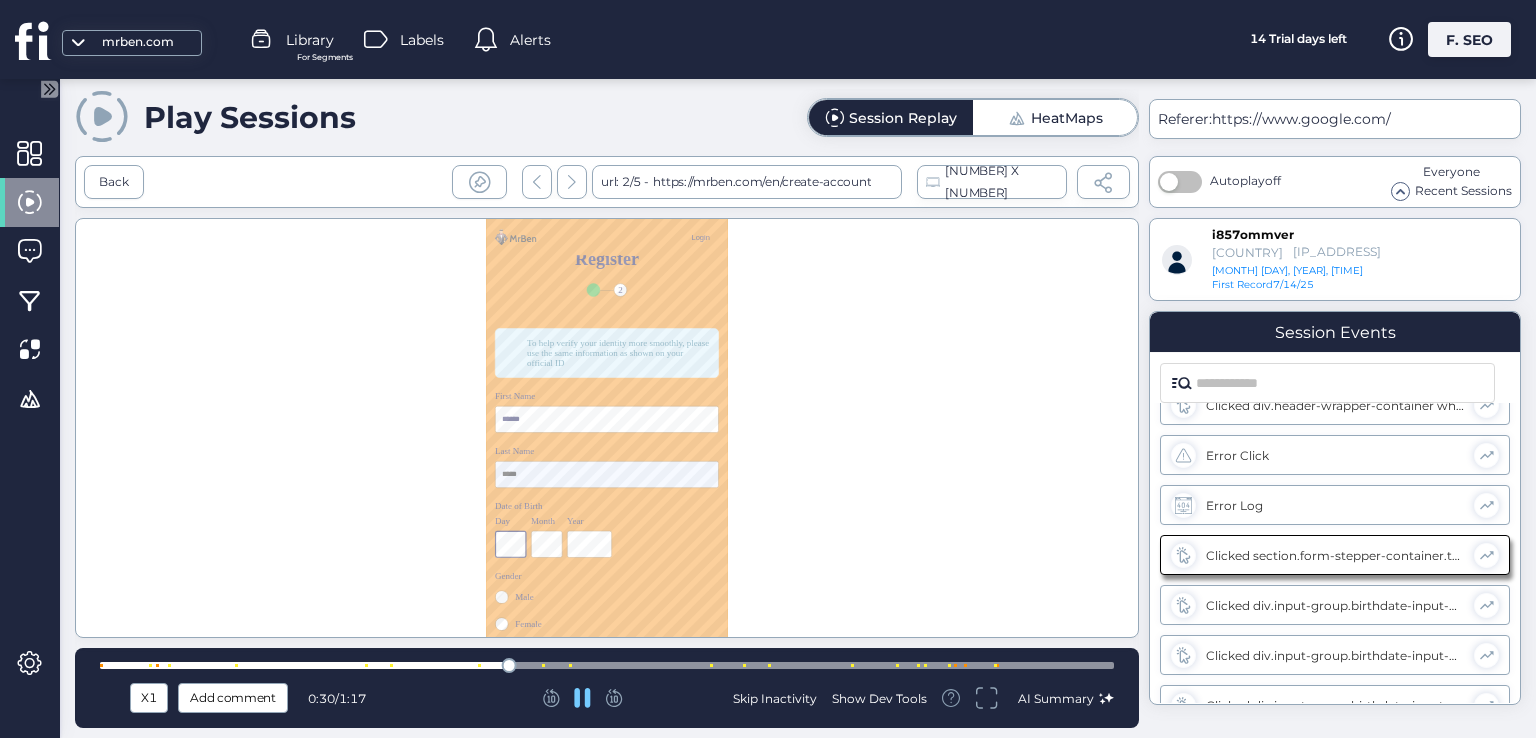 scroll, scrollTop: 142, scrollLeft: 0, axis: vertical 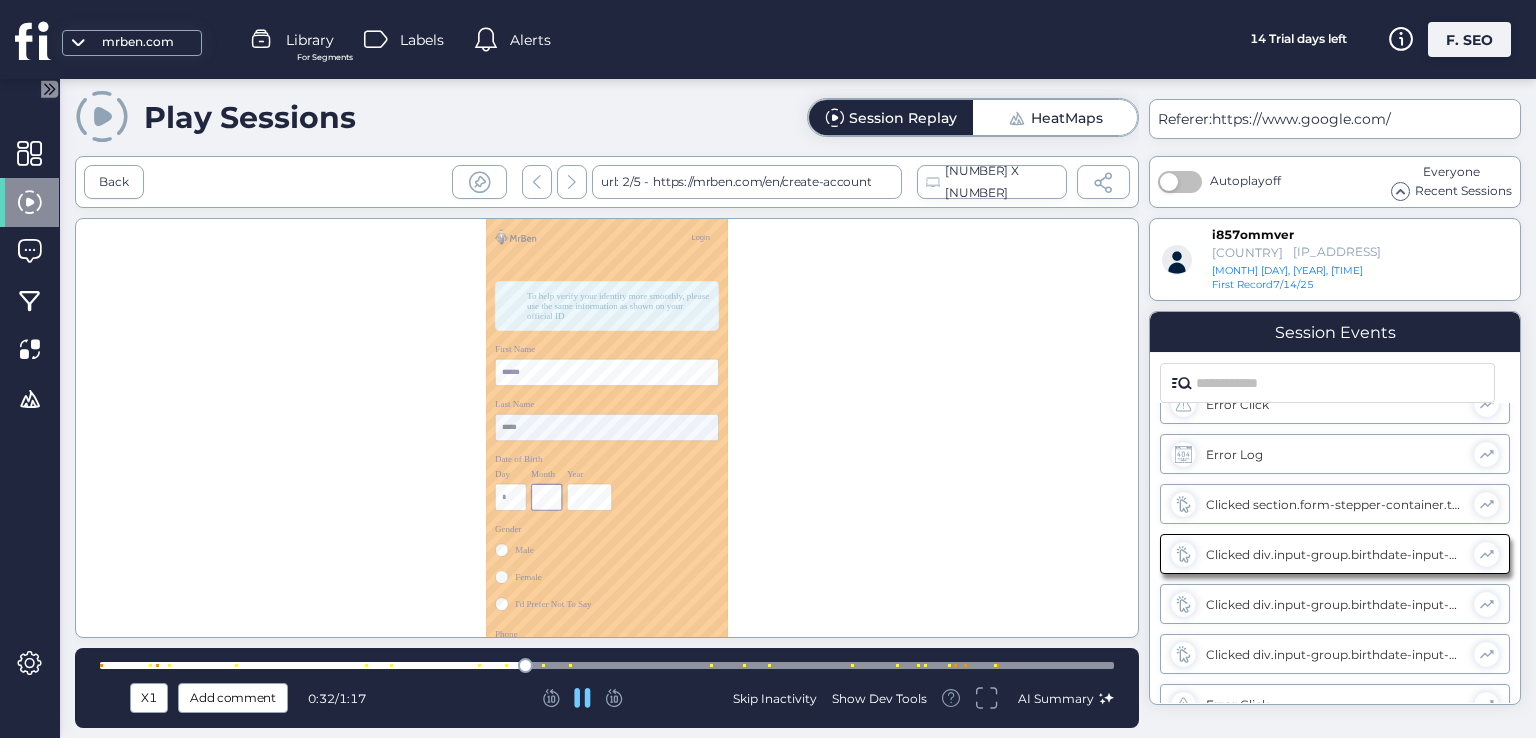 type on "**" 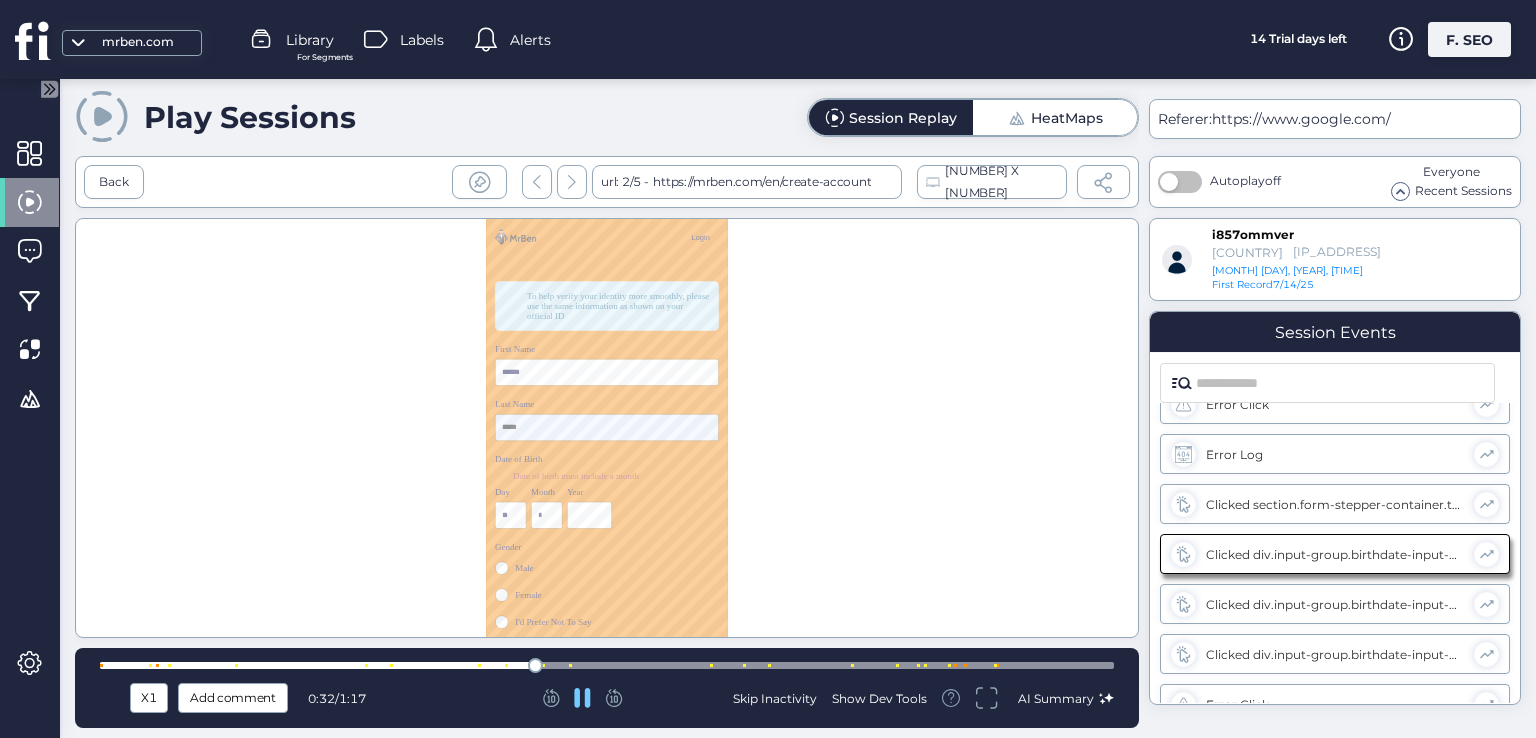 type on "**" 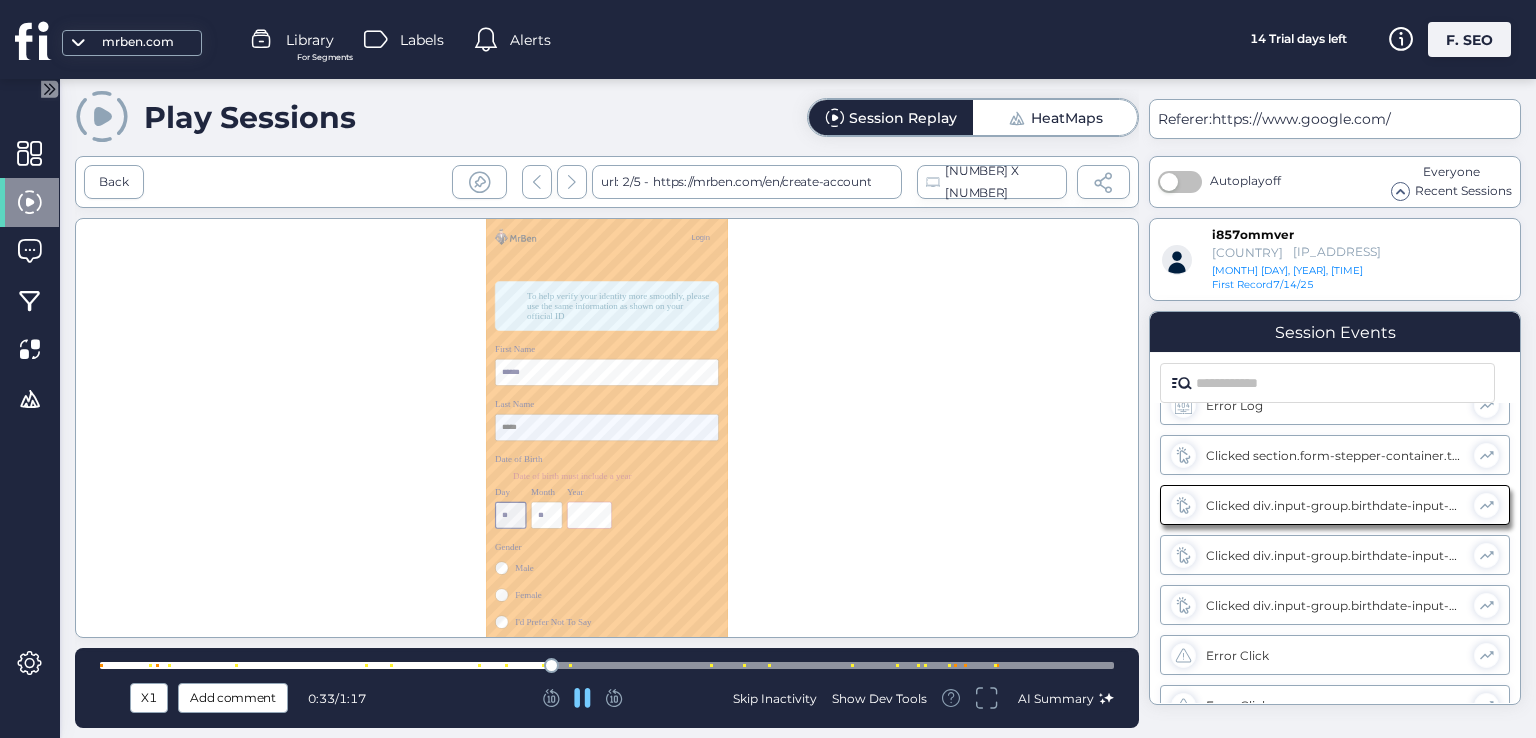 scroll, scrollTop: 428, scrollLeft: 0, axis: vertical 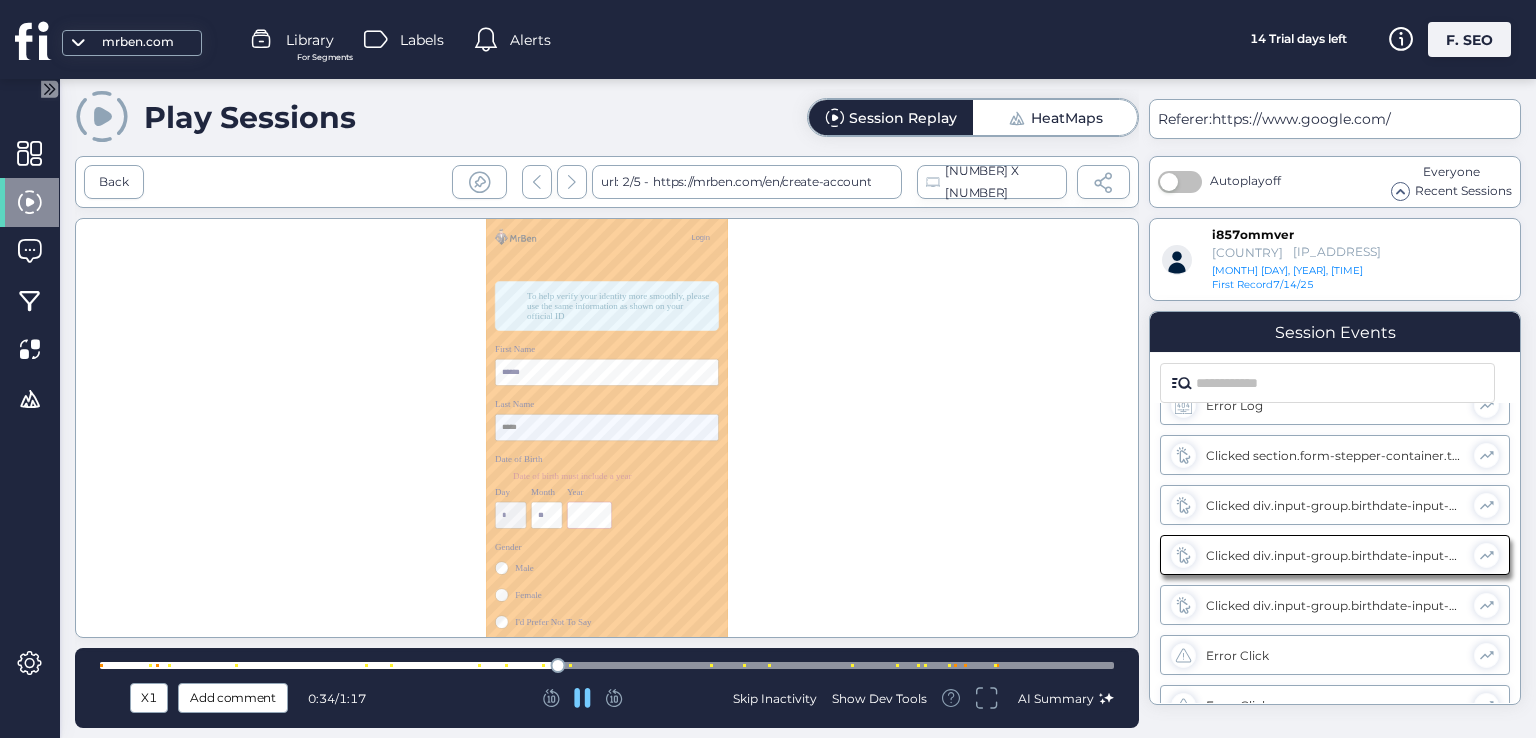 type on "**" 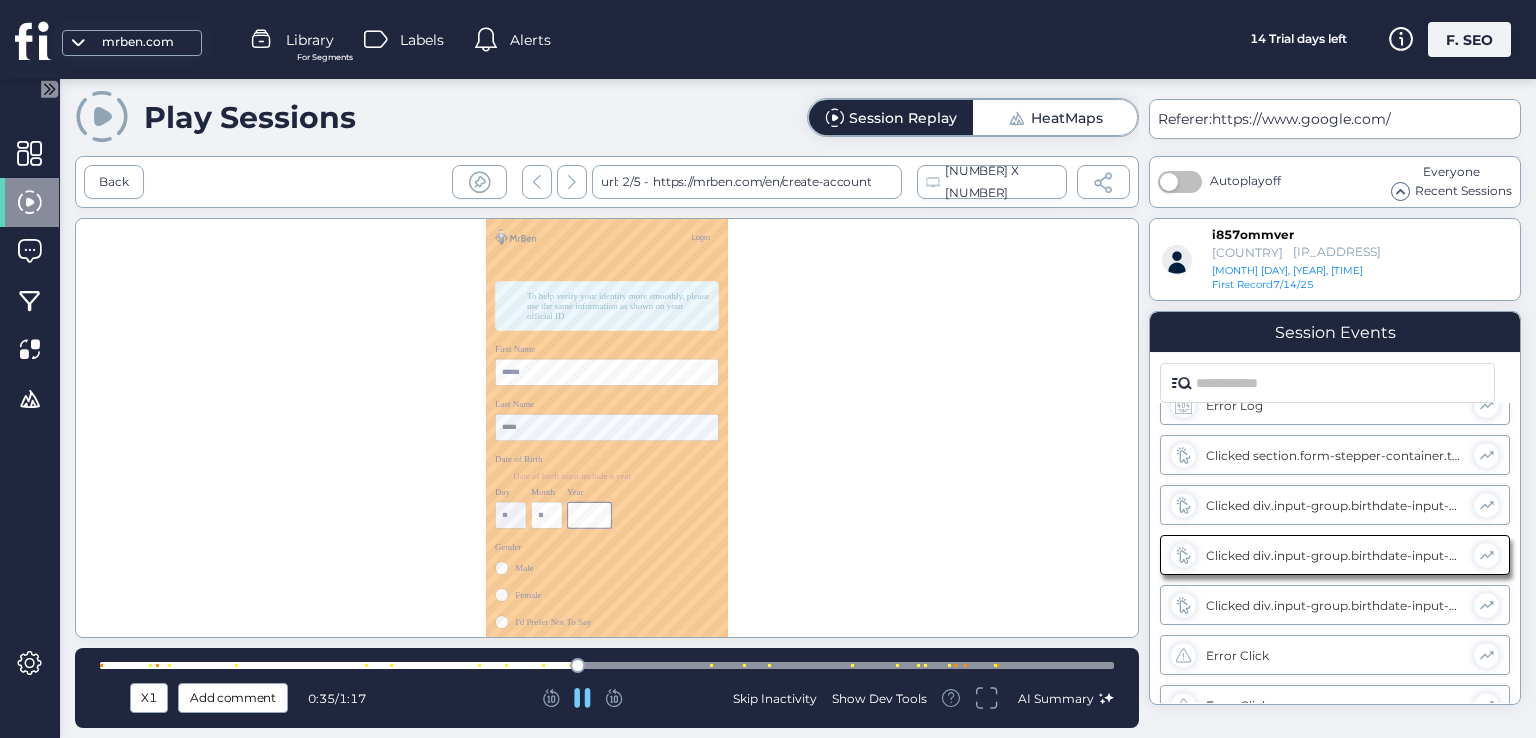 scroll, scrollTop: 479, scrollLeft: 0, axis: vertical 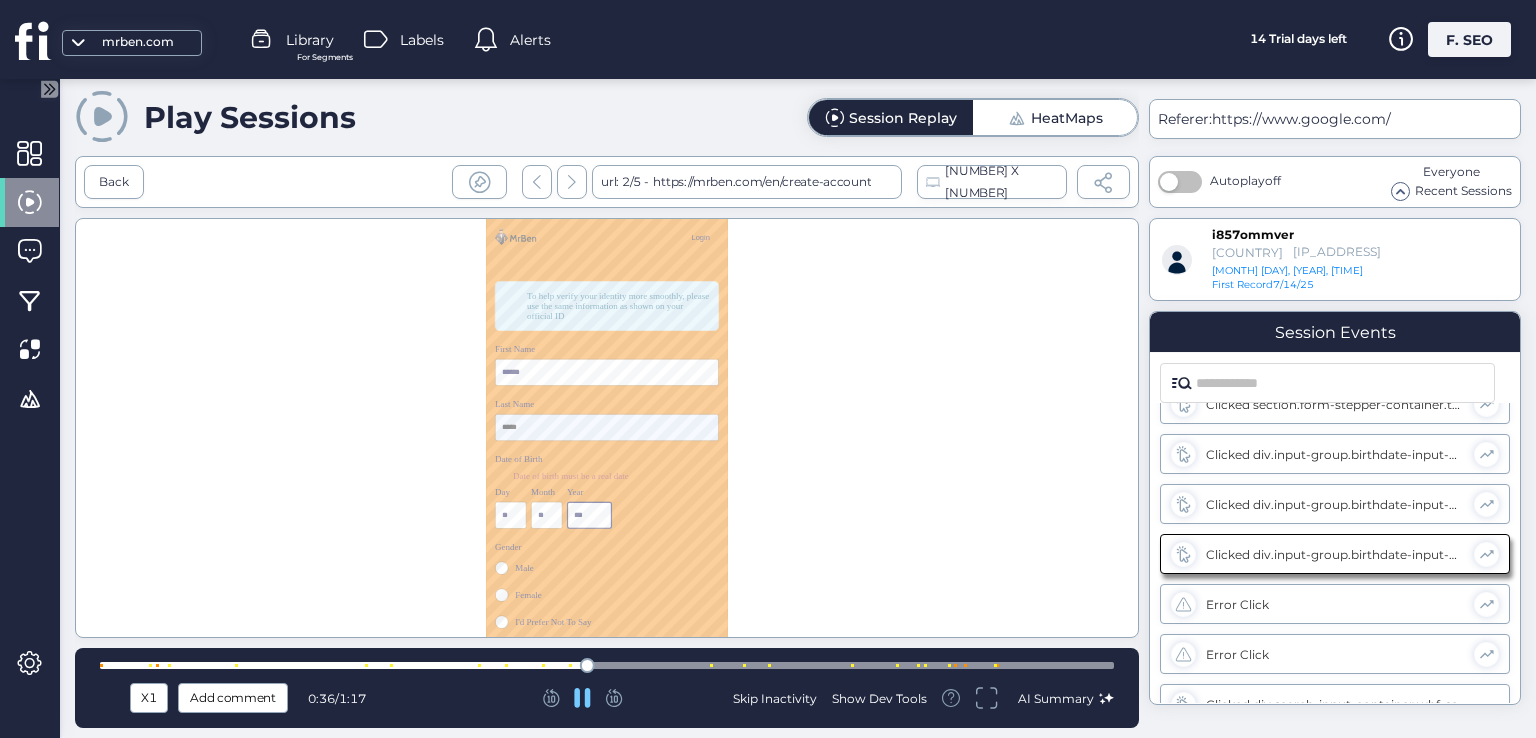 type on "****" 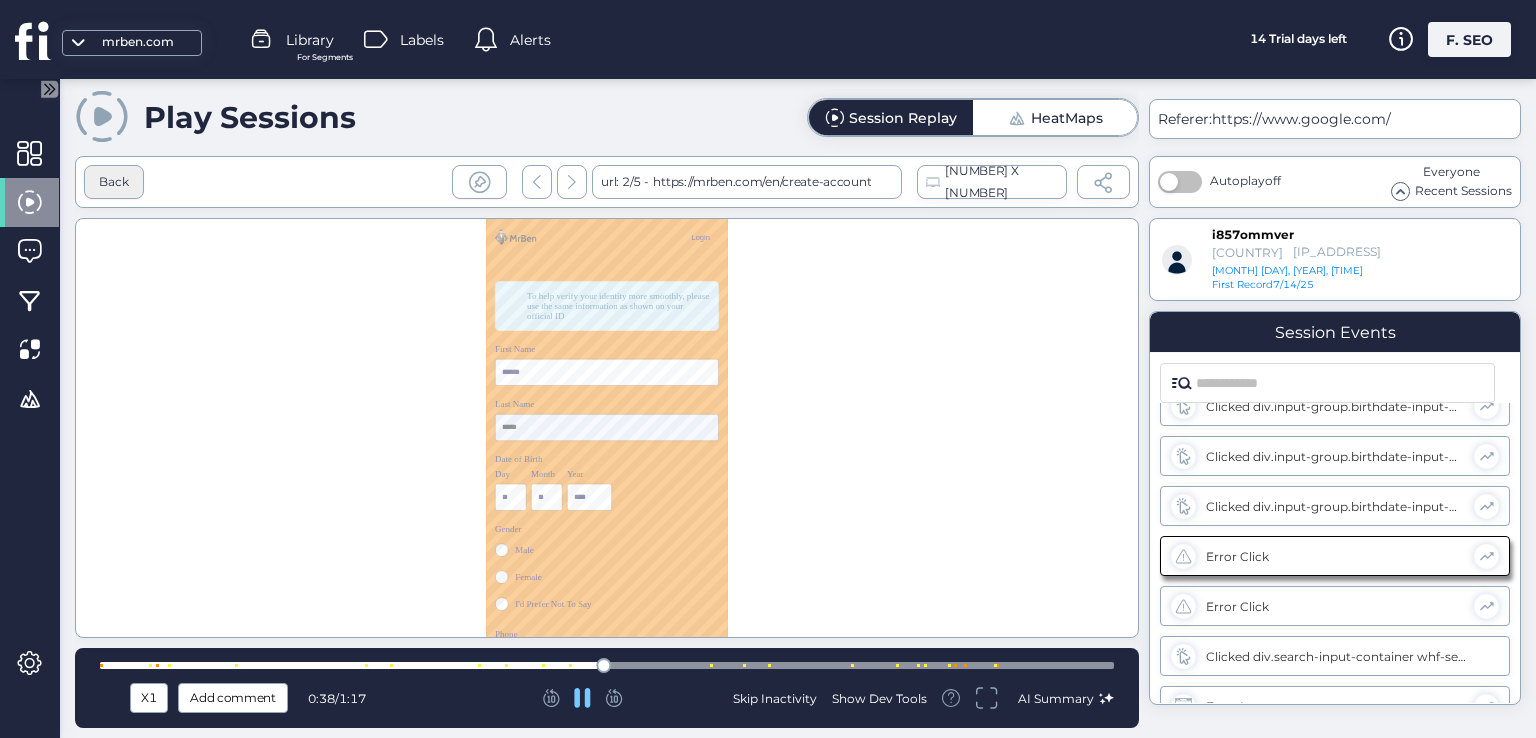 scroll, scrollTop: 528, scrollLeft: 0, axis: vertical 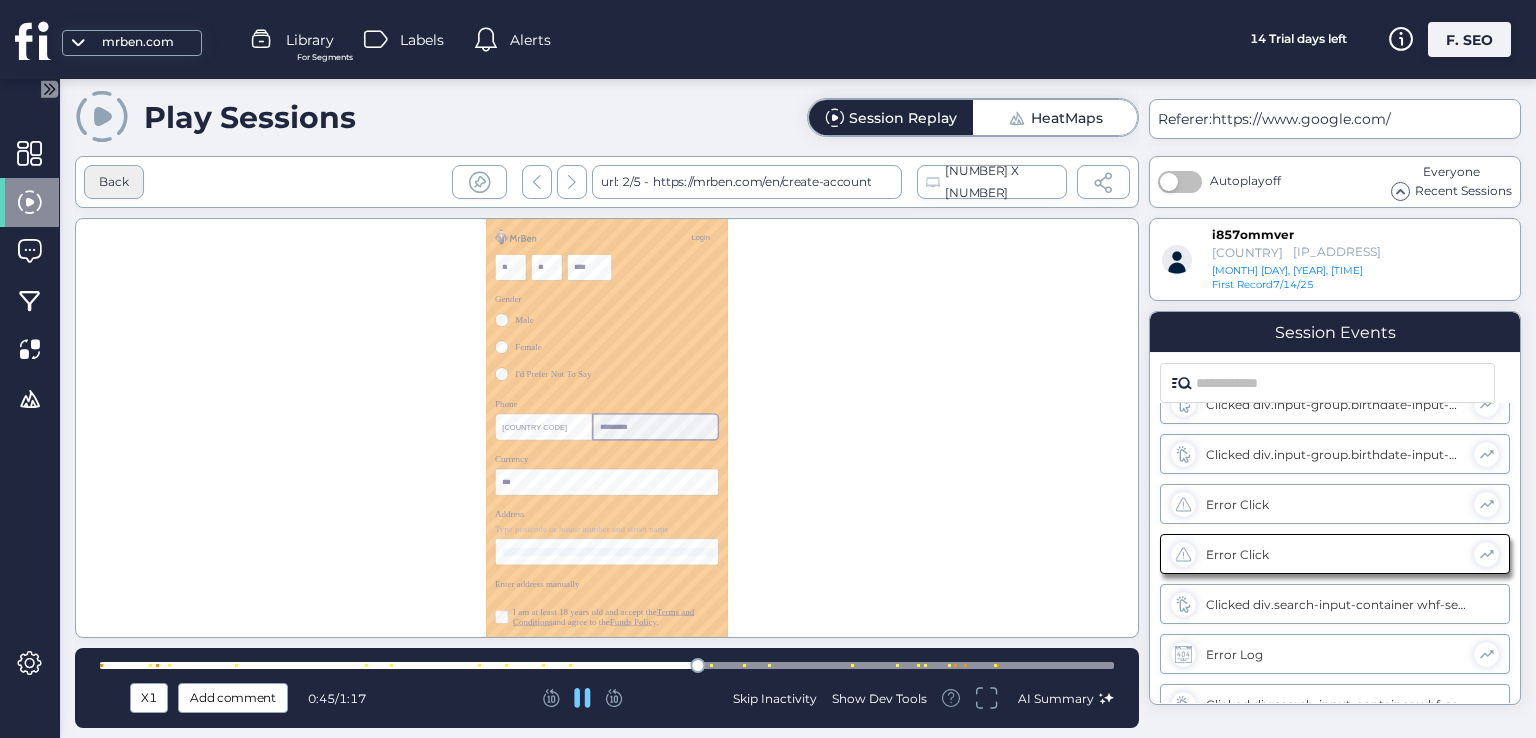 type on "**********" 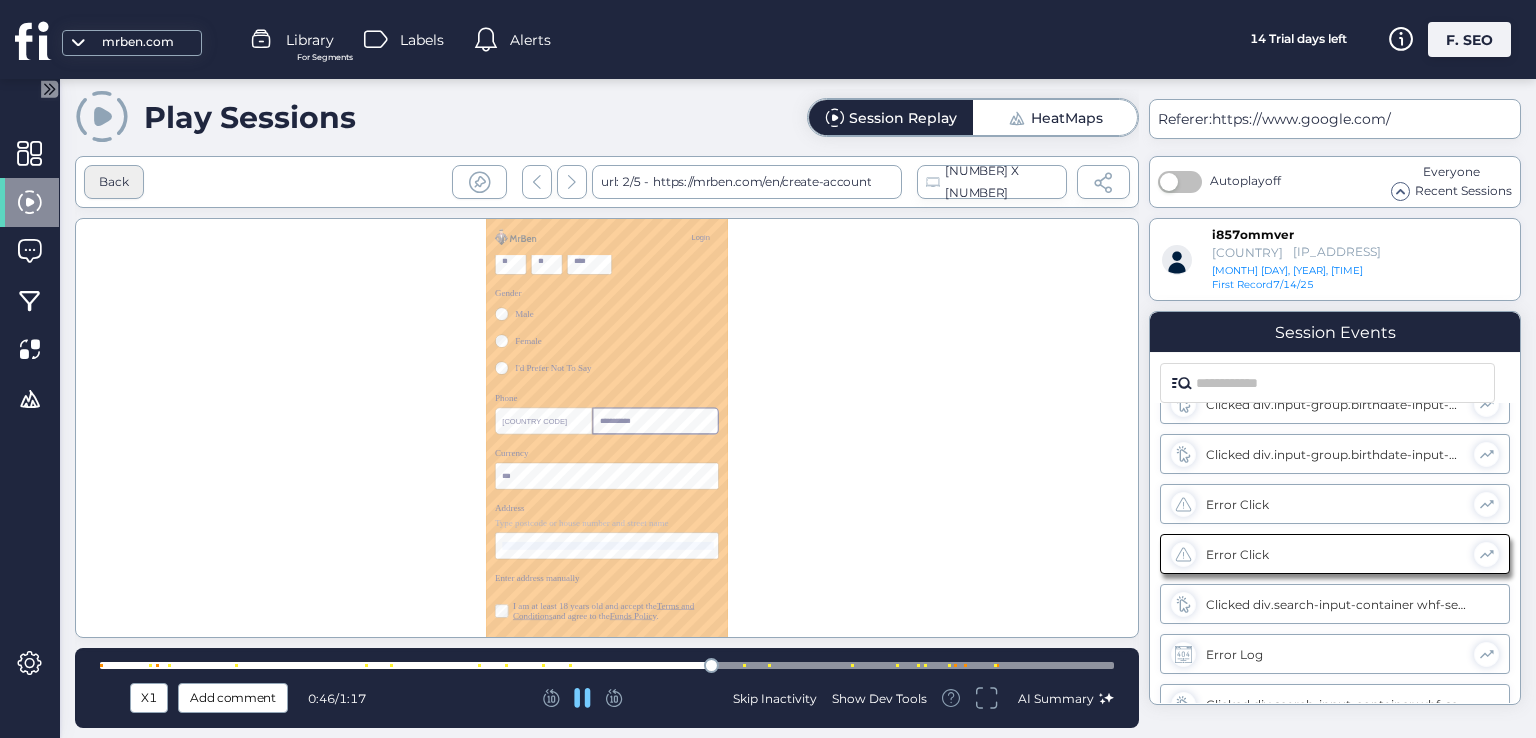 scroll, scrollTop: 700, scrollLeft: 0, axis: vertical 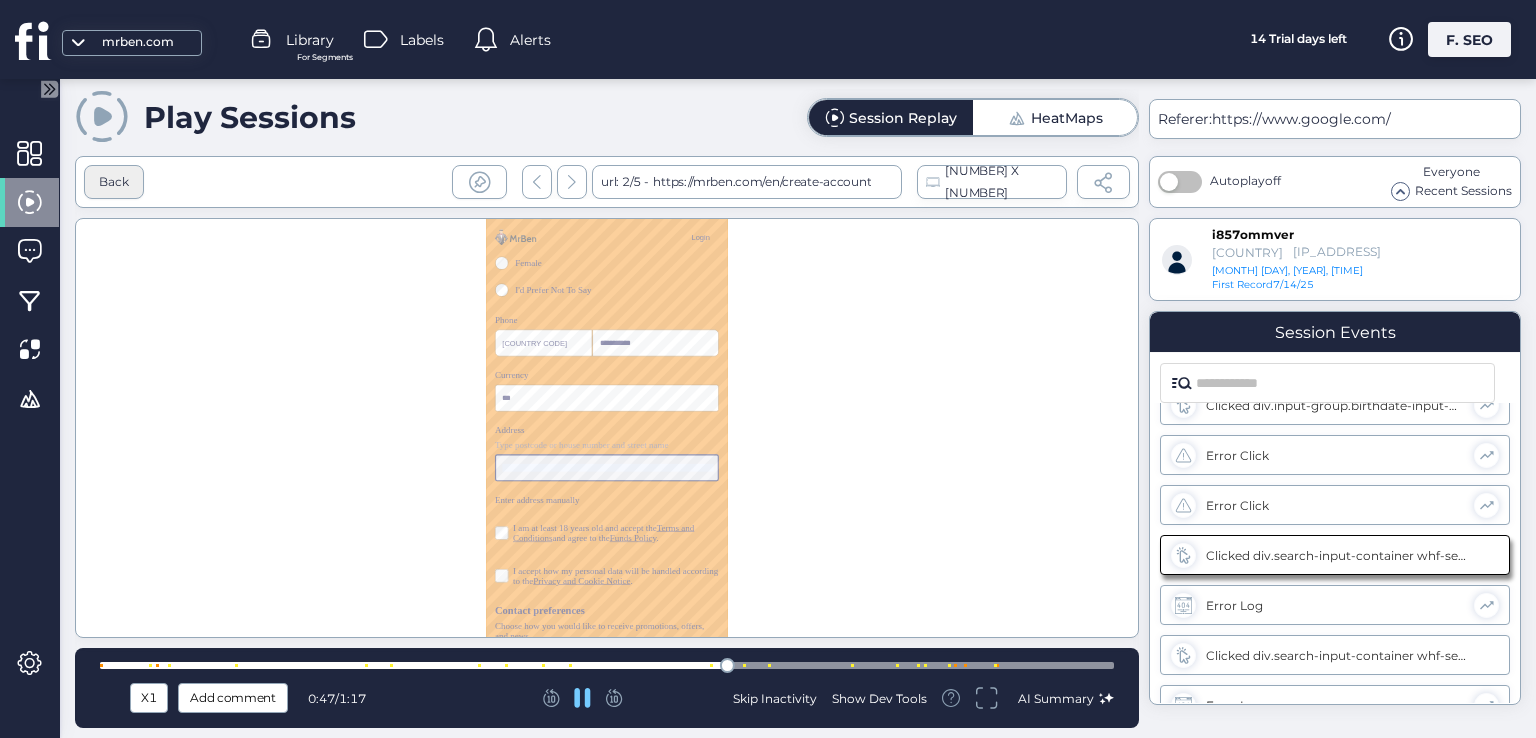 type on "**********" 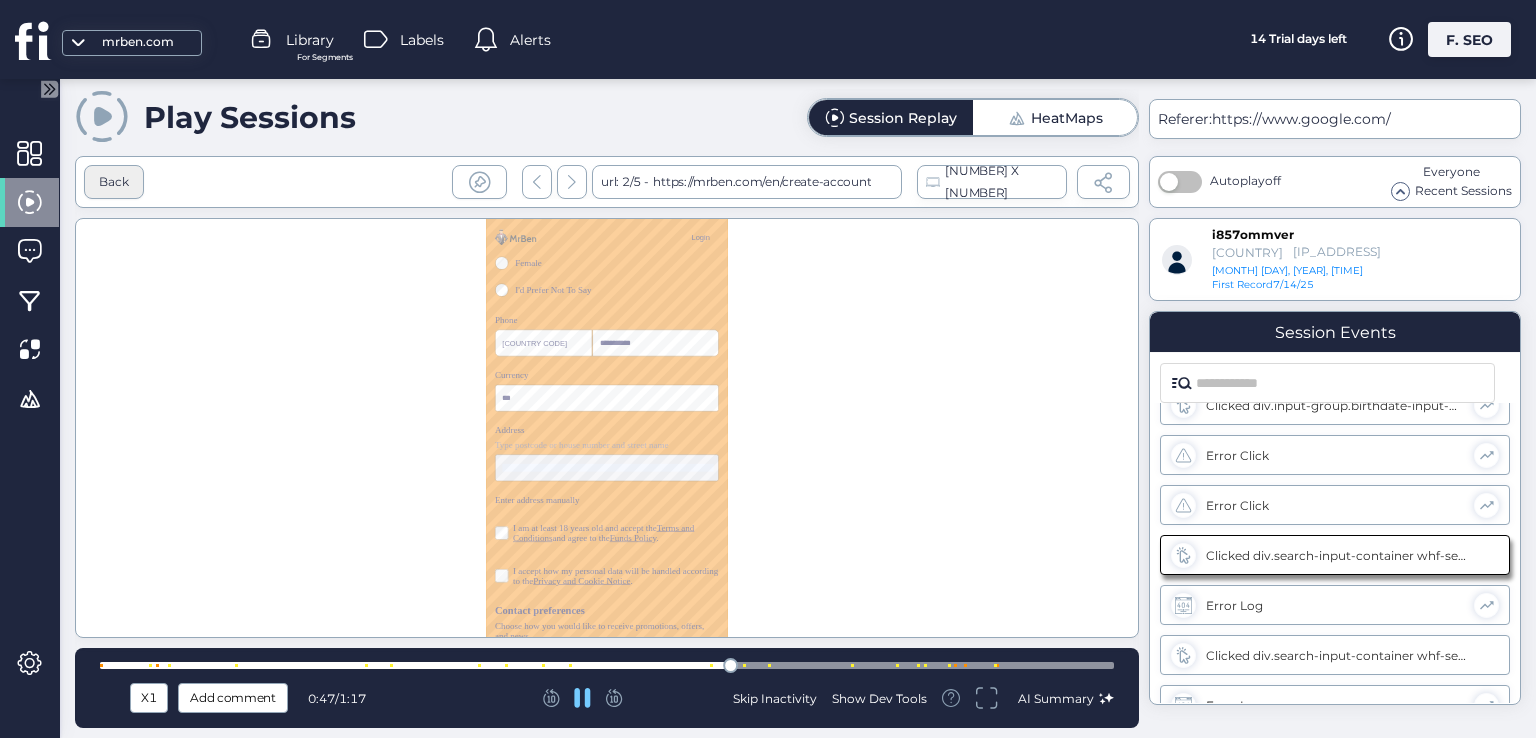 scroll, scrollTop: 679, scrollLeft: 0, axis: vertical 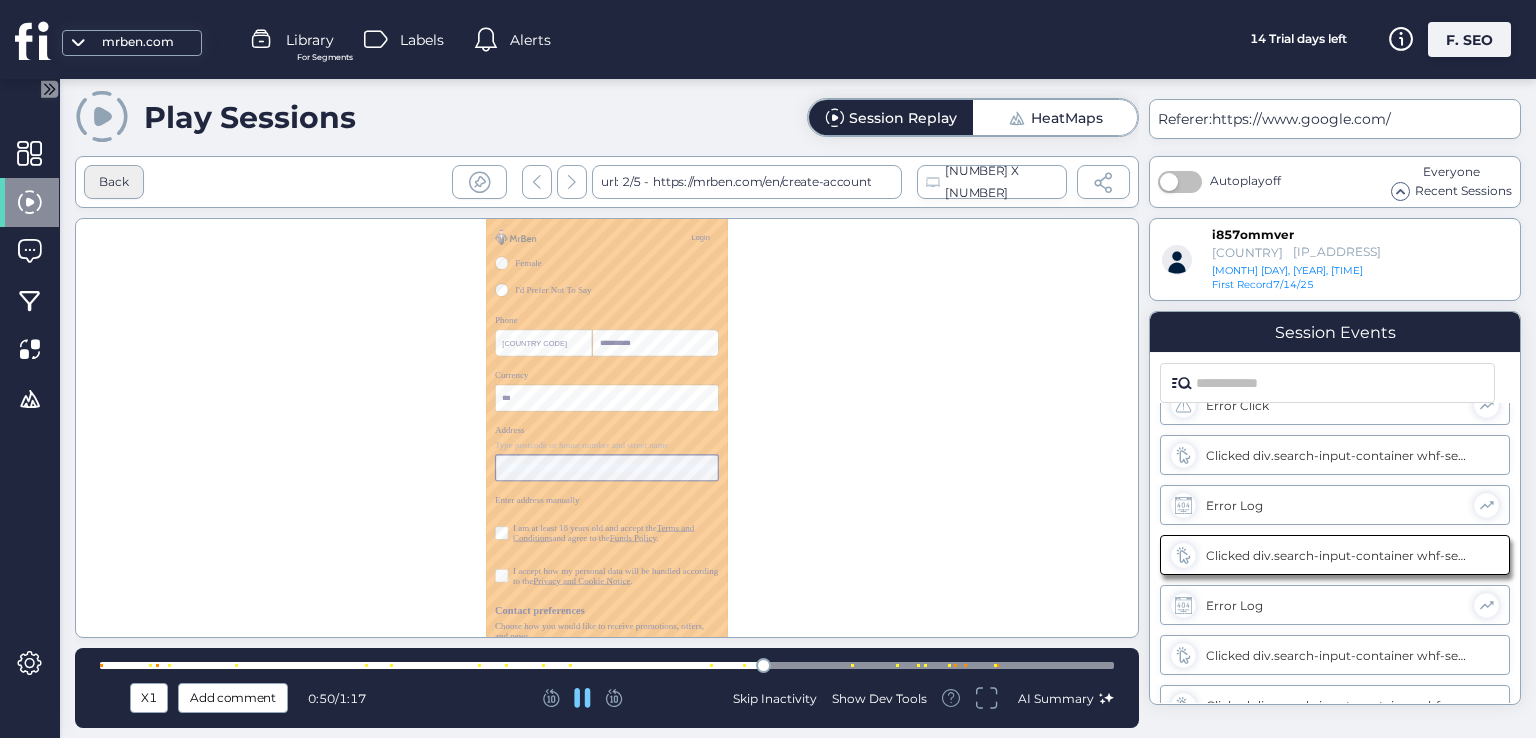 type on "**********" 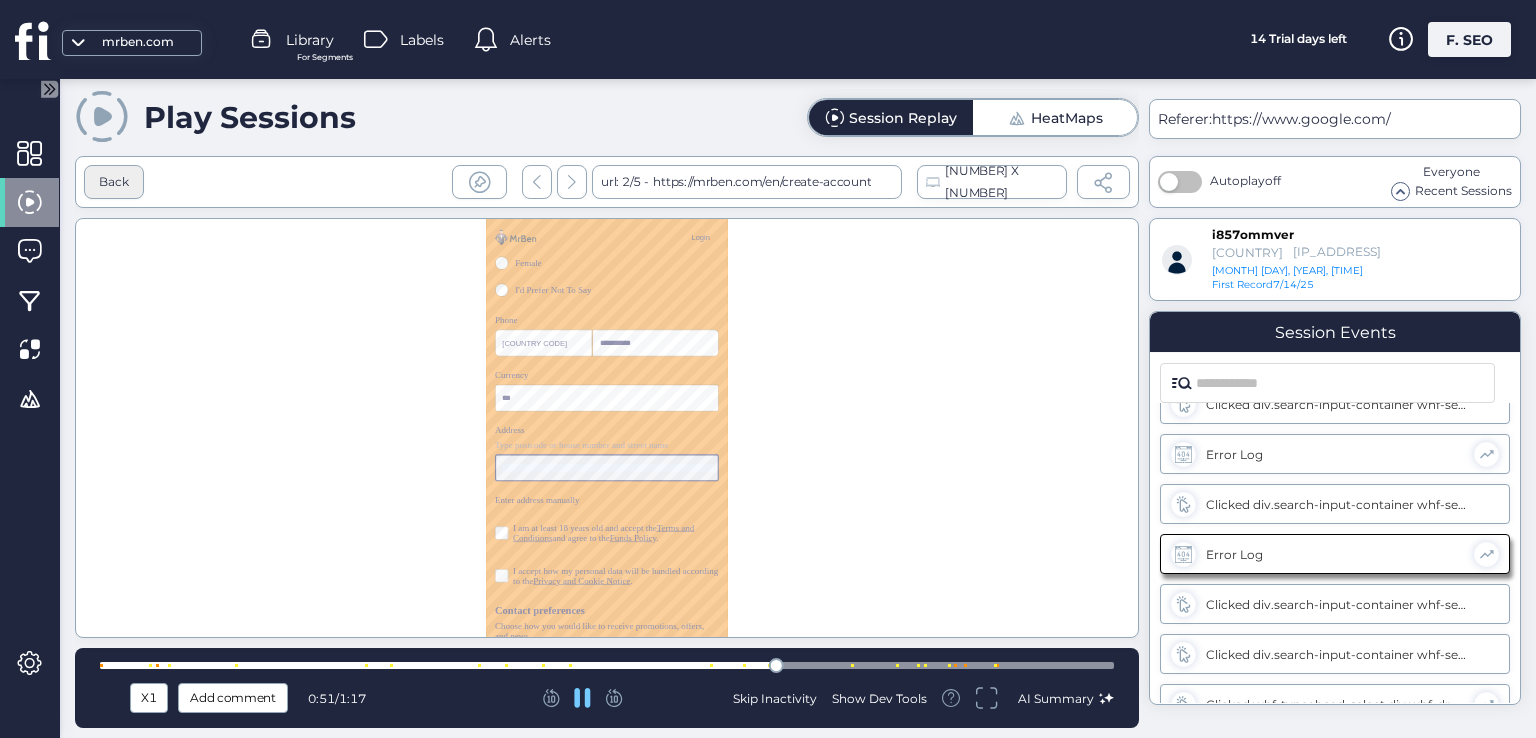 scroll, scrollTop: 828, scrollLeft: 0, axis: vertical 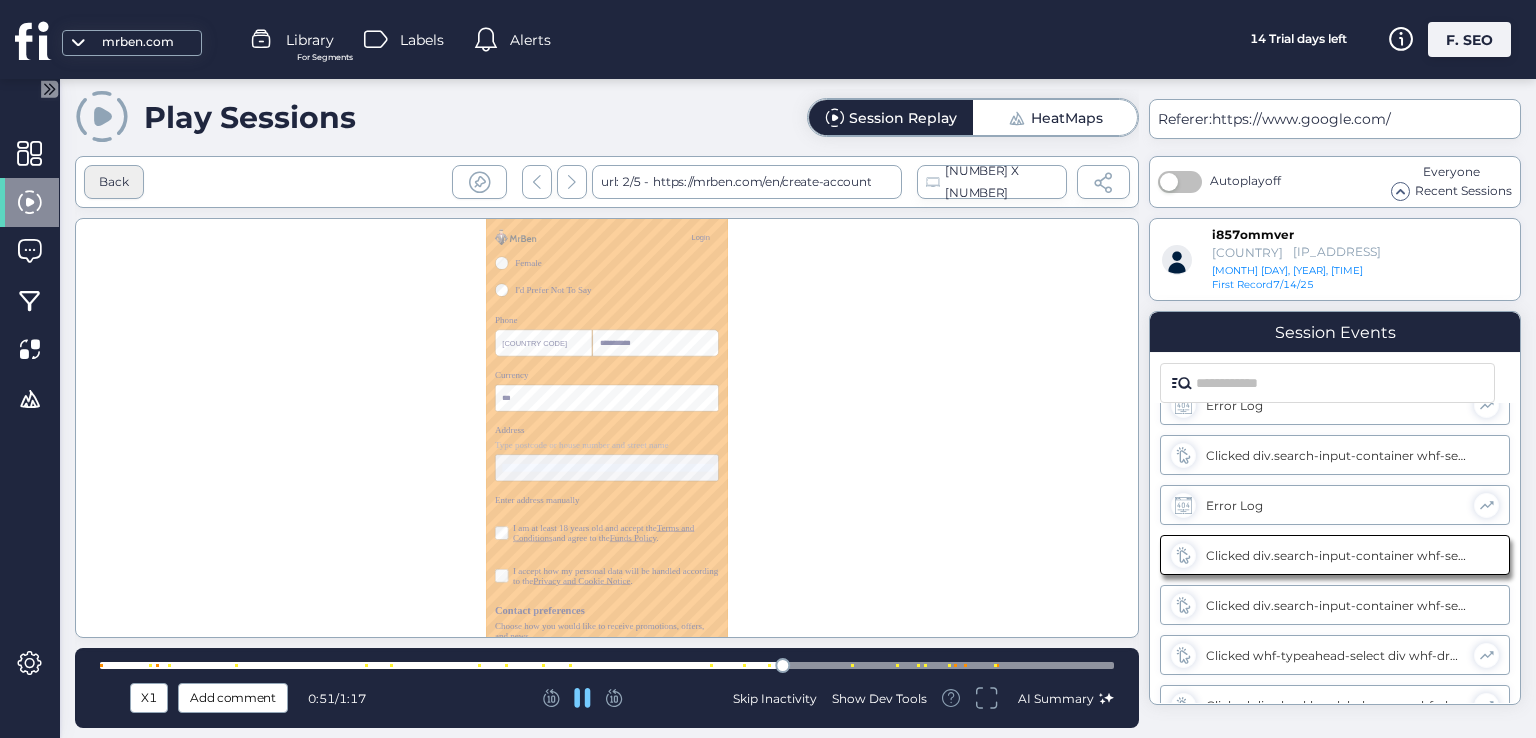 click on "Back" at bounding box center (114, 182) 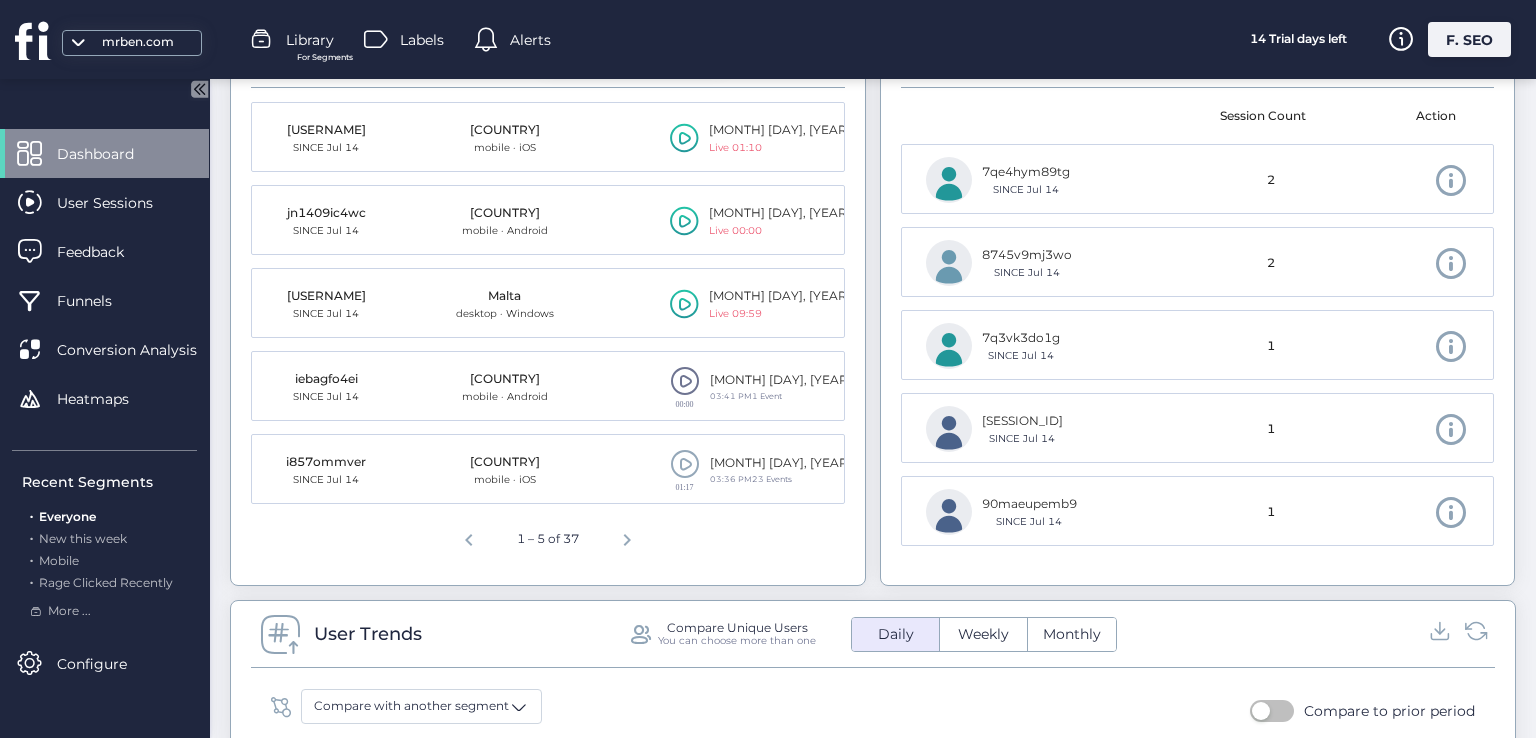scroll, scrollTop: 731, scrollLeft: 0, axis: vertical 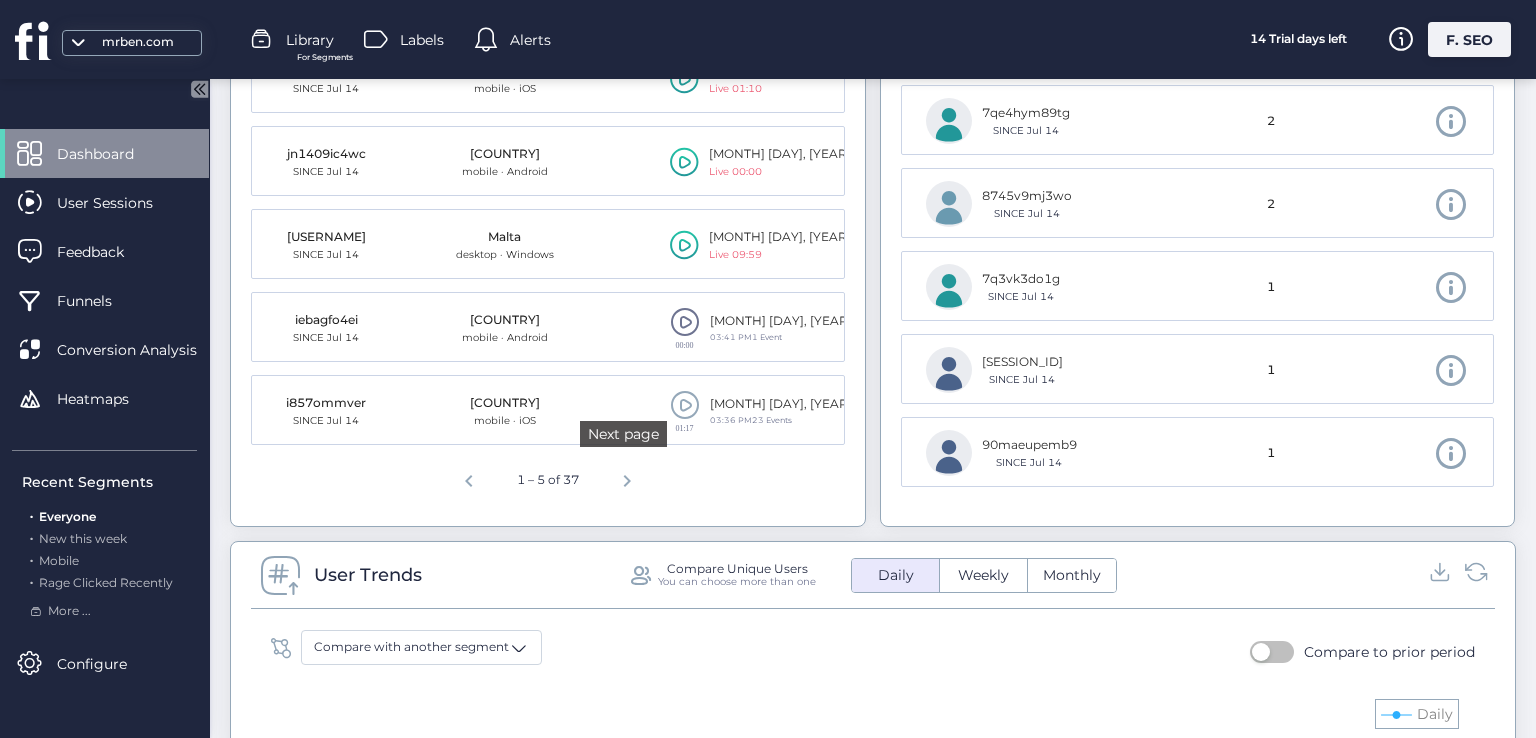 click 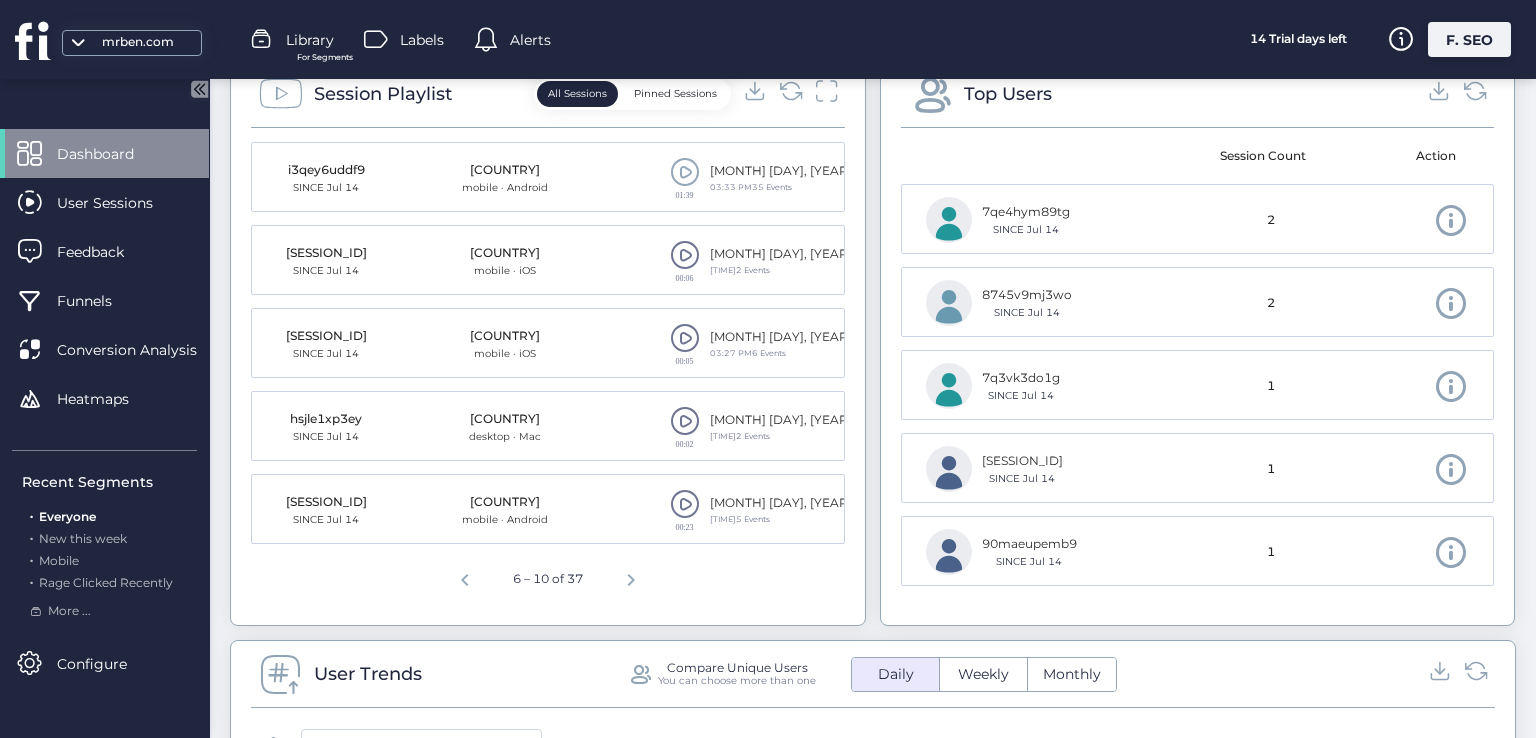 scroll, scrollTop: 559, scrollLeft: 0, axis: vertical 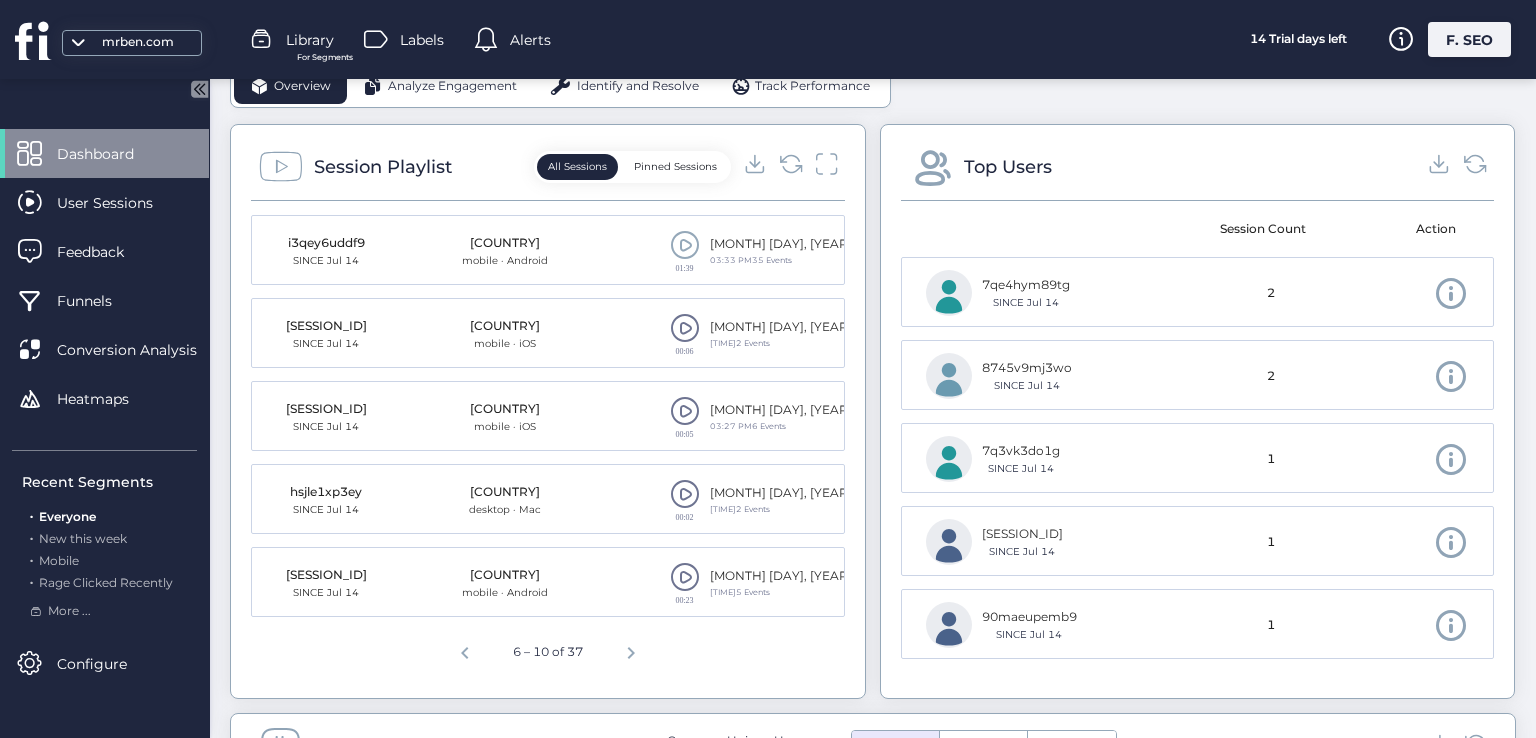 click 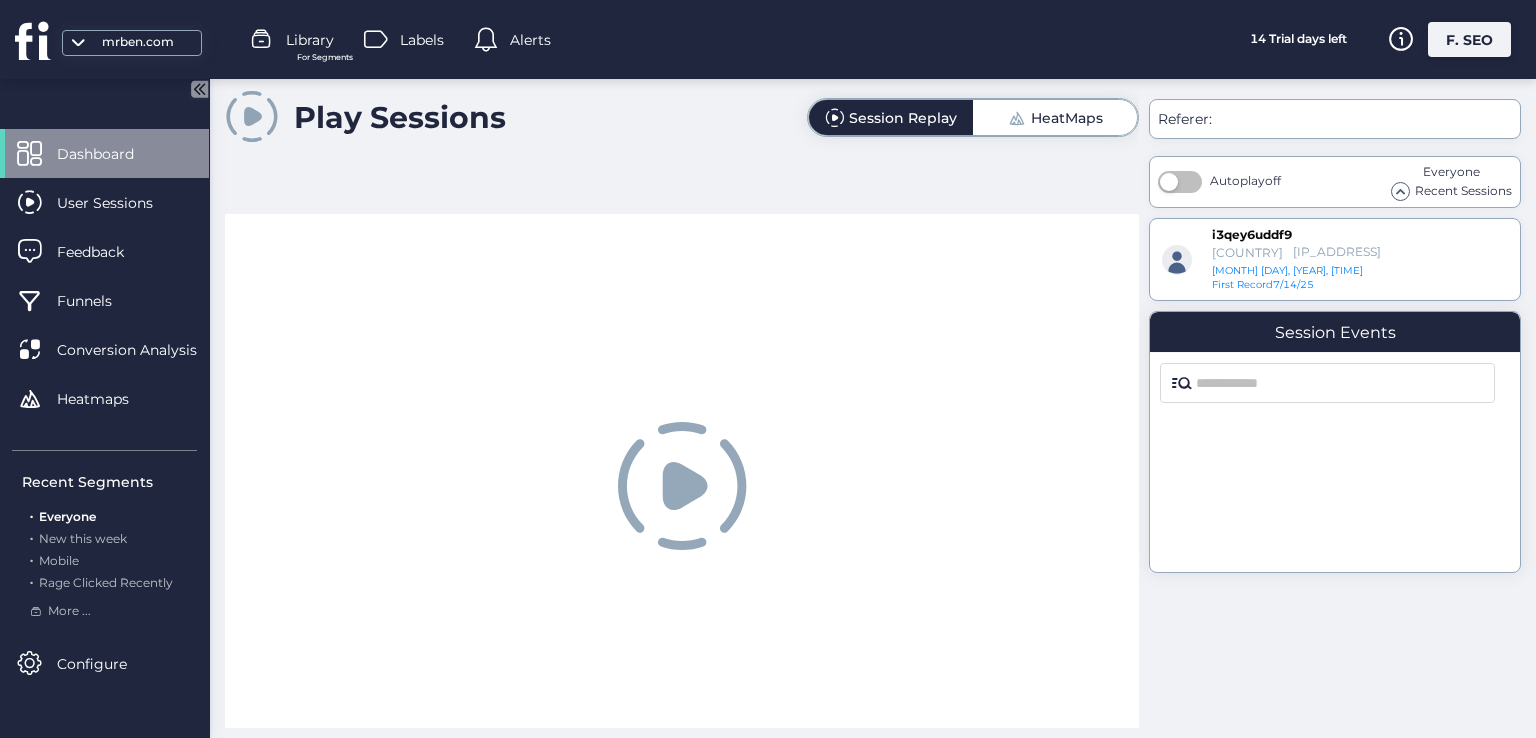 scroll, scrollTop: 0, scrollLeft: 0, axis: both 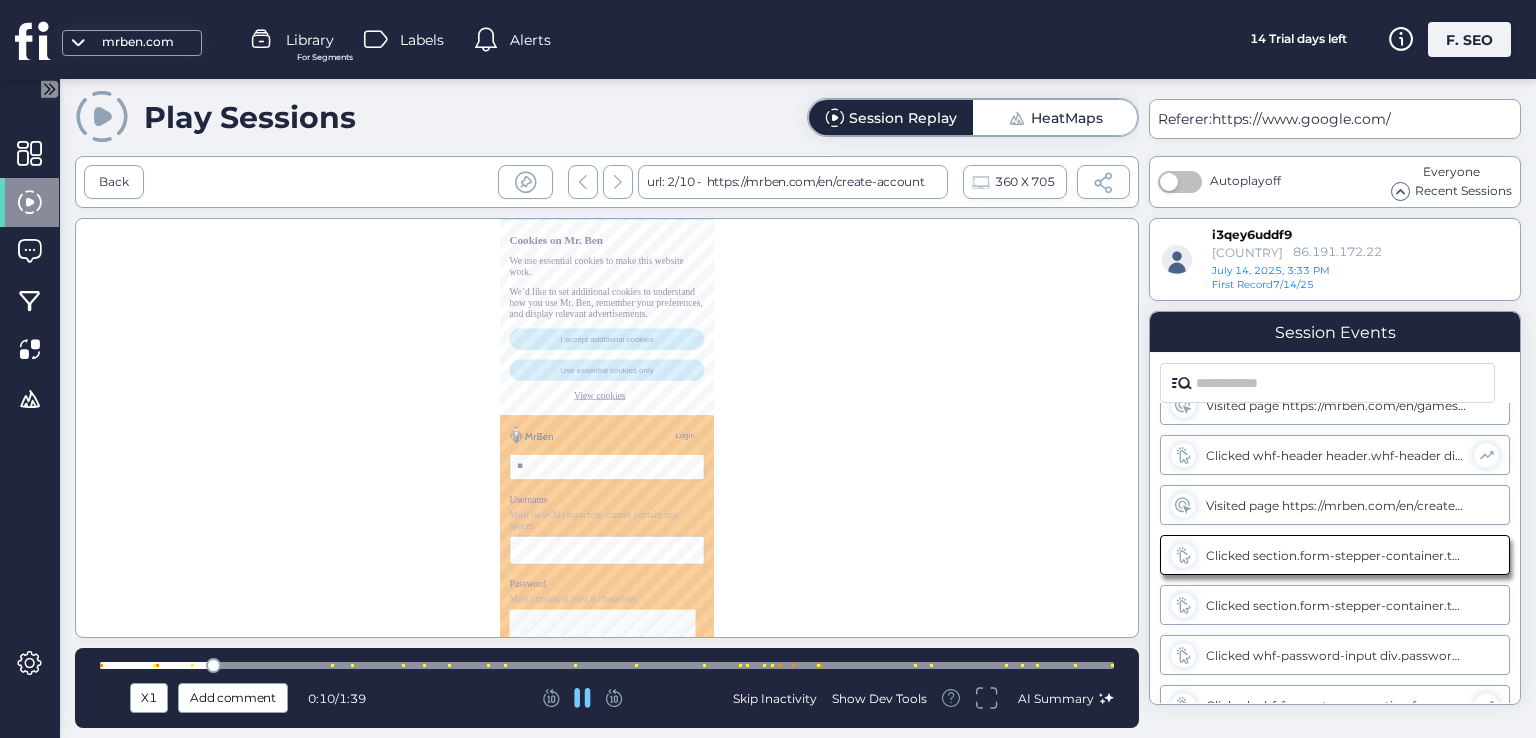 type on "**********" 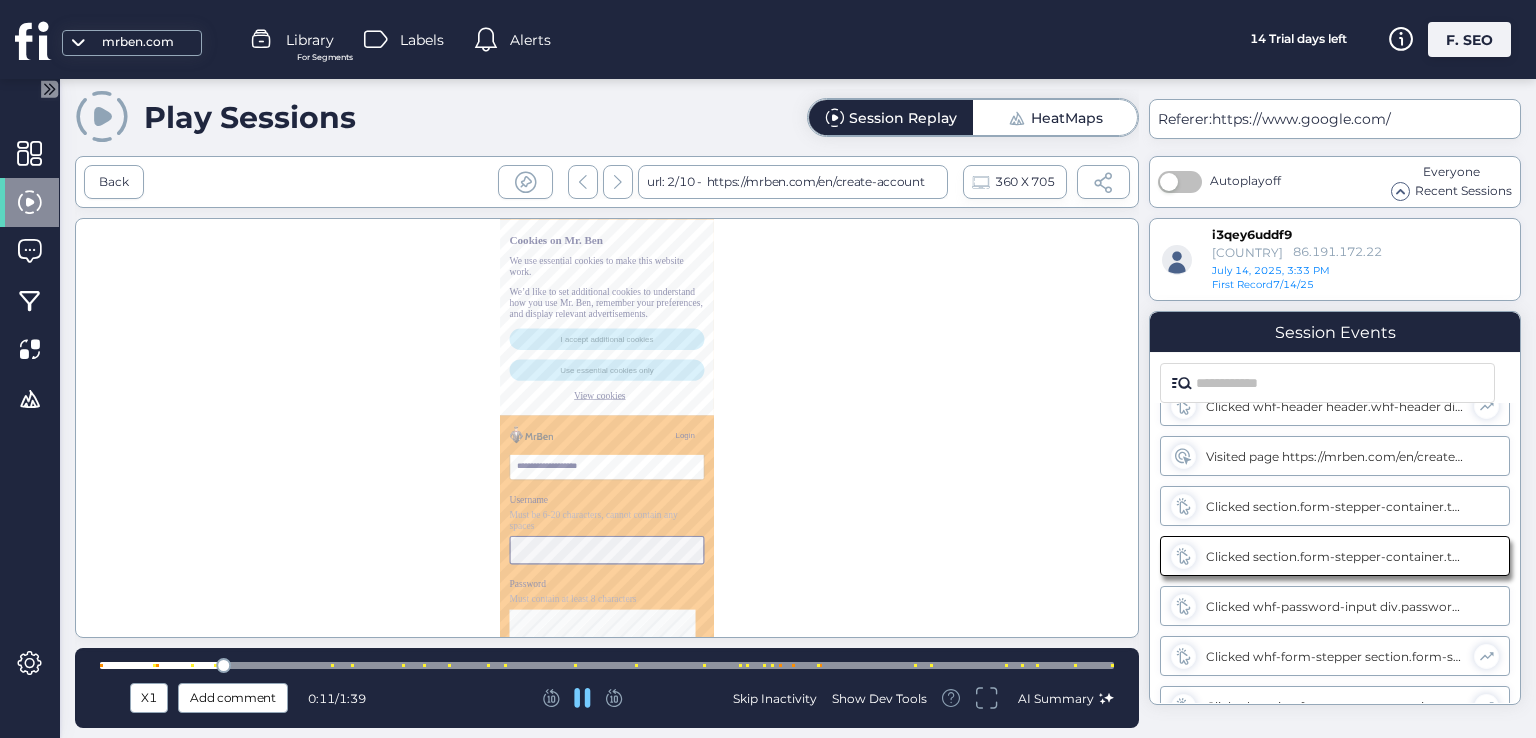 scroll, scrollTop: 79, scrollLeft: 0, axis: vertical 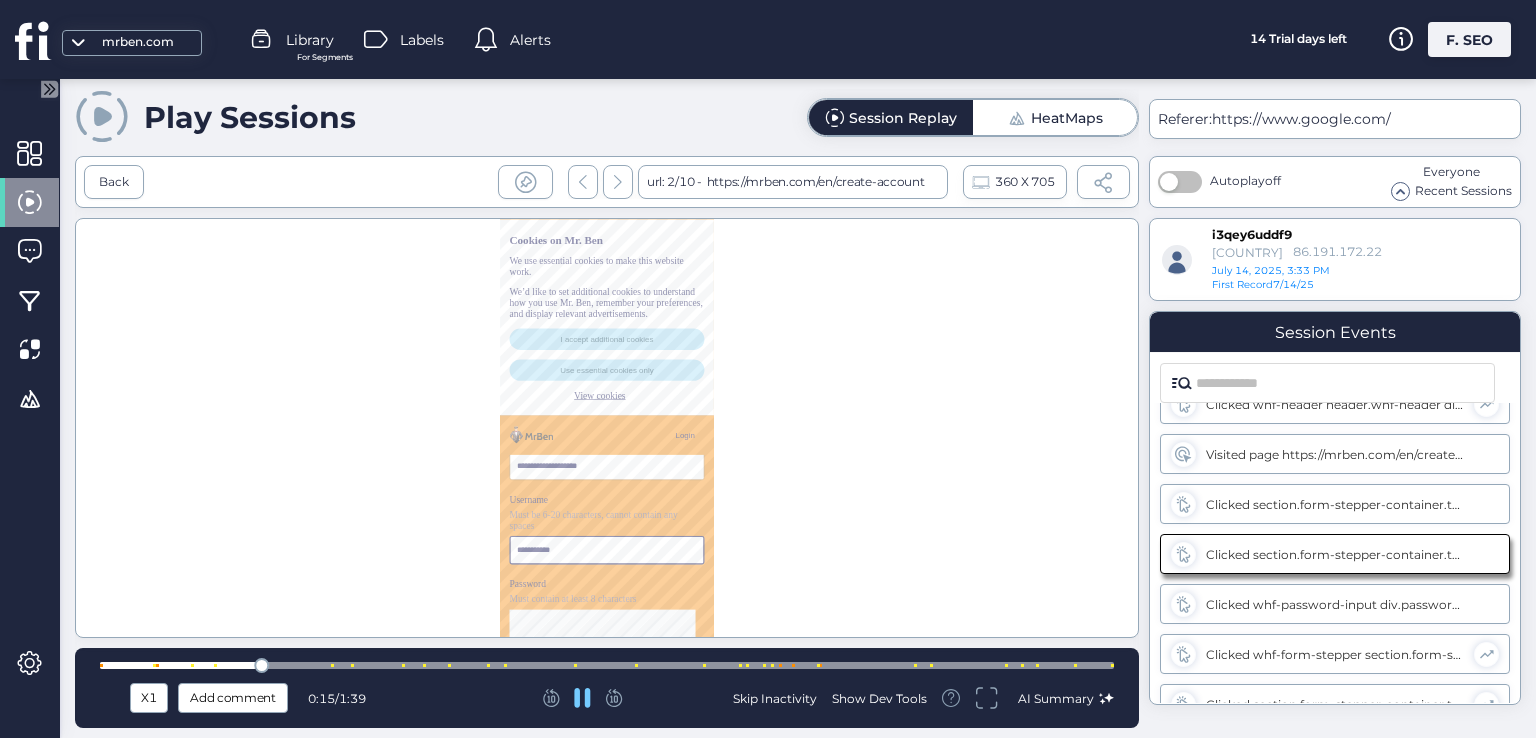 type on "**********" 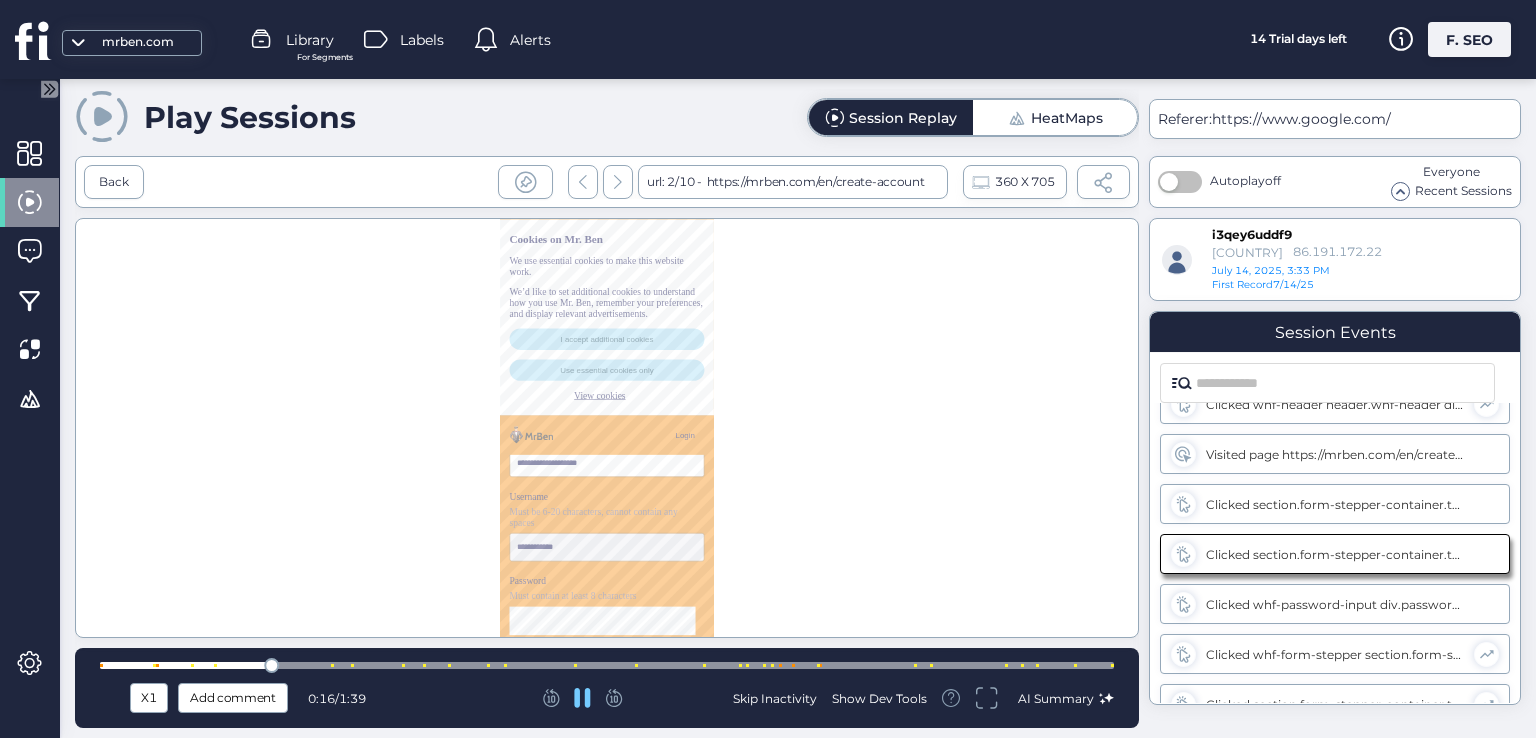 scroll, scrollTop: 296, scrollLeft: 0, axis: vertical 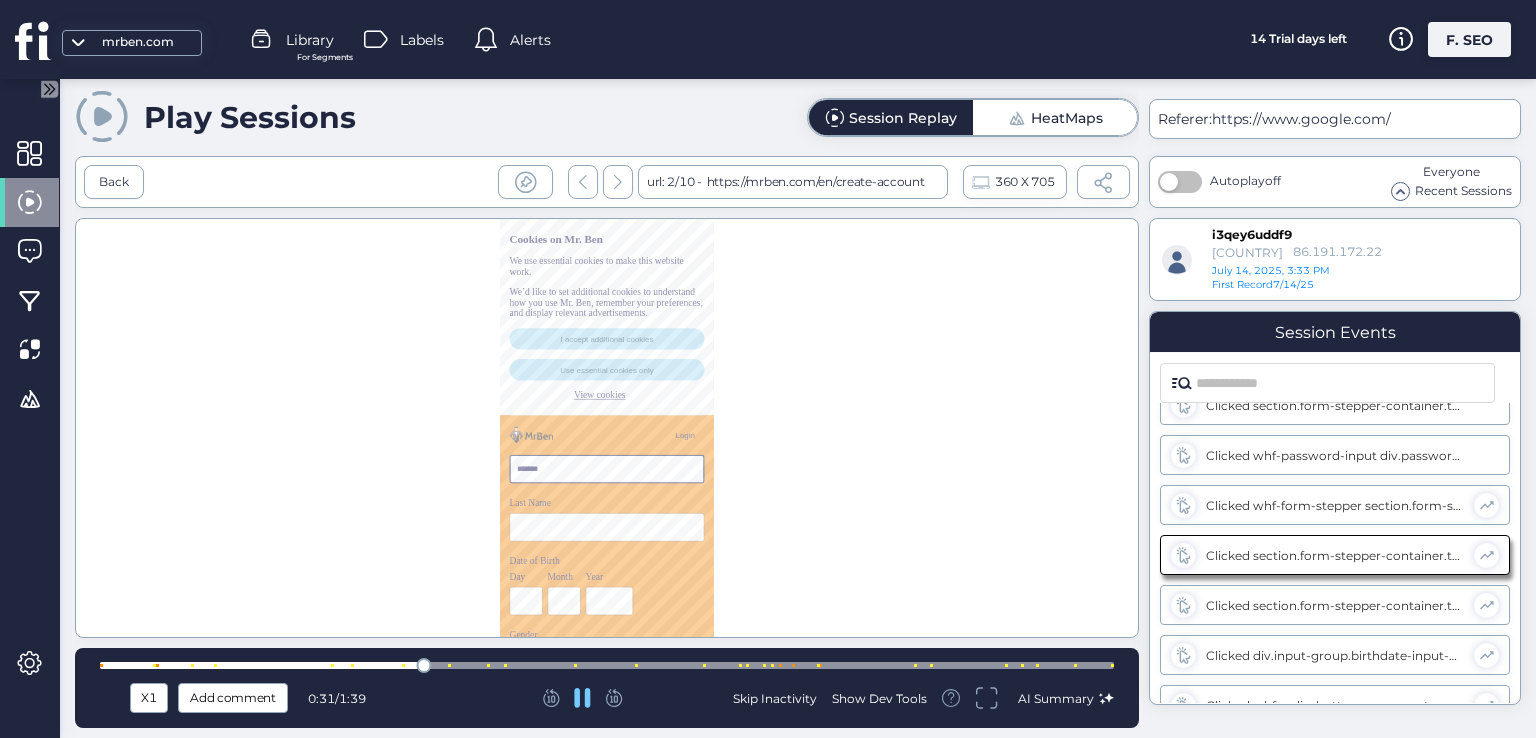 type on "*******" 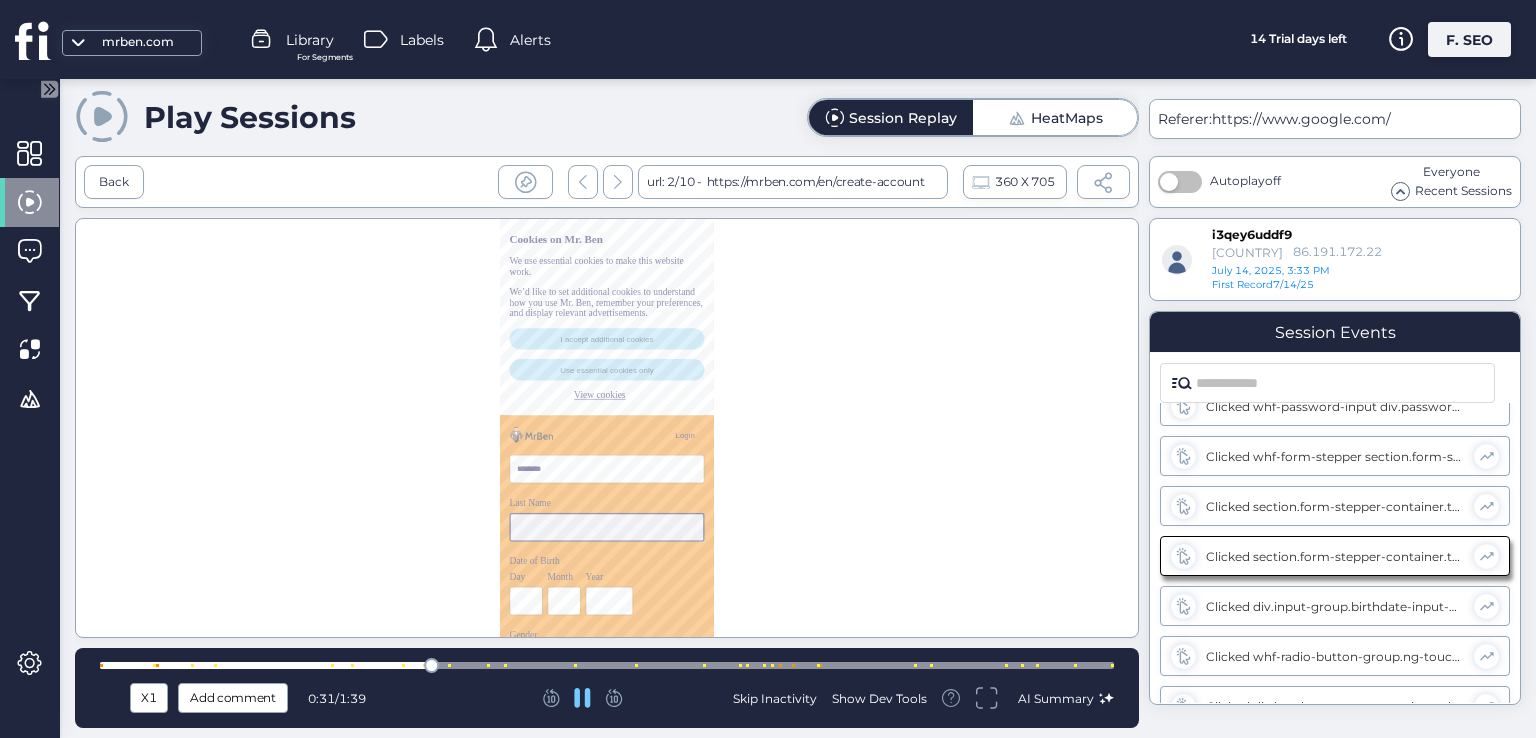 scroll, scrollTop: 279, scrollLeft: 0, axis: vertical 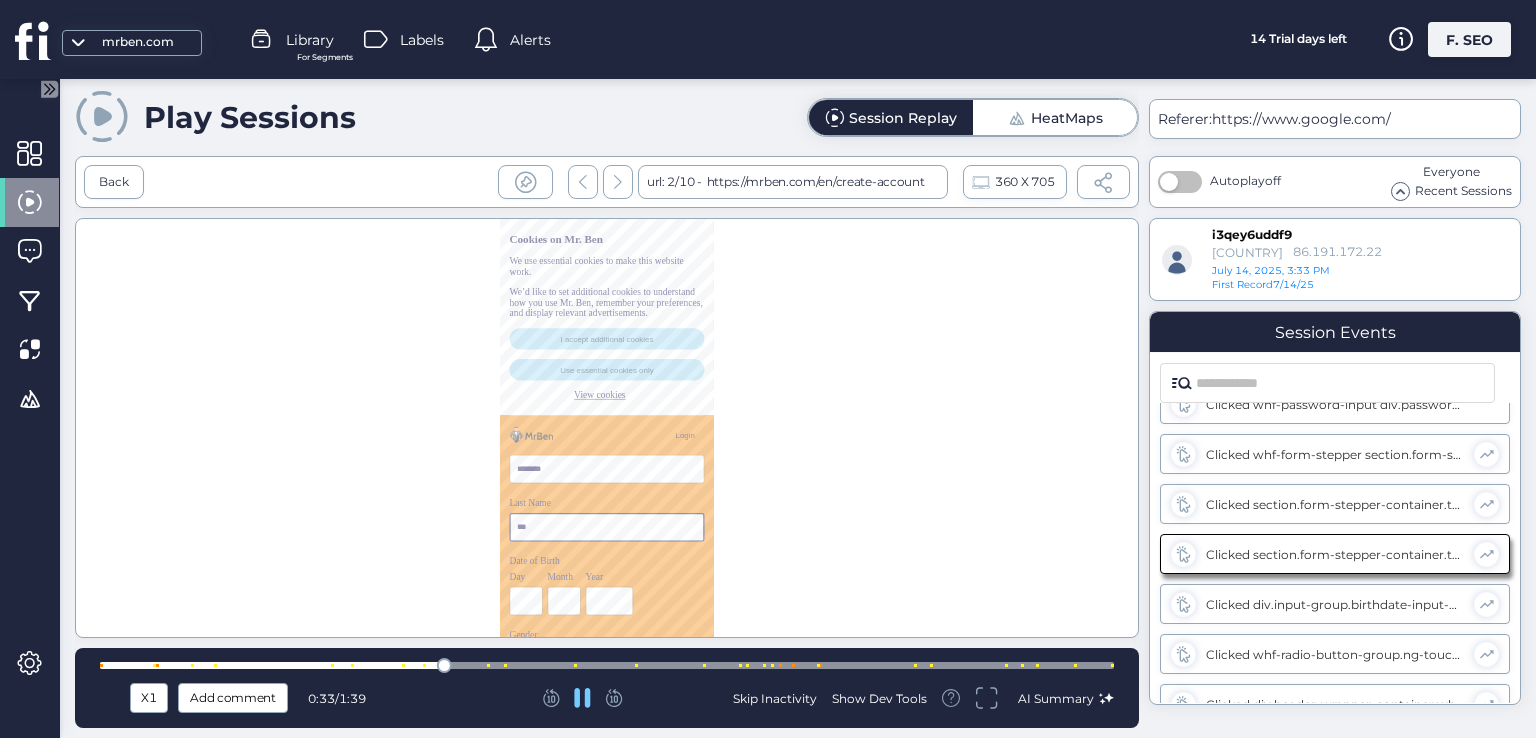 type on "****" 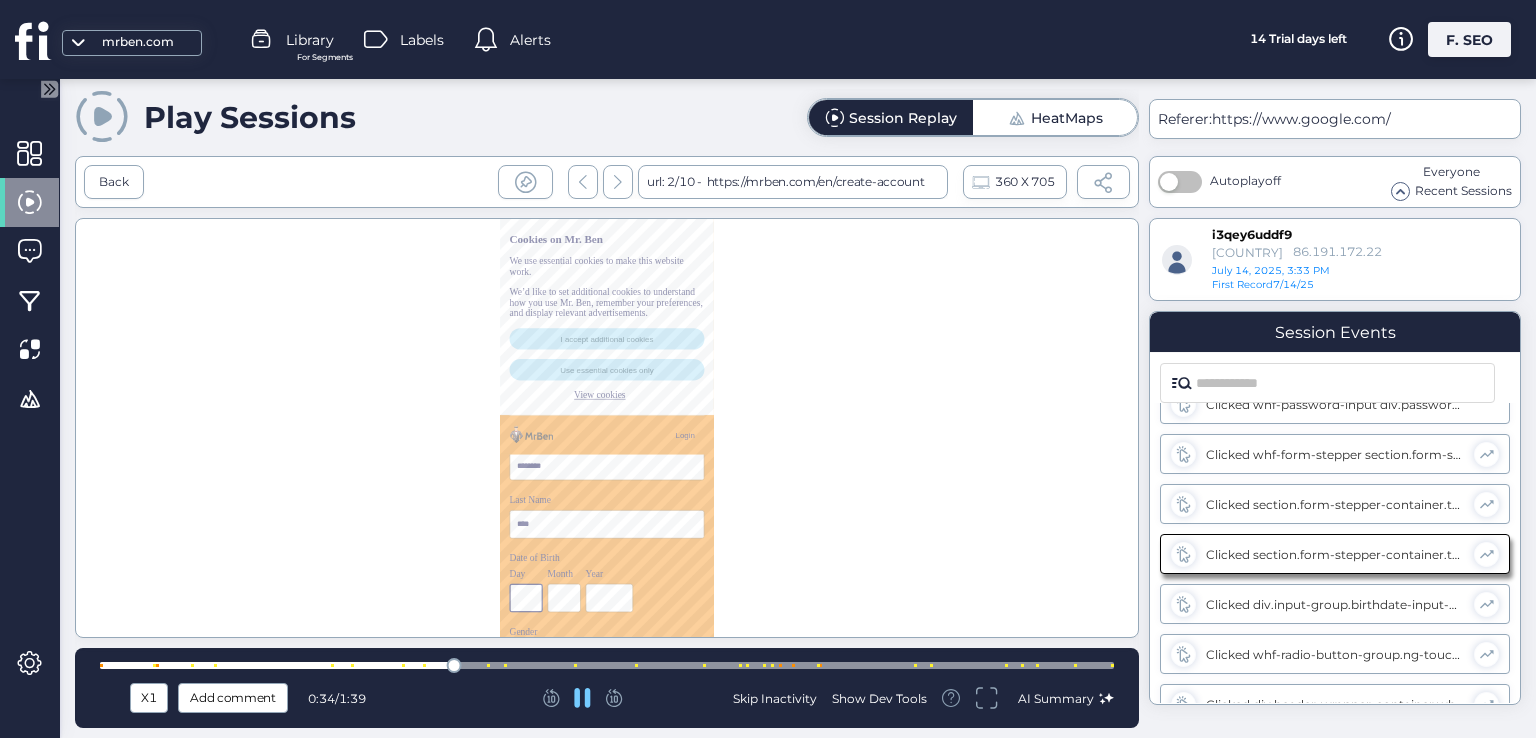scroll, scrollTop: 462, scrollLeft: 0, axis: vertical 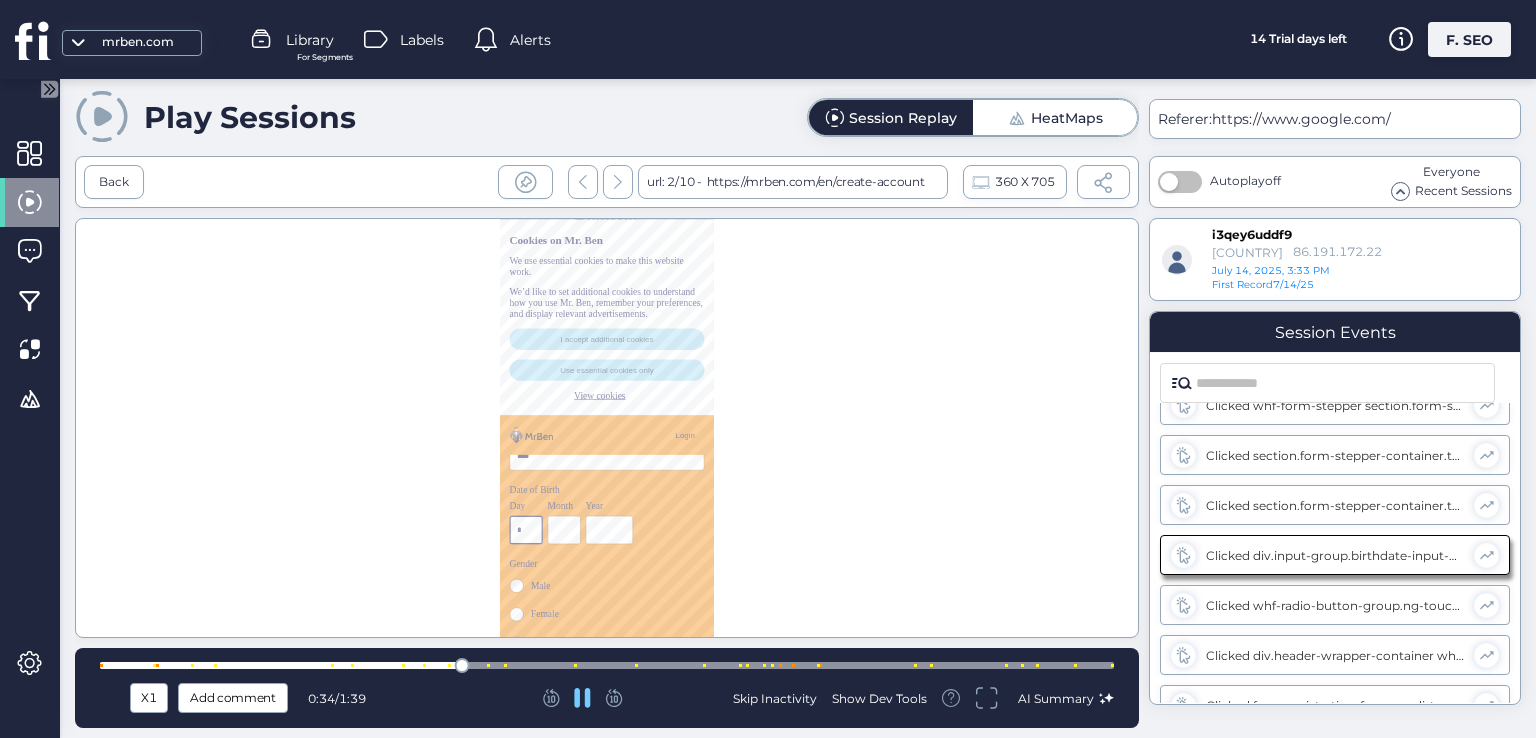 type on "**" 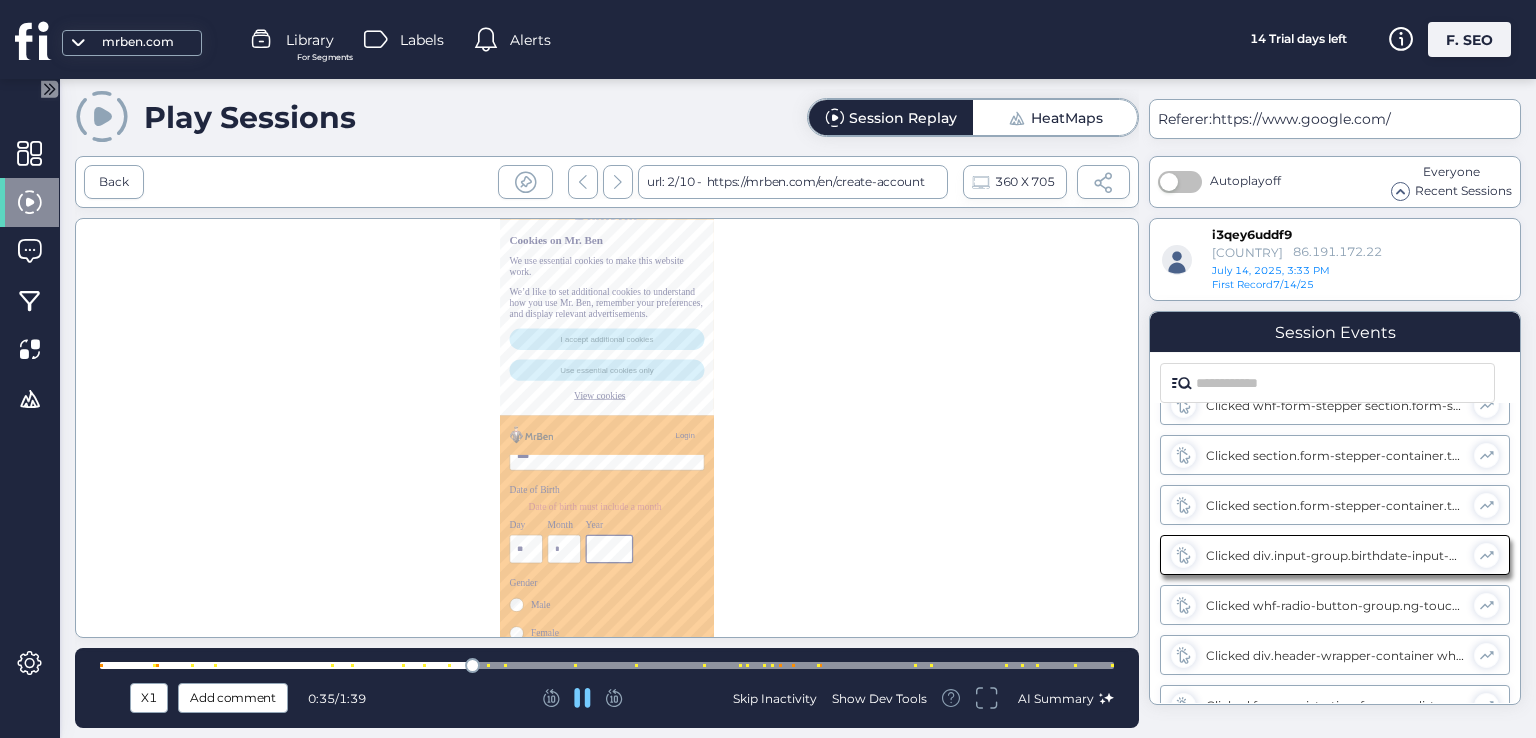 type on "**" 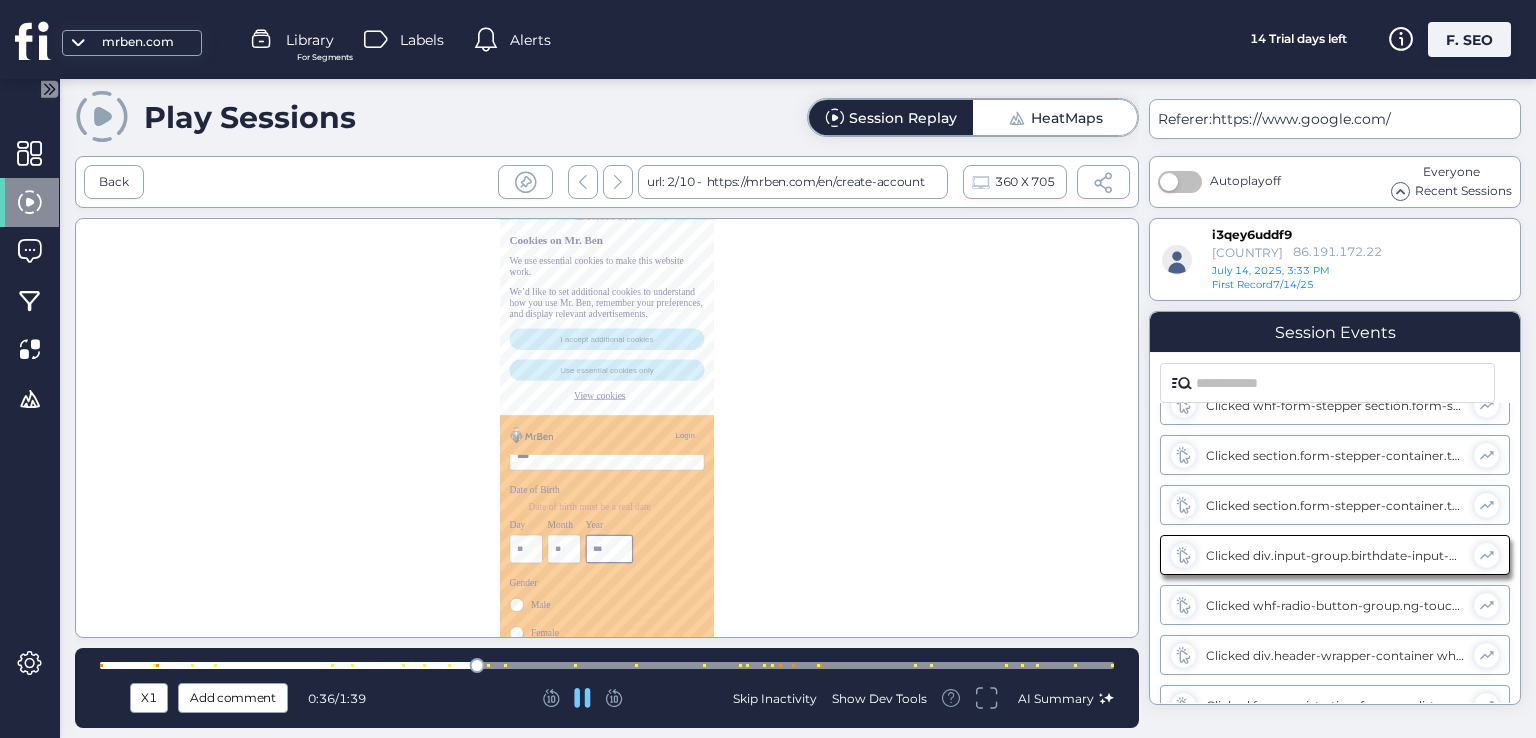 type on "****" 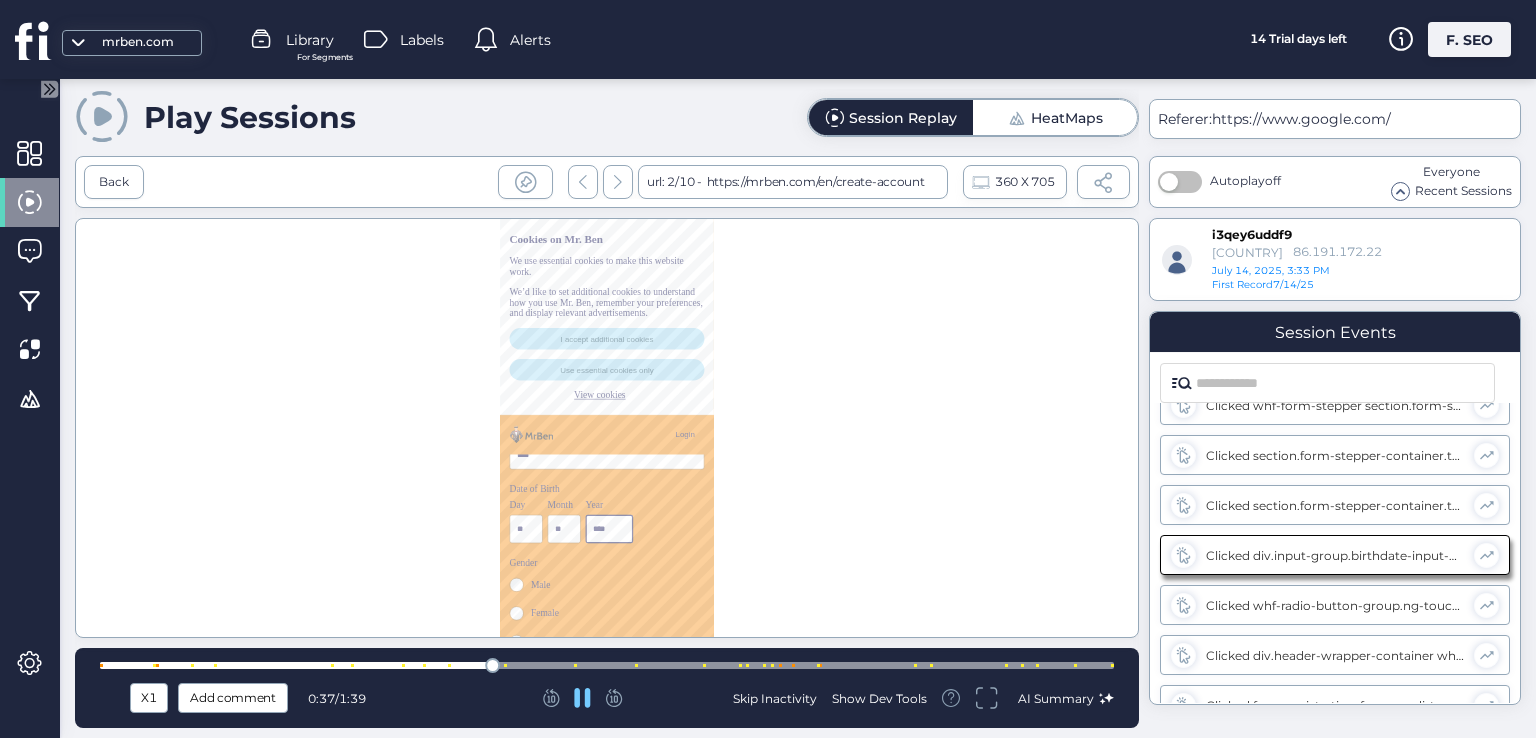 scroll, scrollTop: 590, scrollLeft: 0, axis: vertical 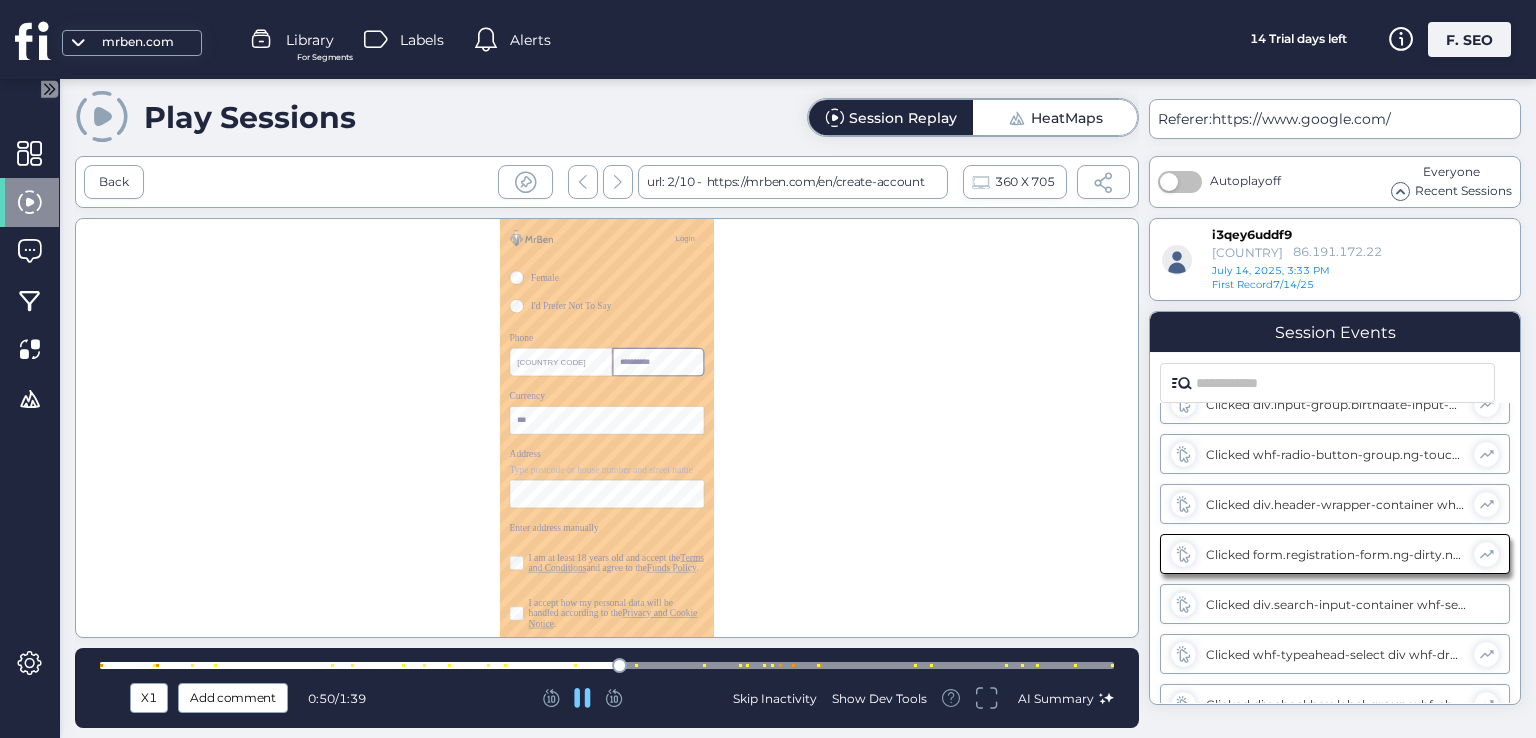 type on "**********" 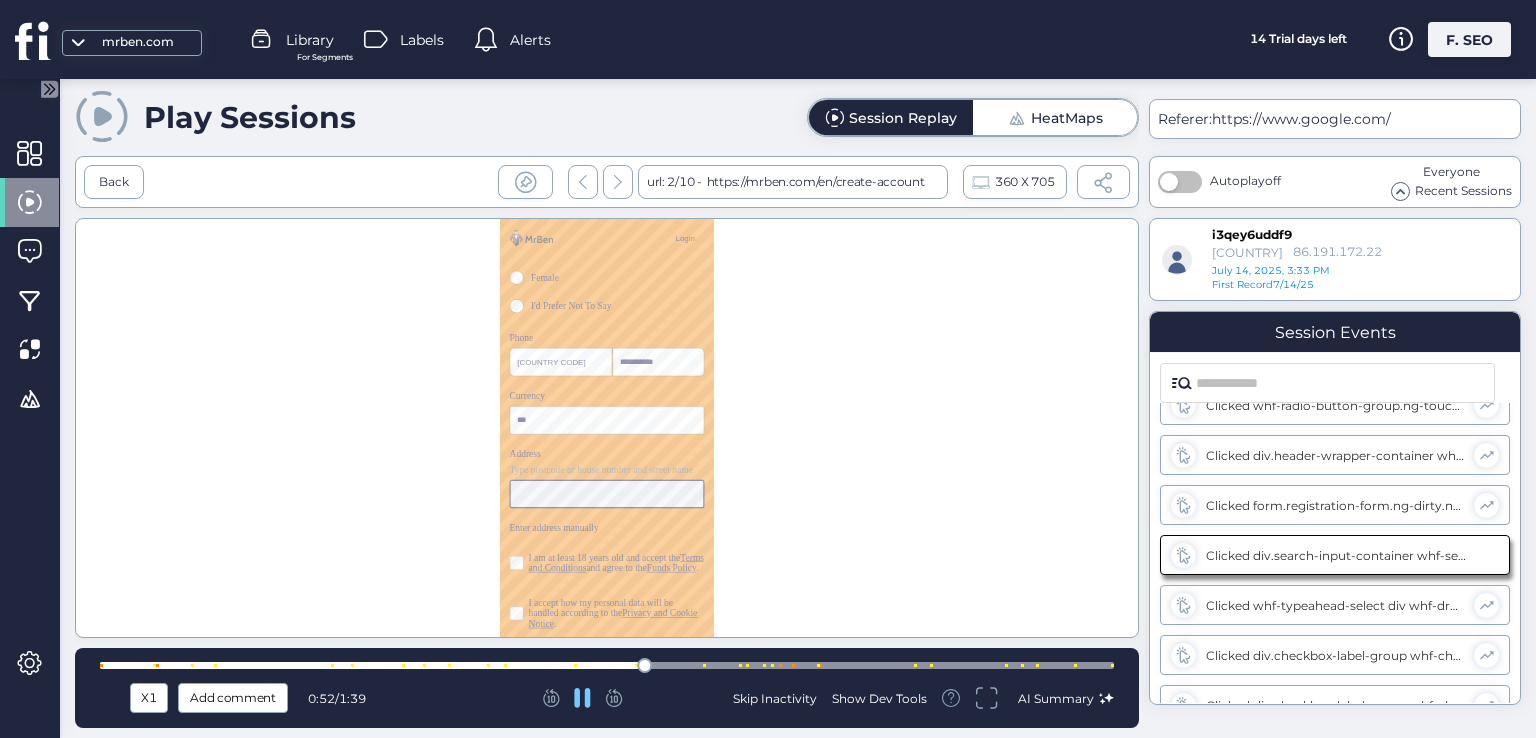 scroll, scrollTop: 528, scrollLeft: 0, axis: vertical 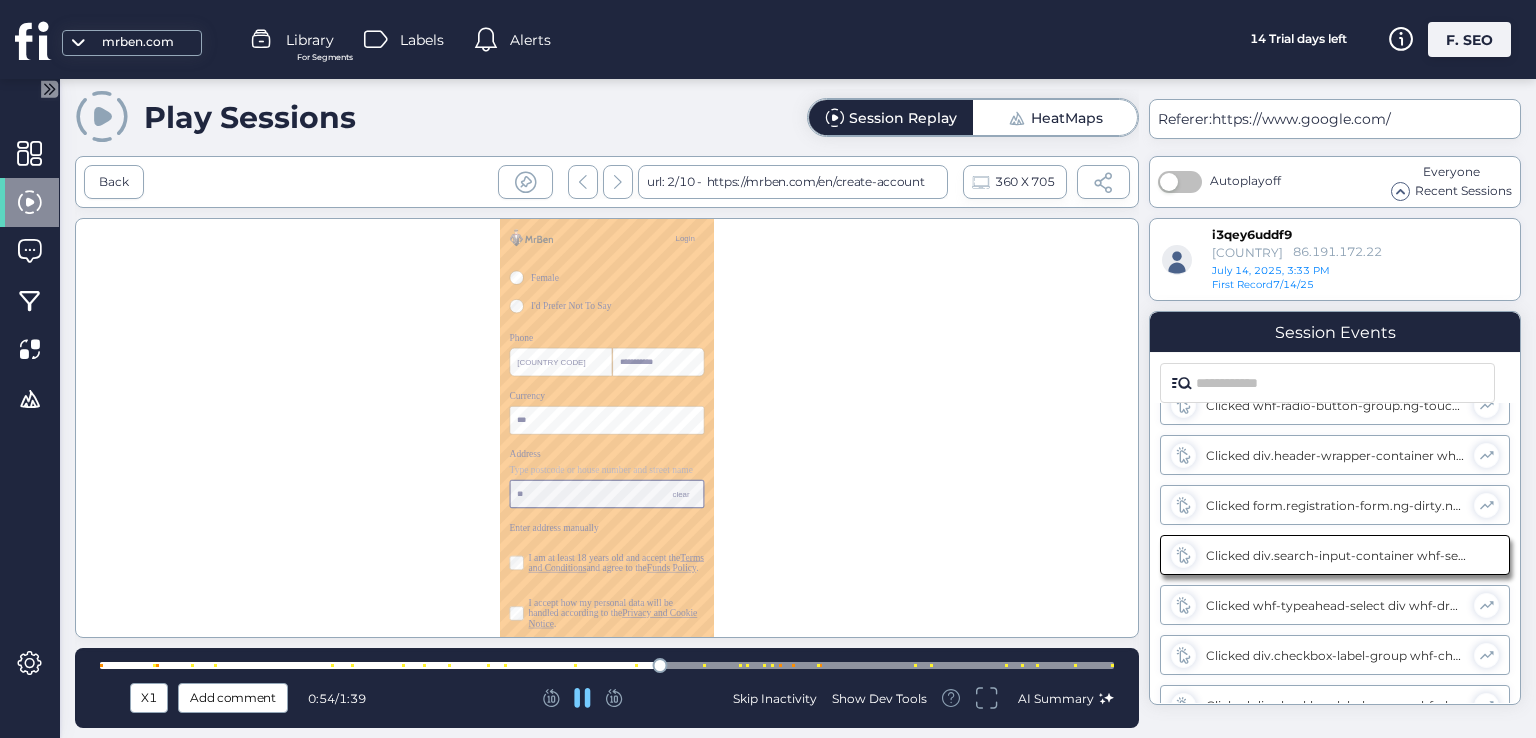 type on "********" 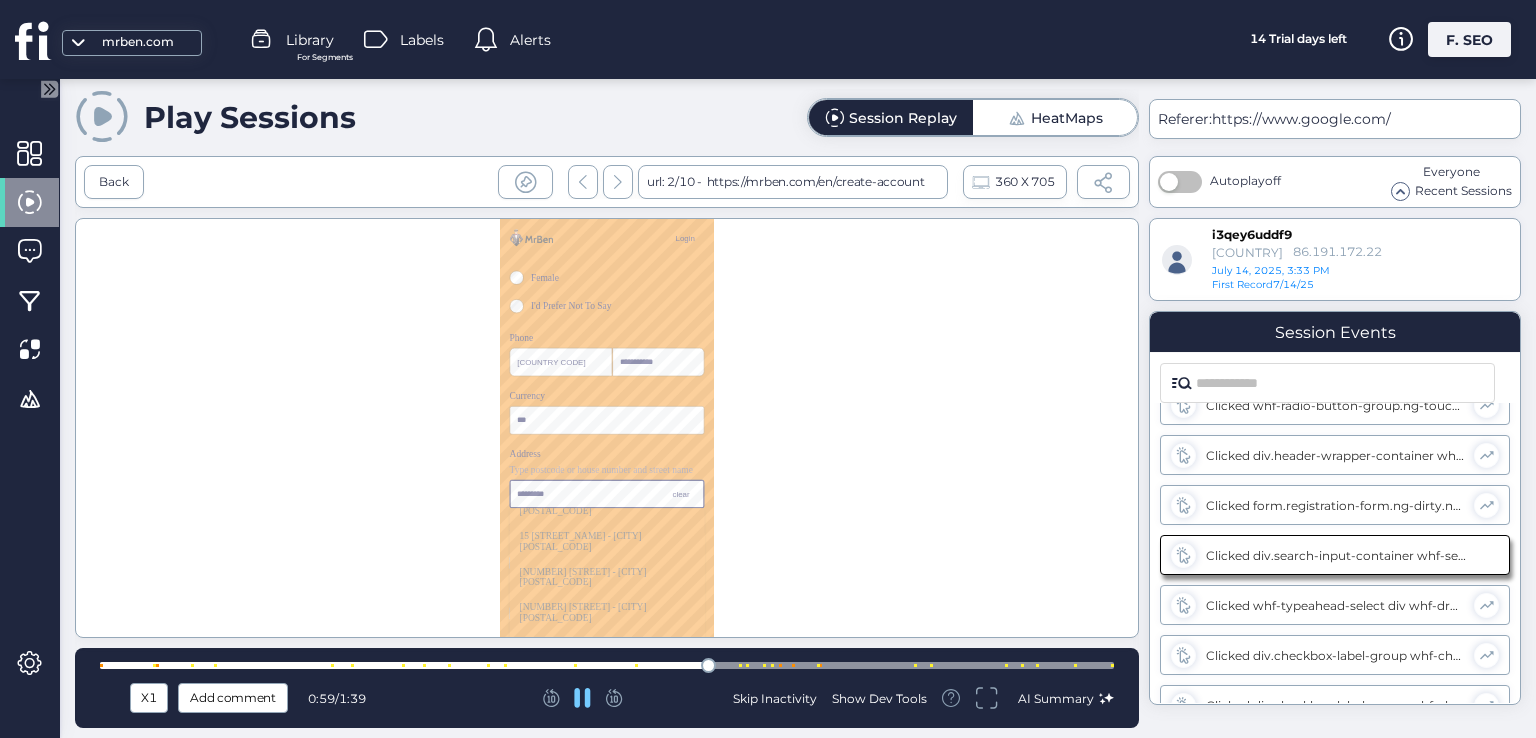 scroll, scrollTop: 888, scrollLeft: 0, axis: vertical 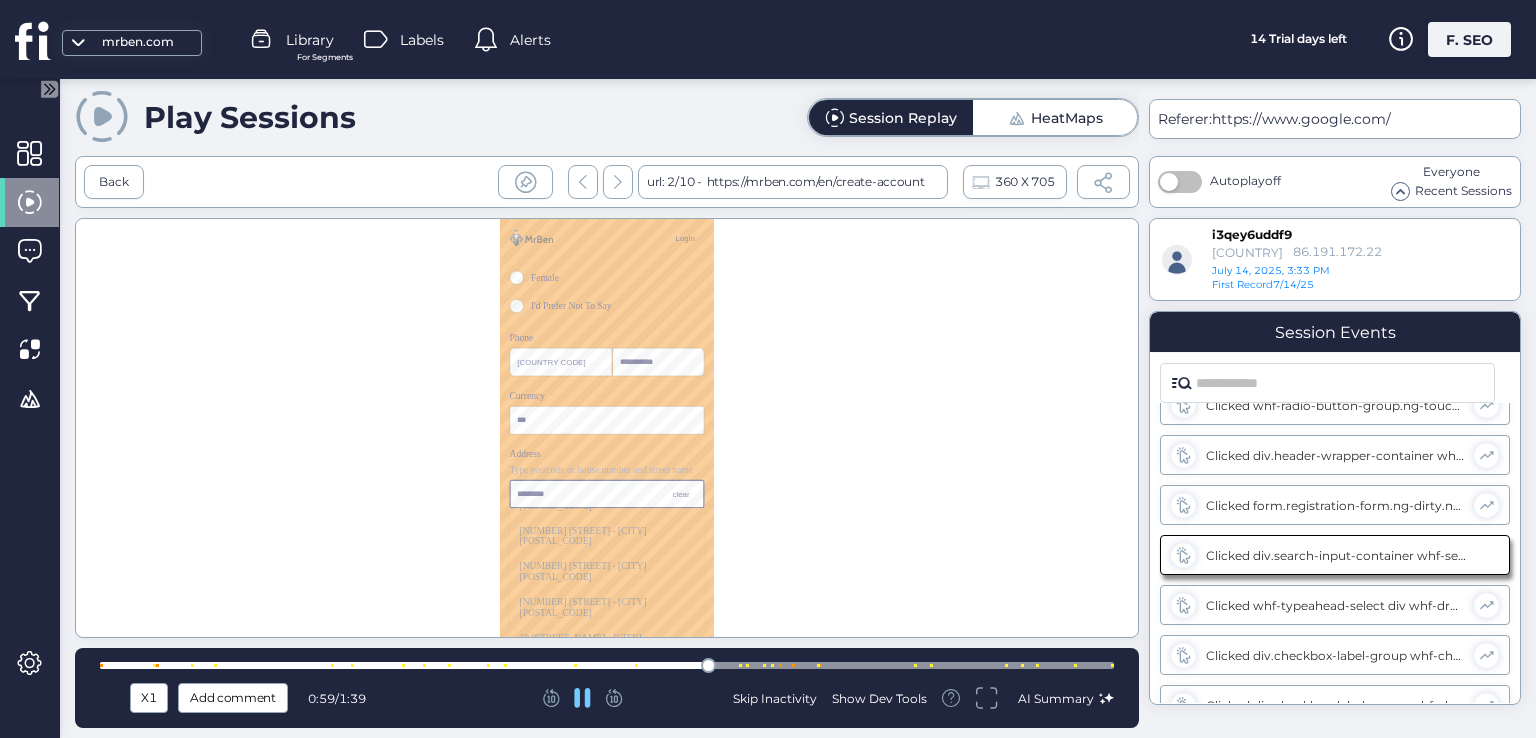 type 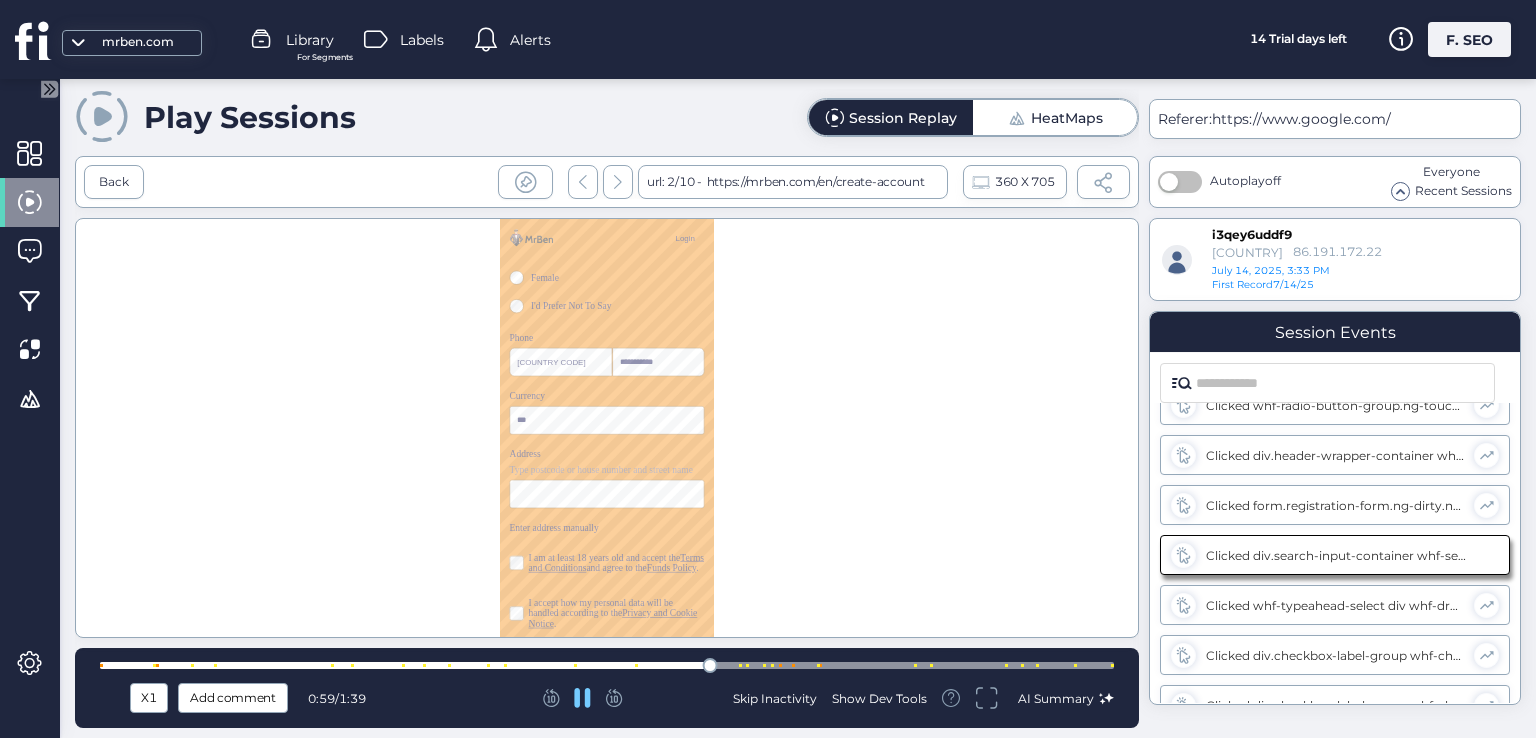 scroll, scrollTop: 579, scrollLeft: 0, axis: vertical 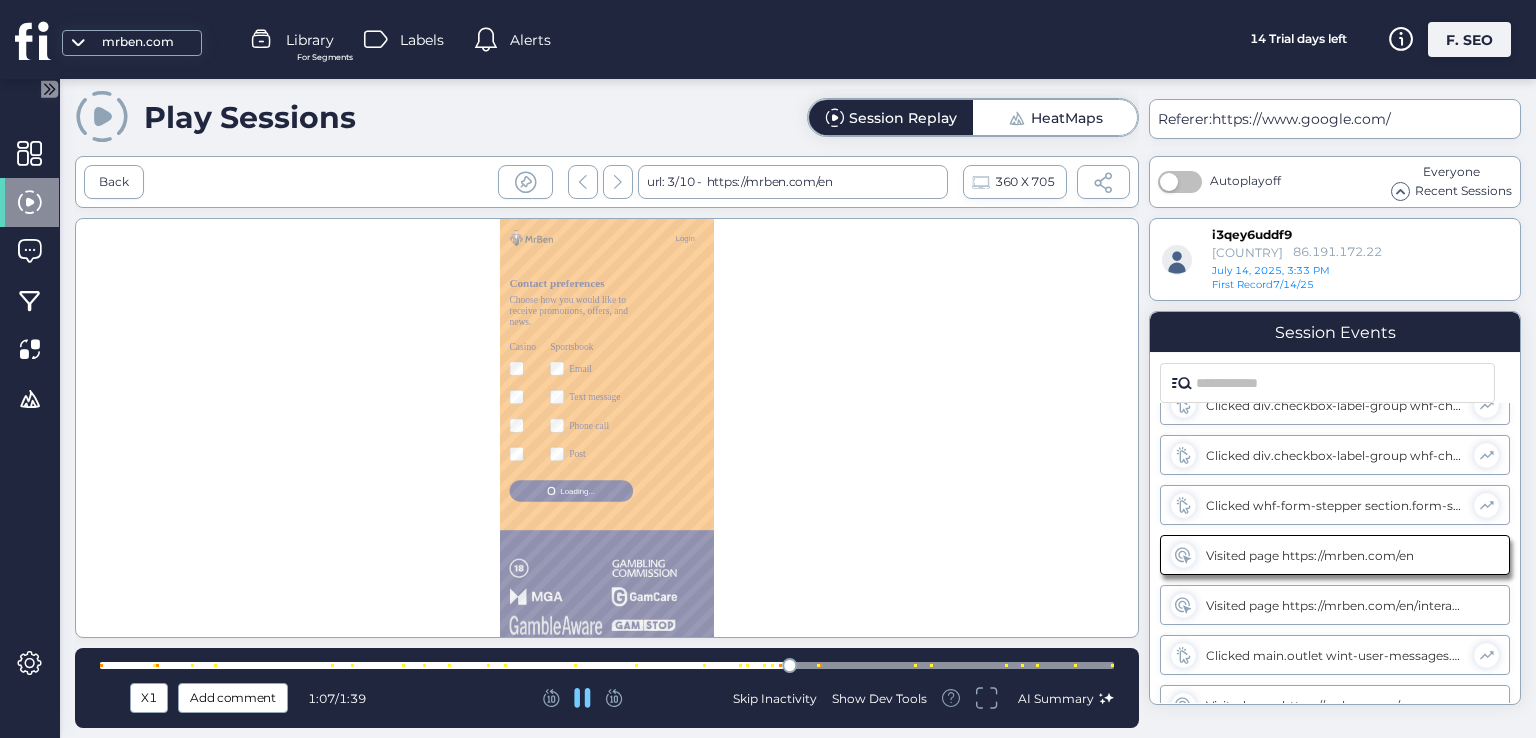 type 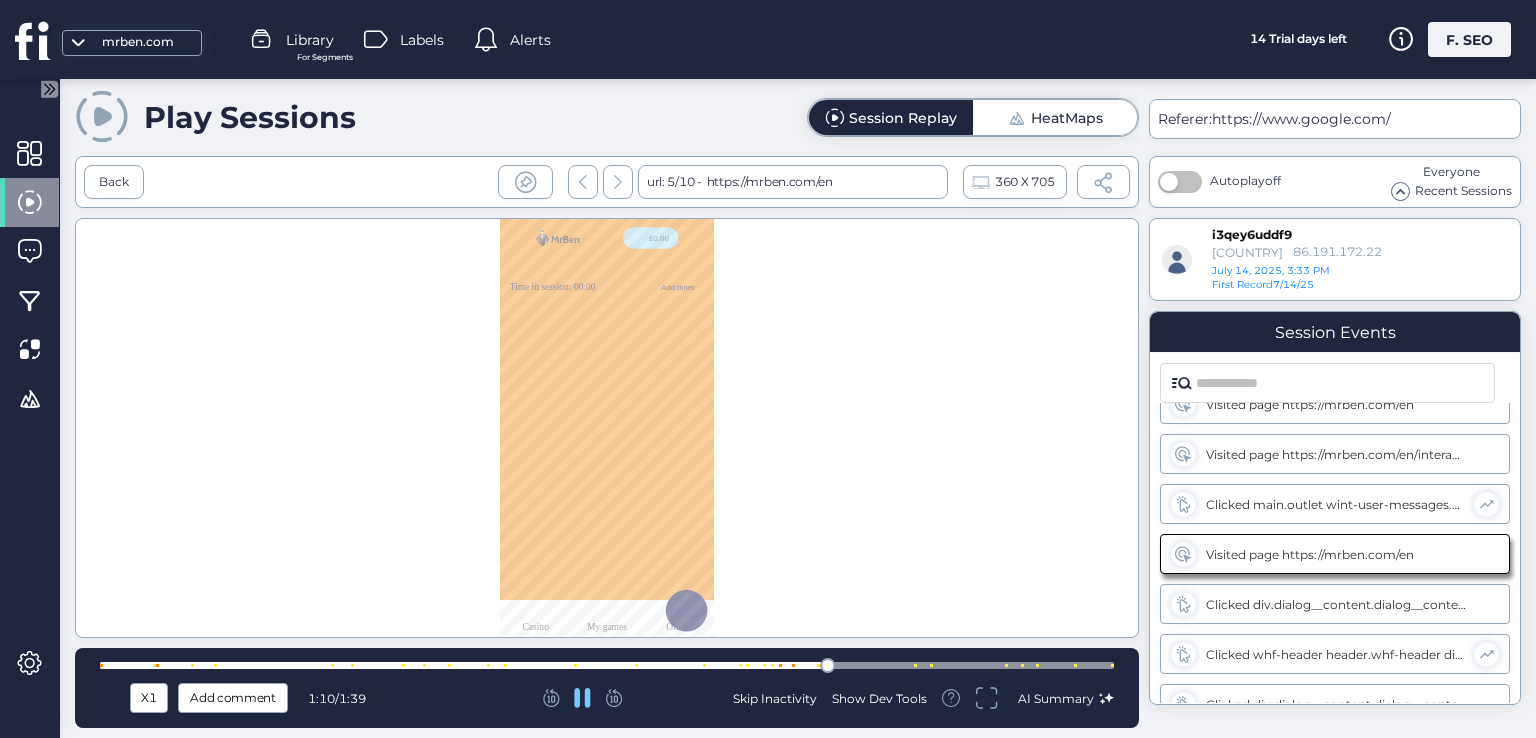 type 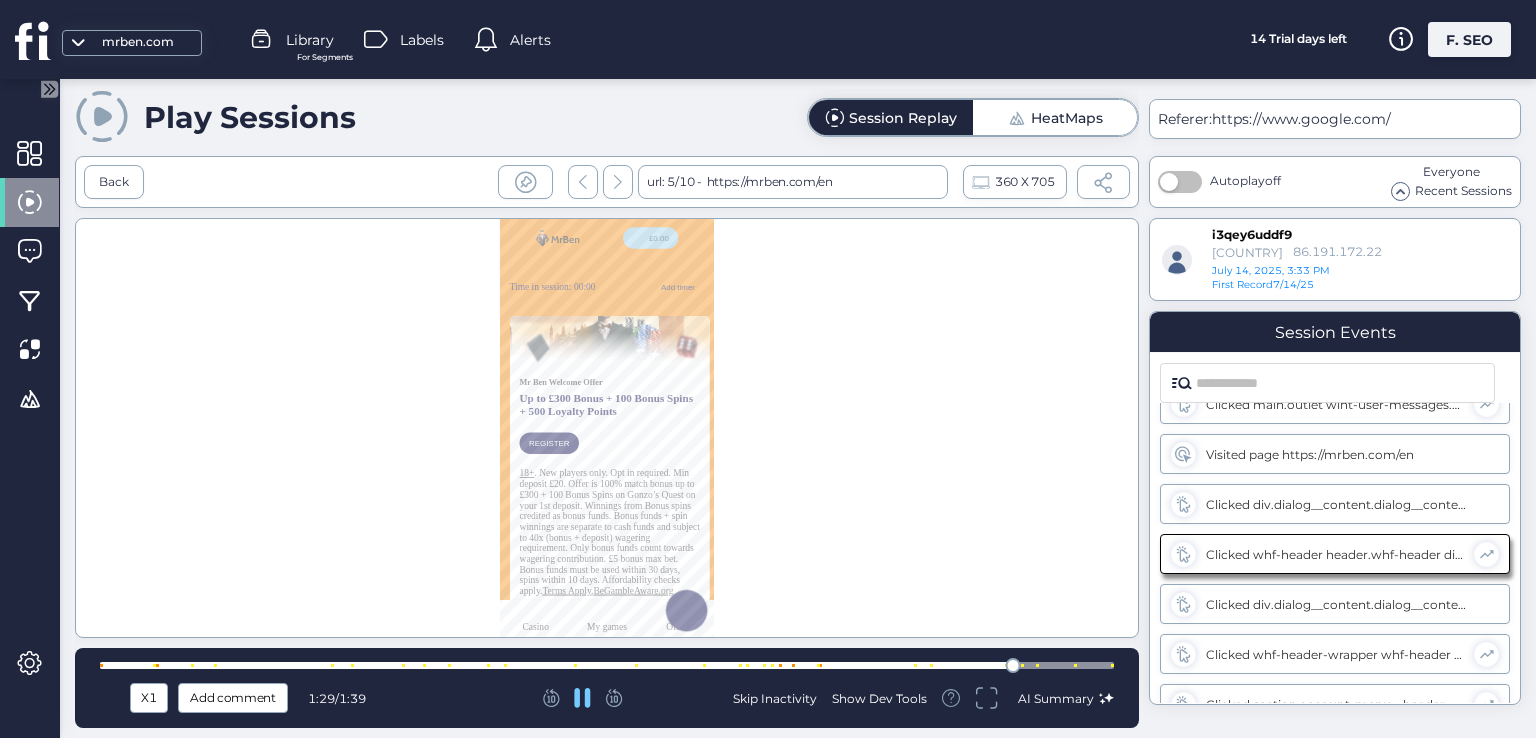 scroll, scrollTop: 1128, scrollLeft: 0, axis: vertical 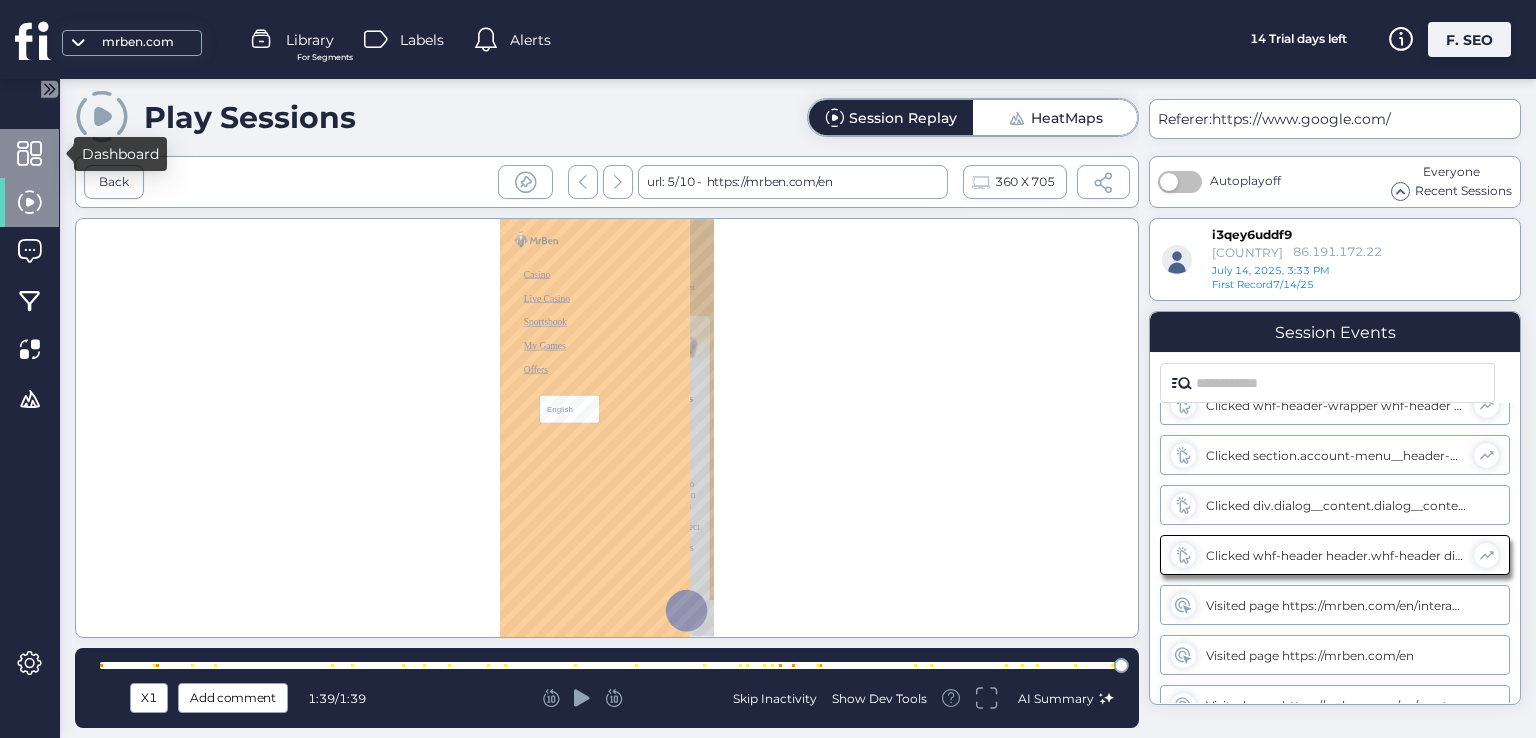 click 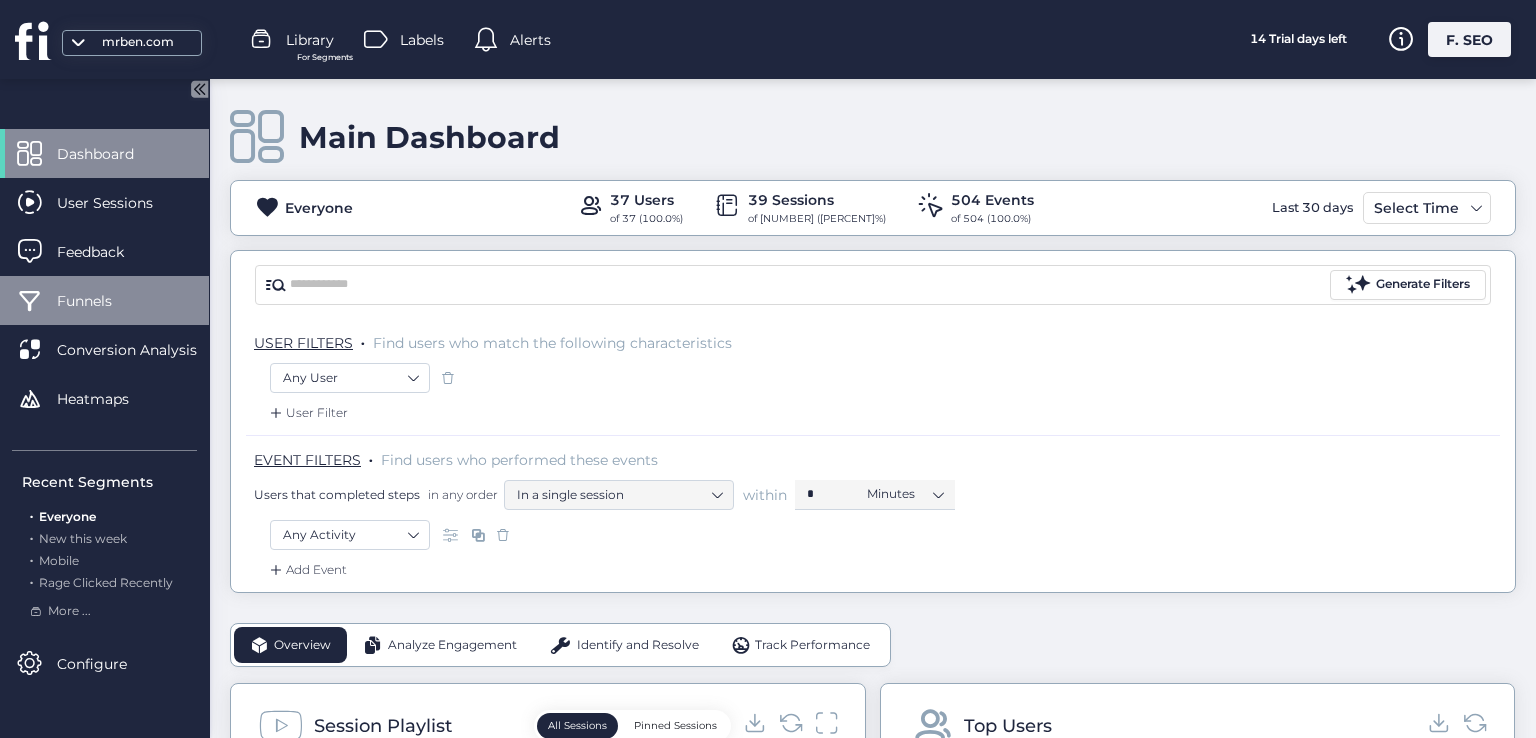 click on "Funnels" 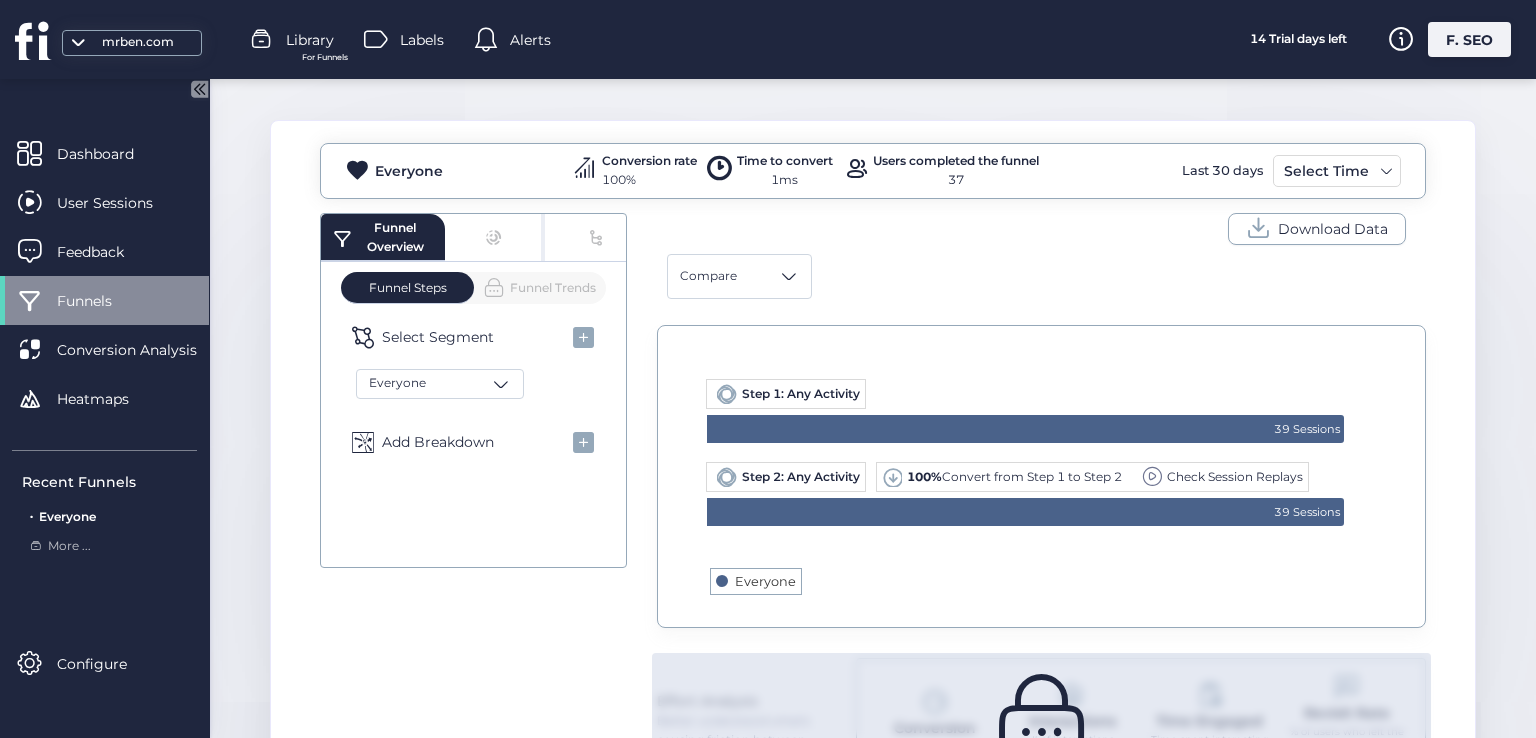 scroll, scrollTop: 381, scrollLeft: 0, axis: vertical 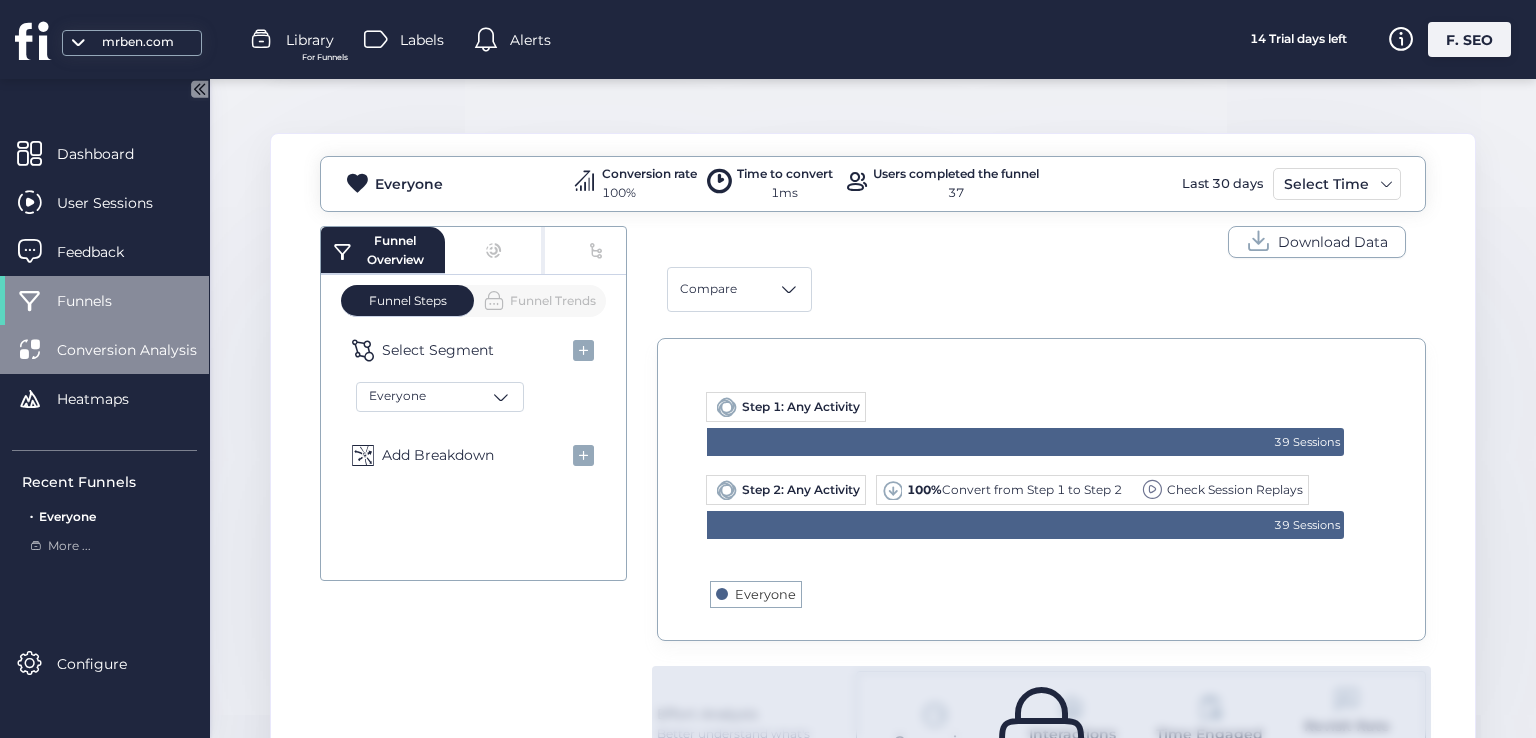 click on "Conversion Analysis" 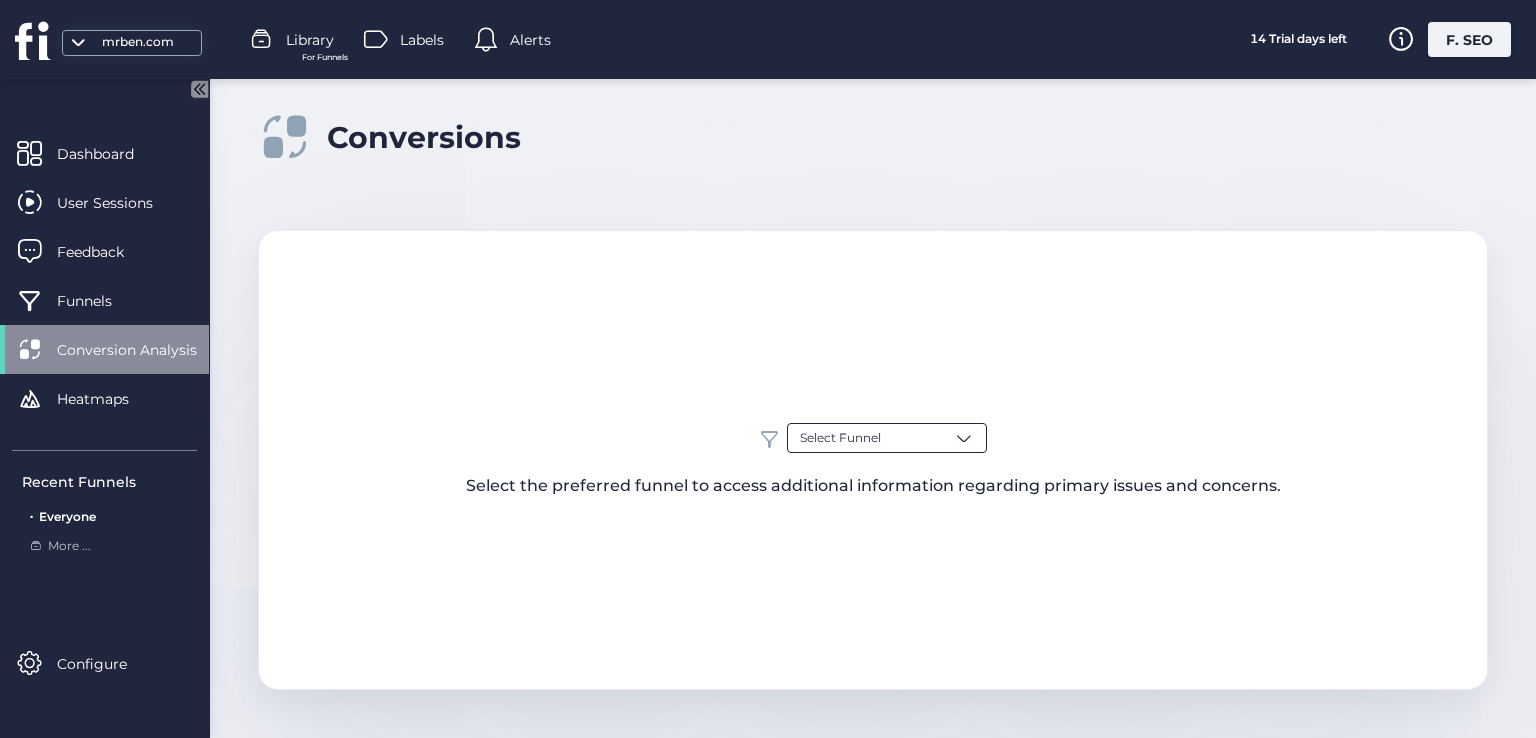 click on "Select Funnel" 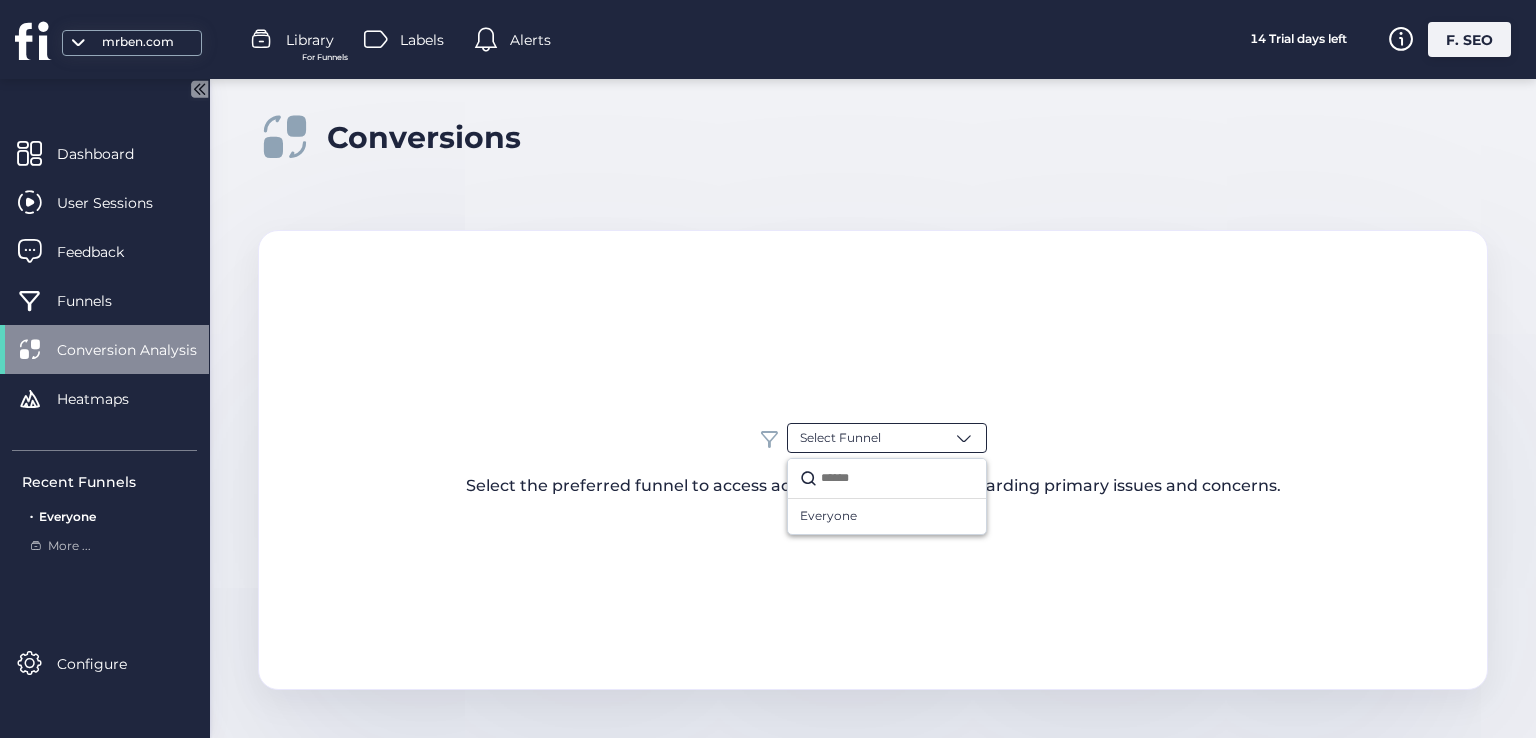 click on "Select Funnel Everyone  Select the preferred funnel to access additional information regarding primary issues and concerns." 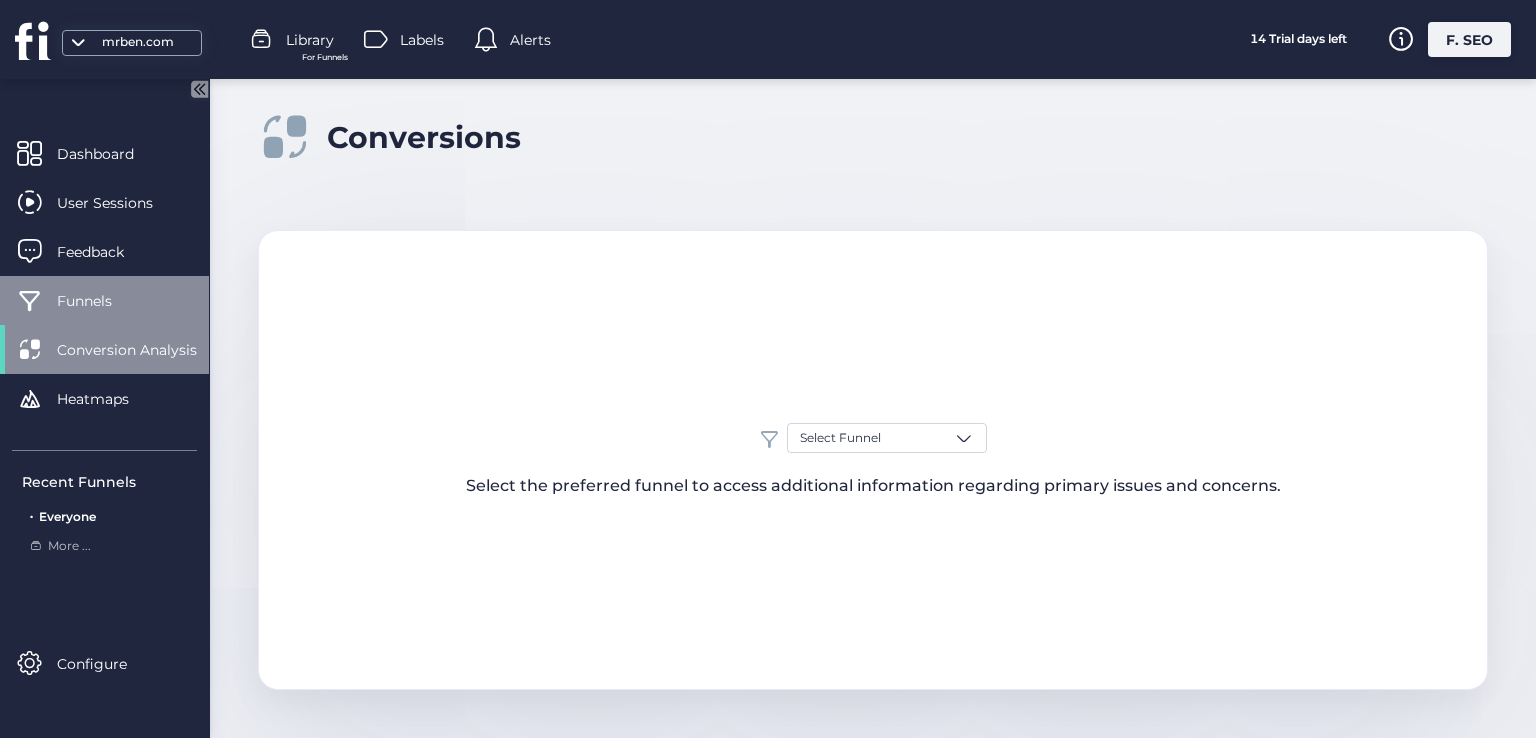 click on "Funnels" 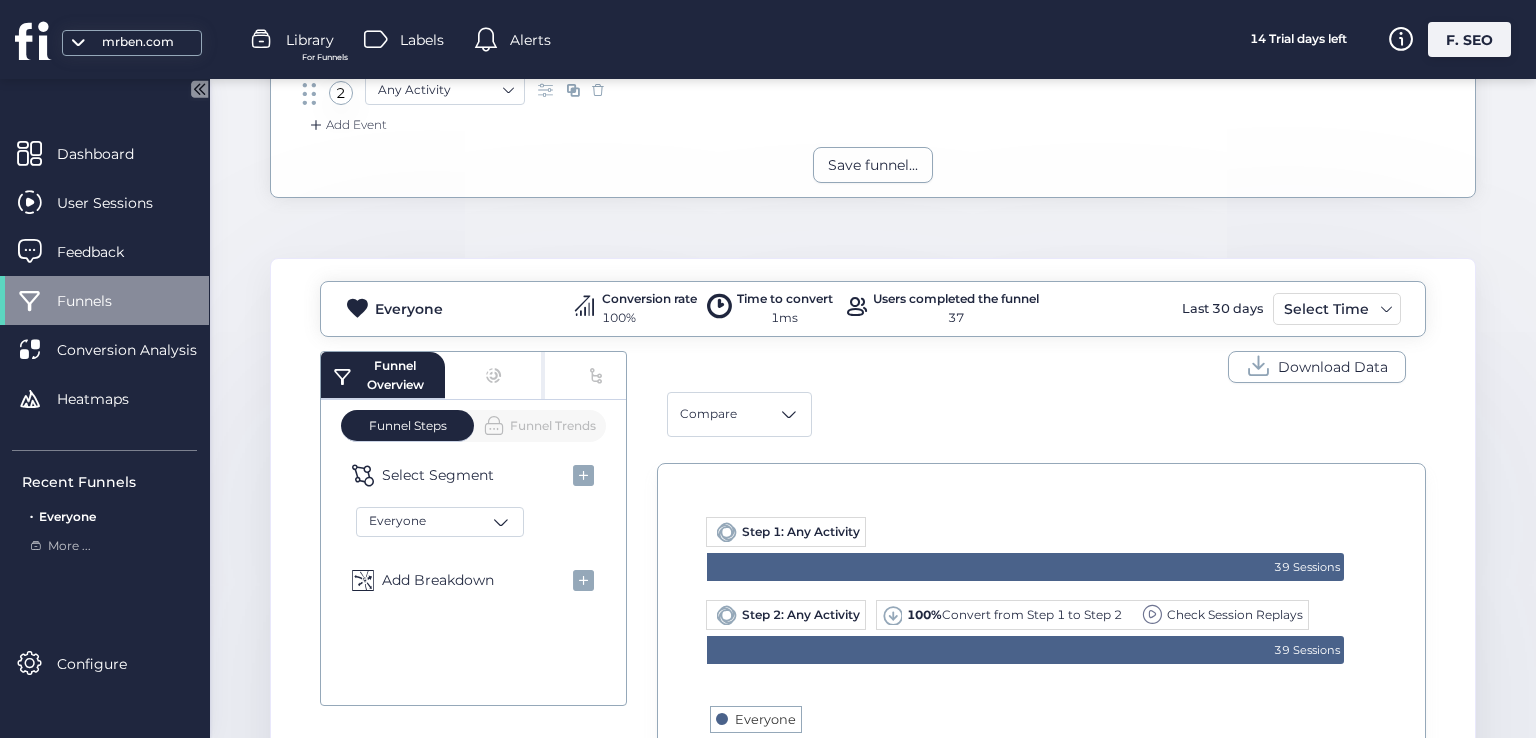 scroll, scrollTop: 0, scrollLeft: 0, axis: both 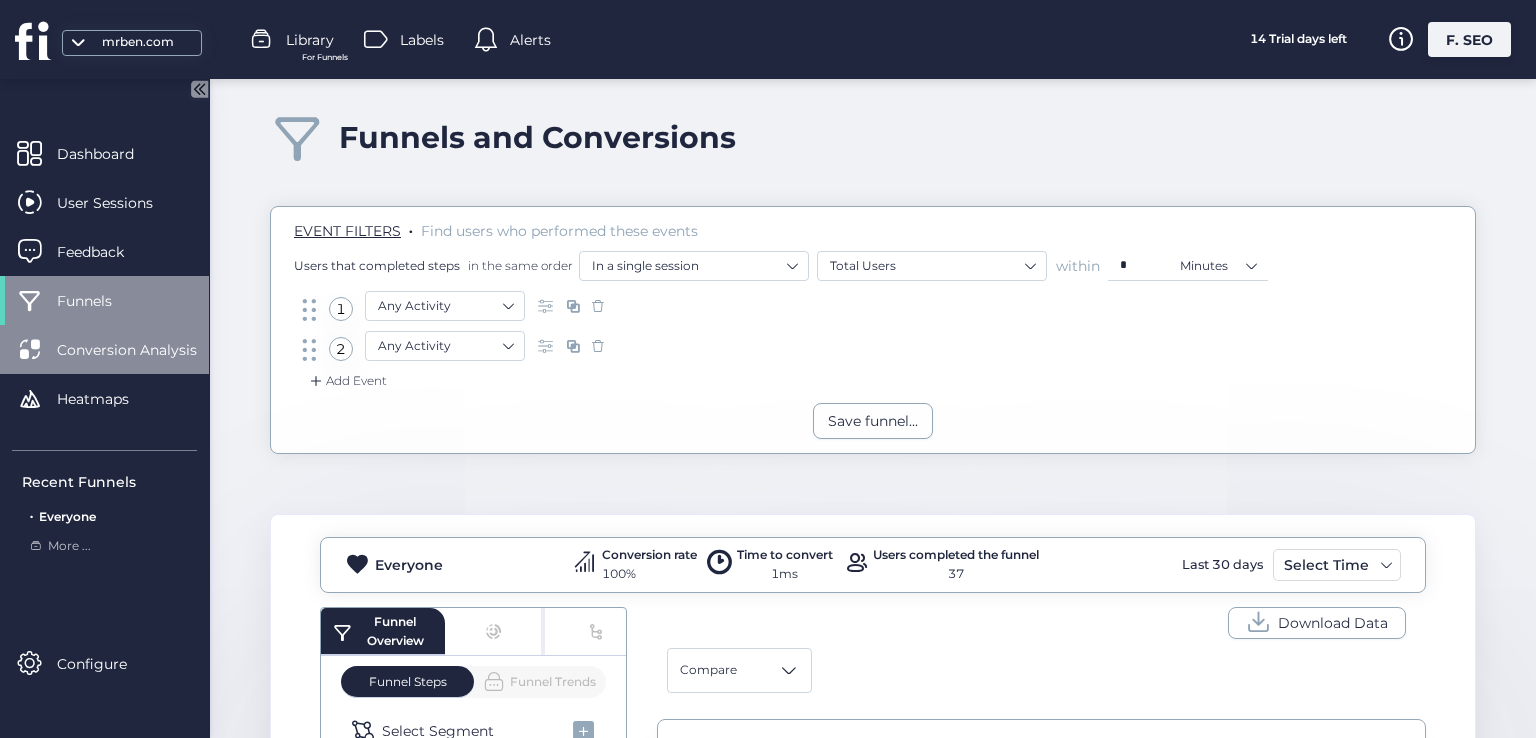click on "Conversion Analysis" 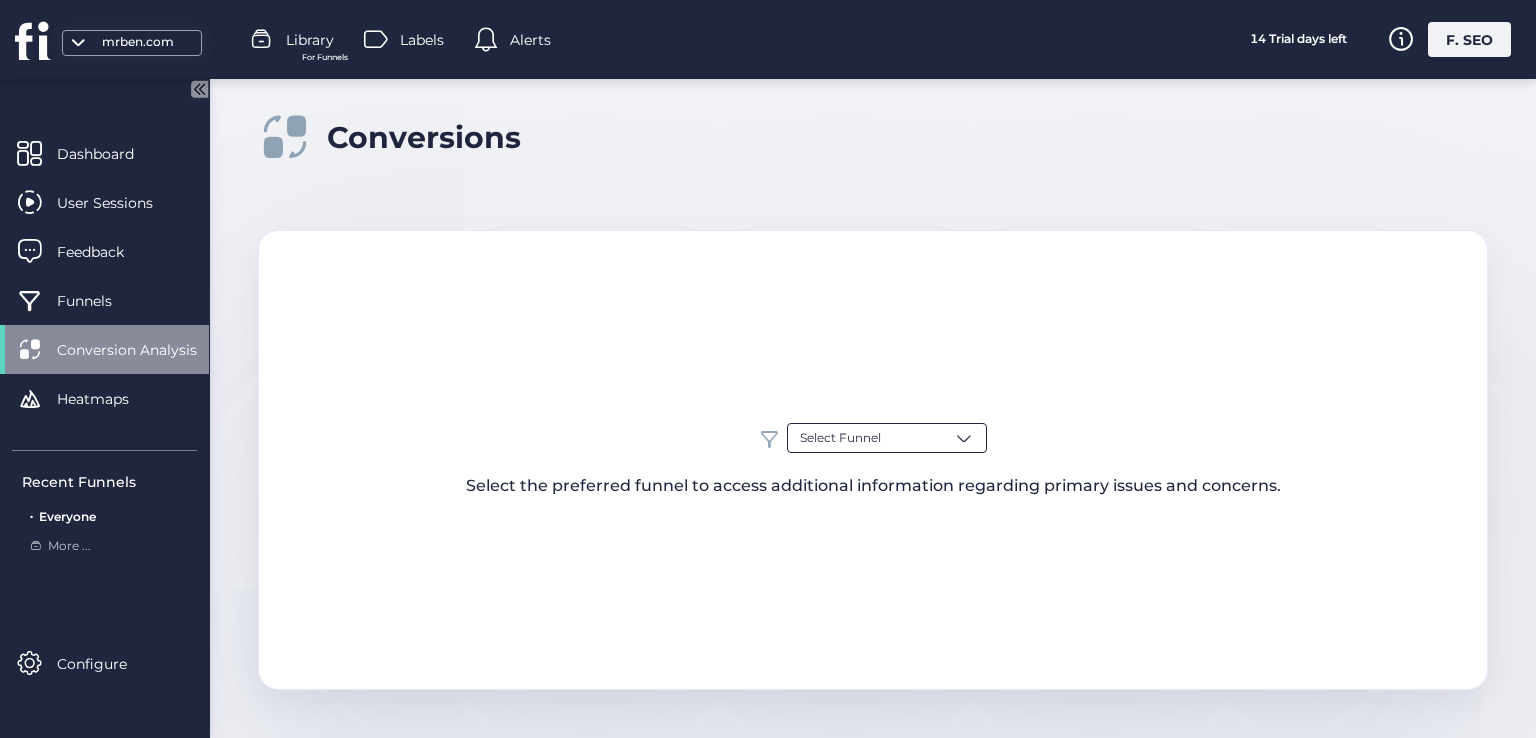 click on "Select Funnel" 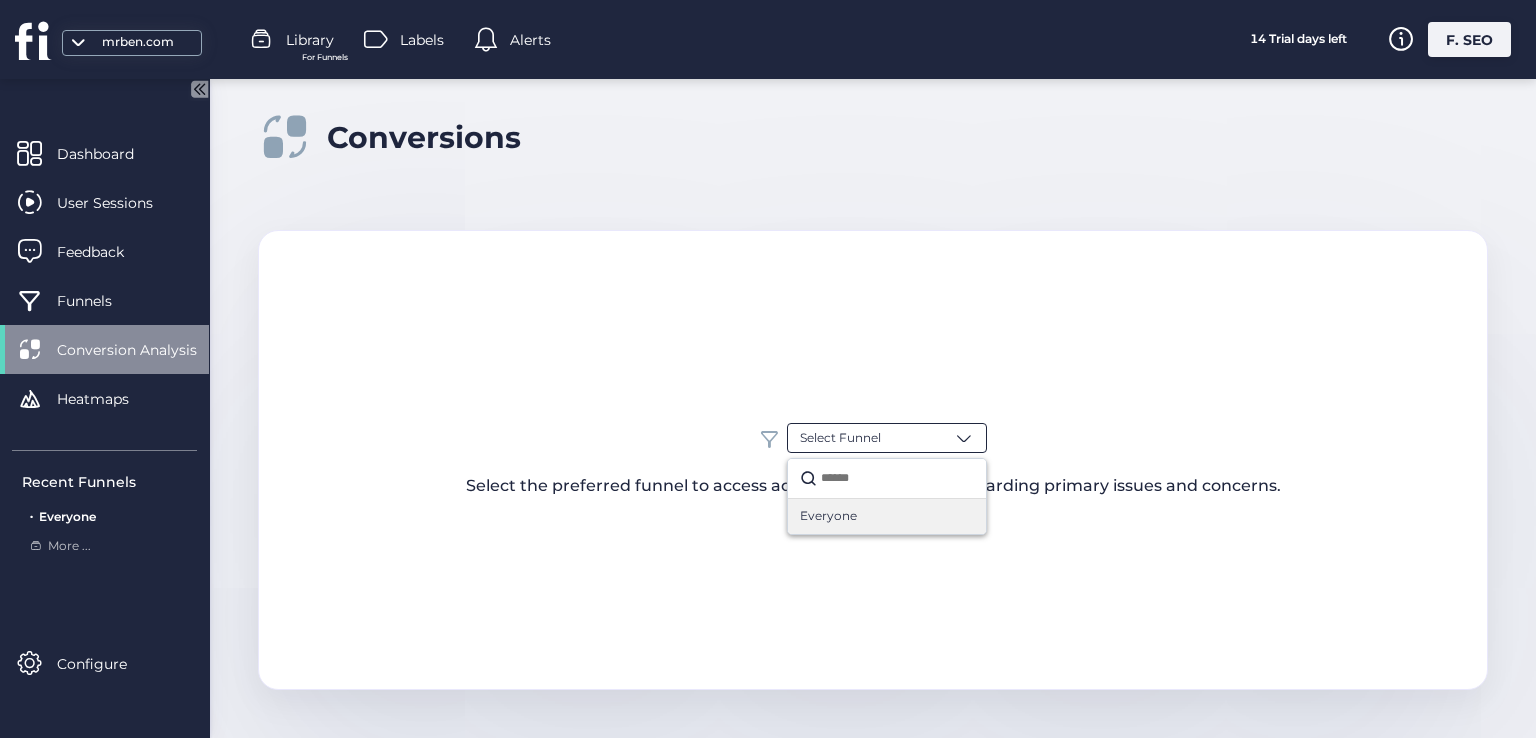 click on "Everyone" 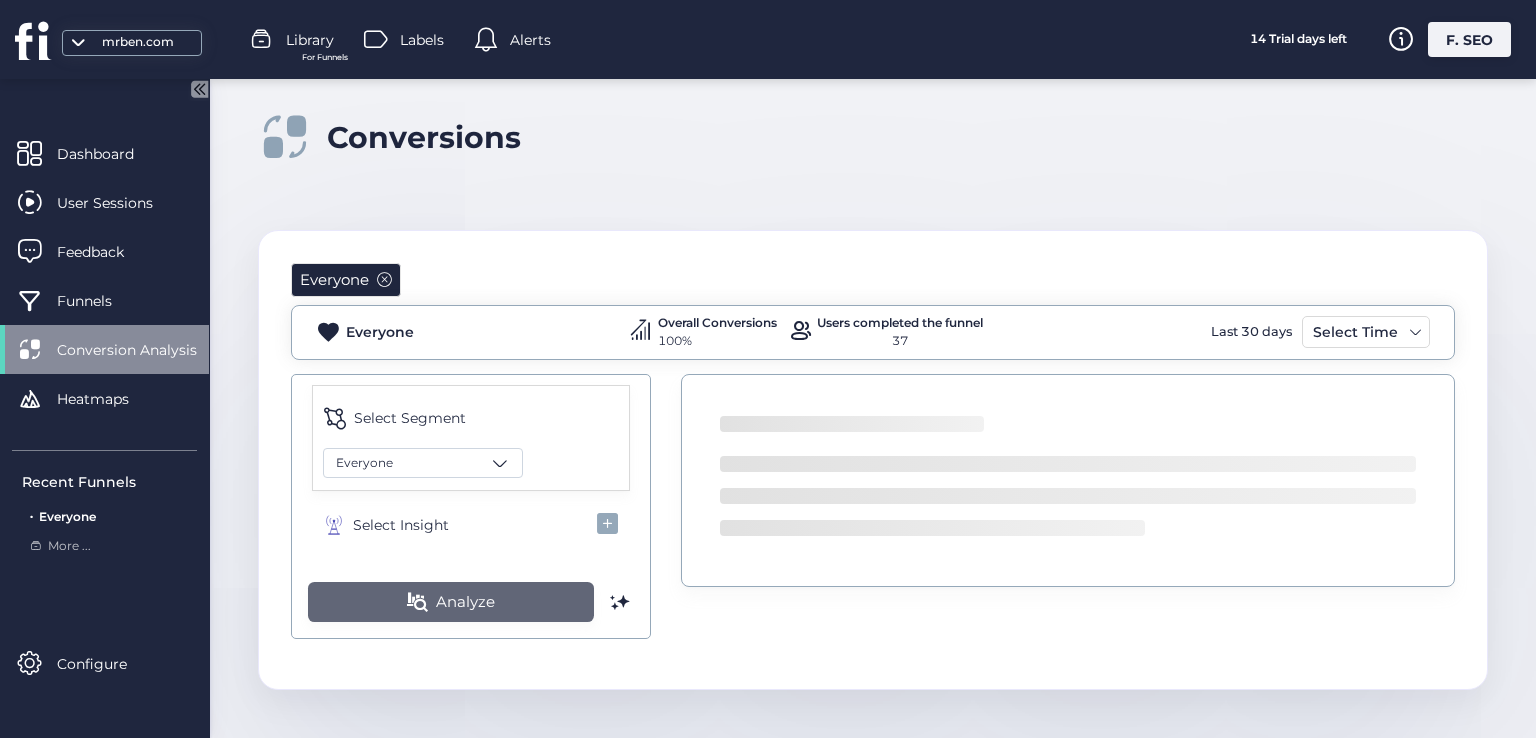 click on "Analyze" 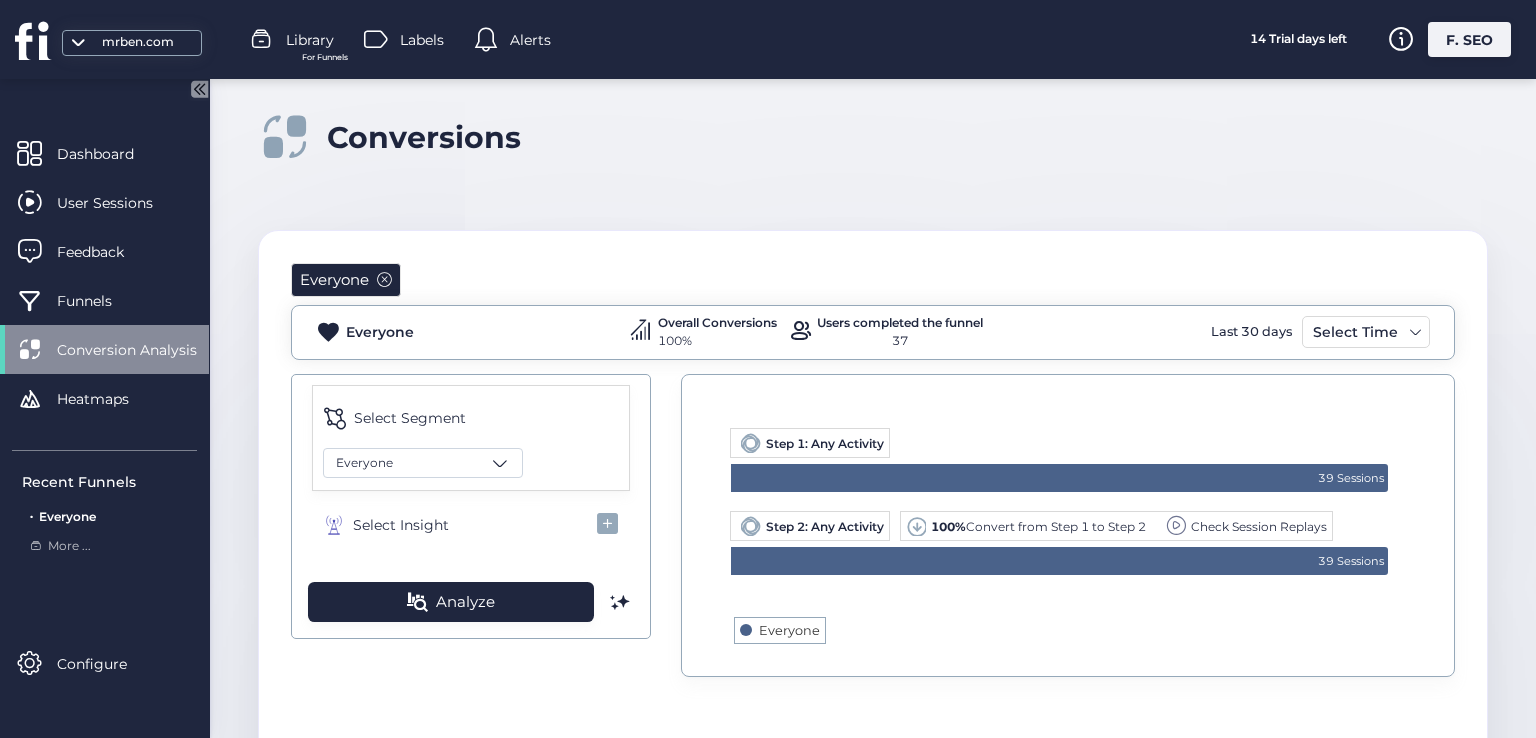 scroll, scrollTop: 0, scrollLeft: 0, axis: both 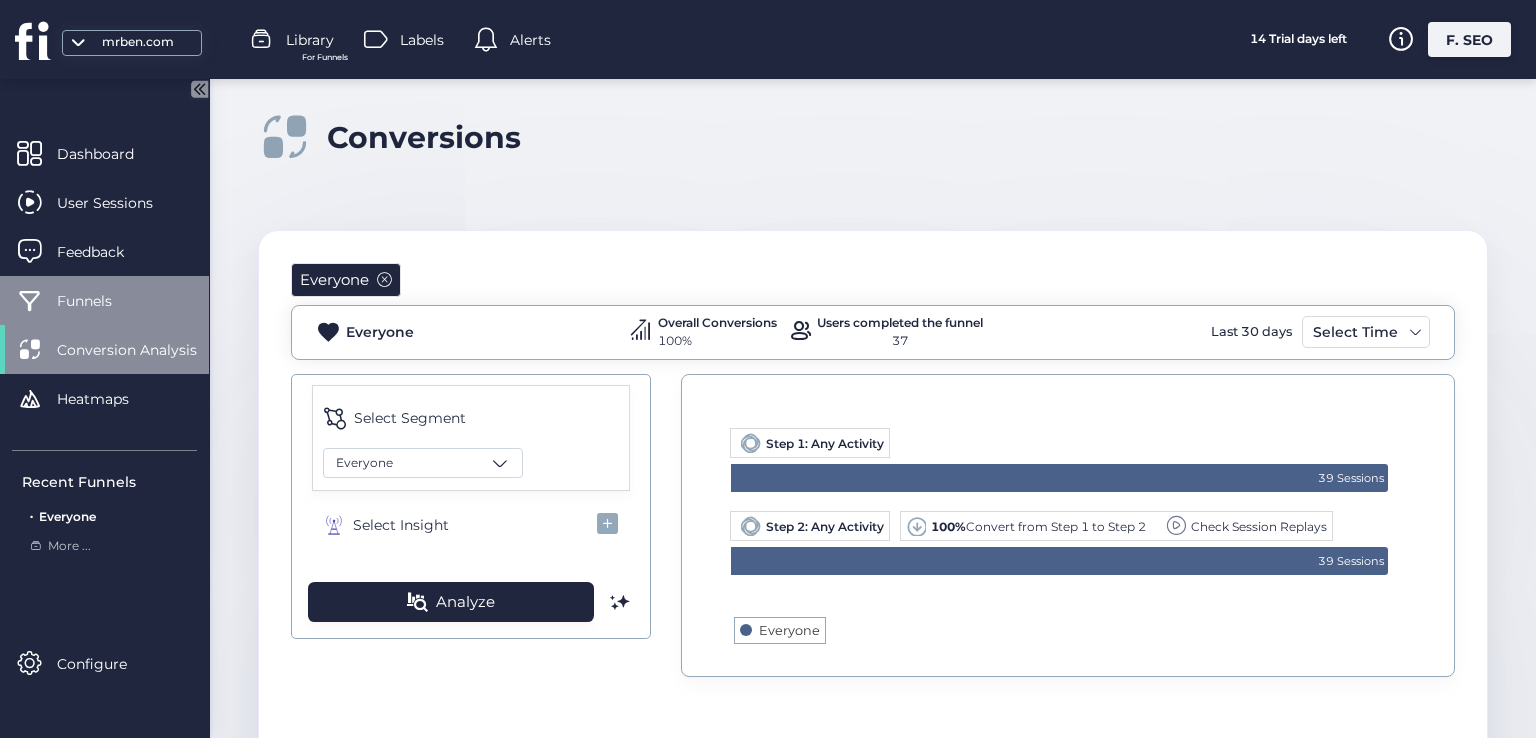 click on "Funnels" 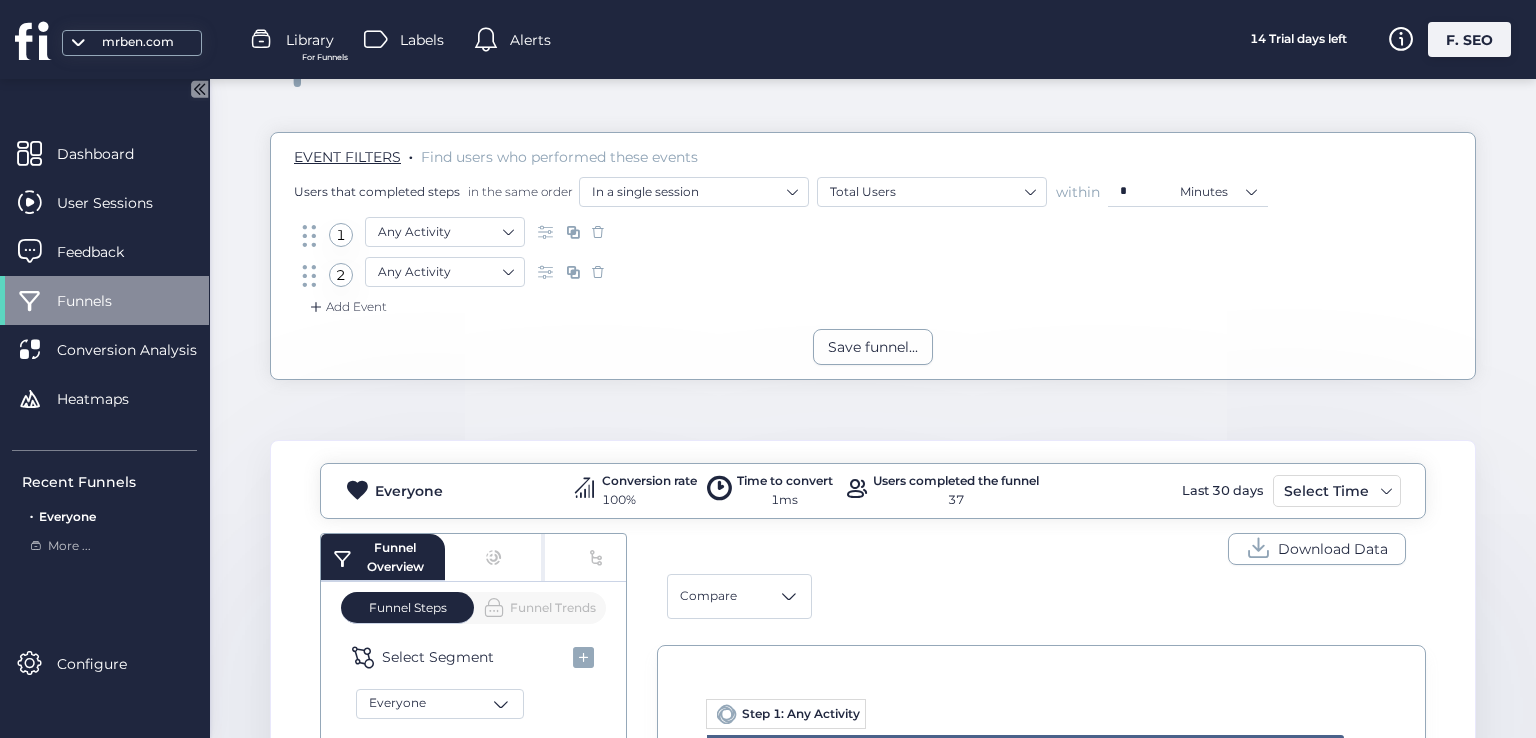 scroll, scrollTop: 0, scrollLeft: 0, axis: both 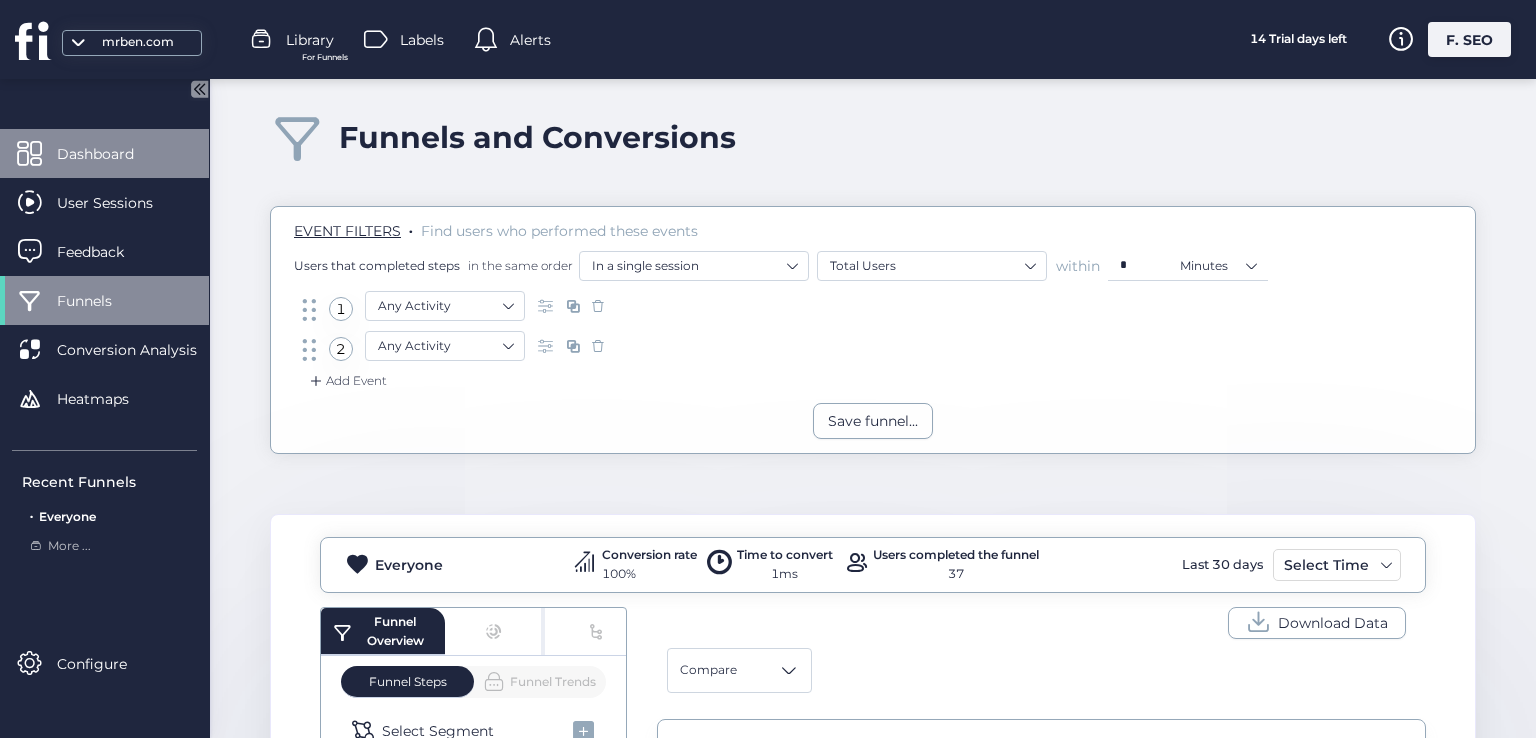 click on "Dashboard" 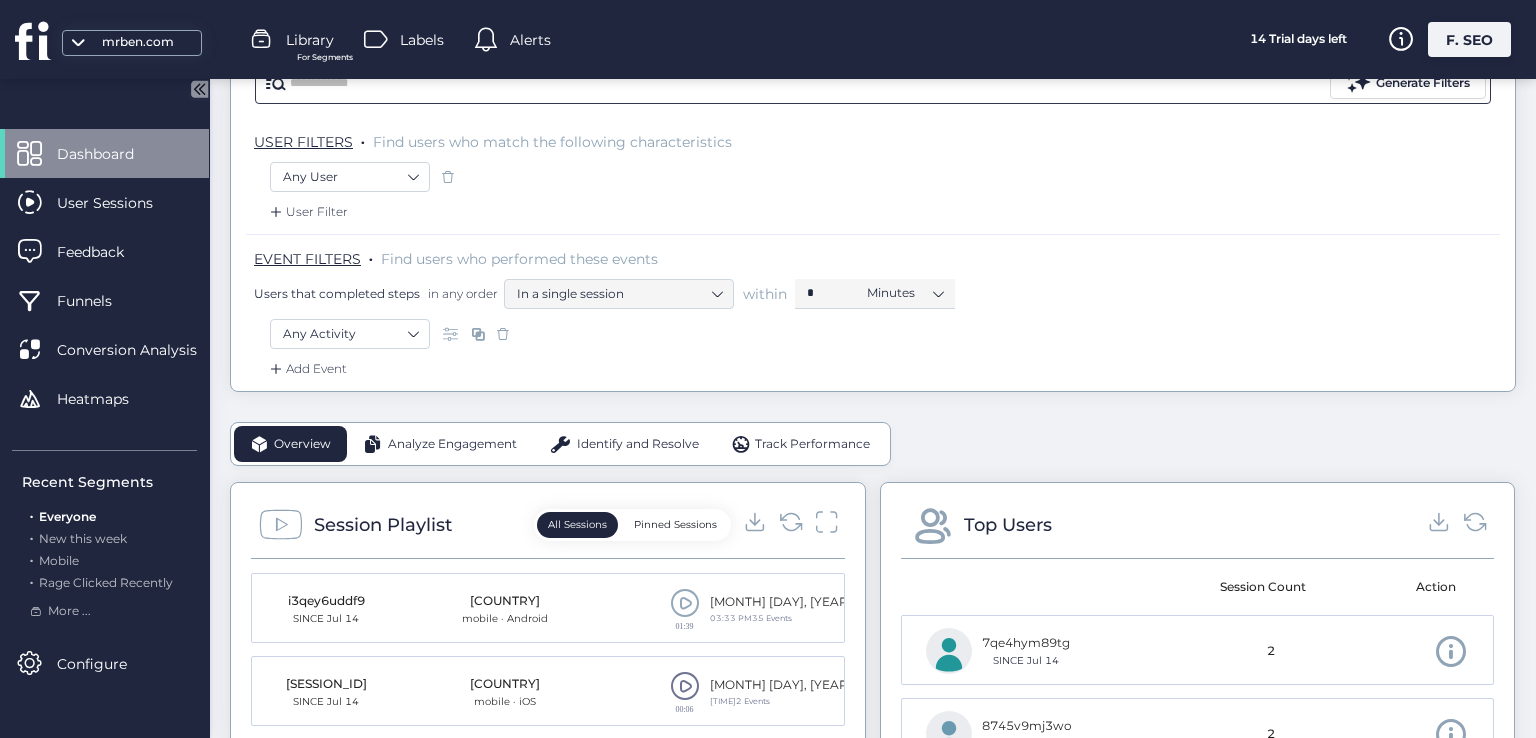 scroll, scrollTop: 296, scrollLeft: 0, axis: vertical 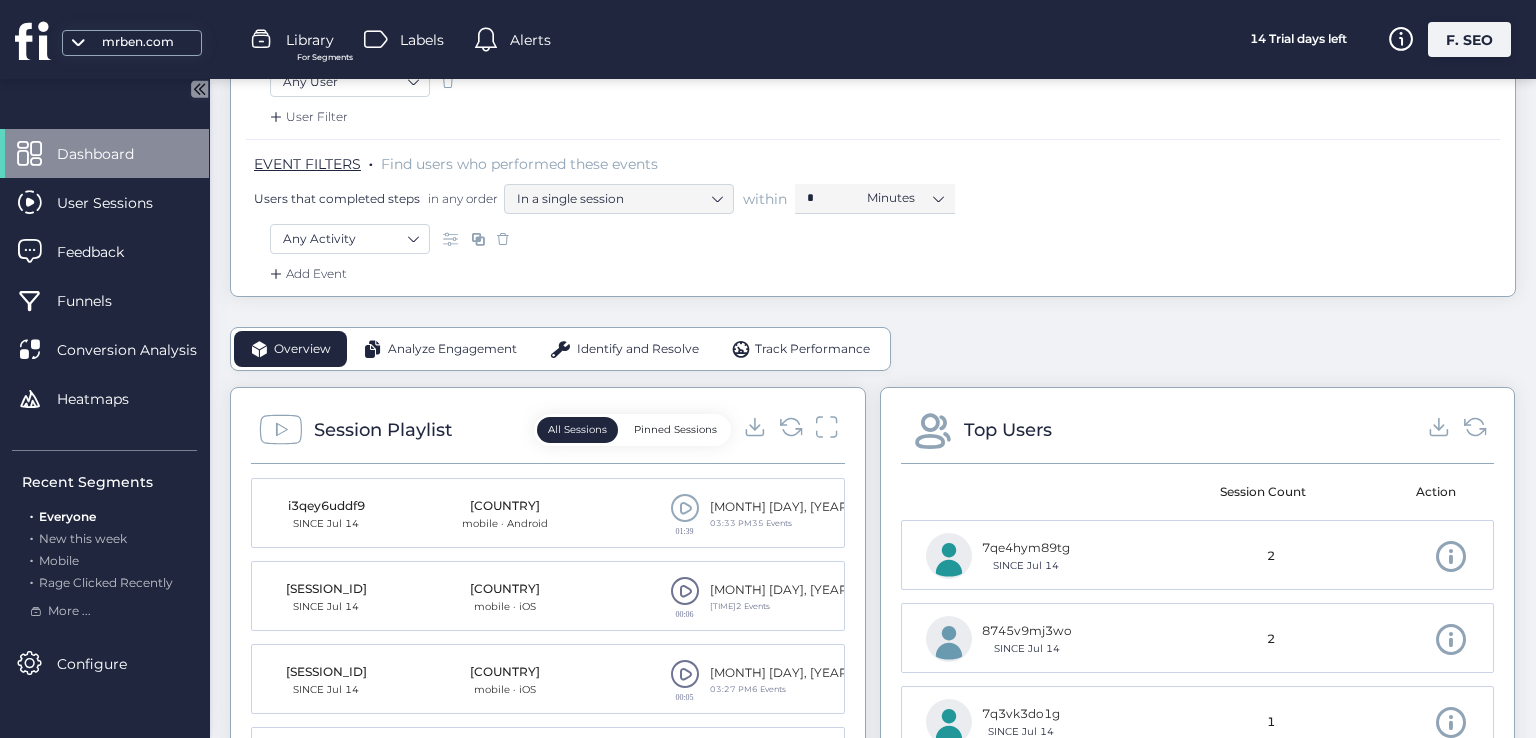 click on "Analyze Engagement" 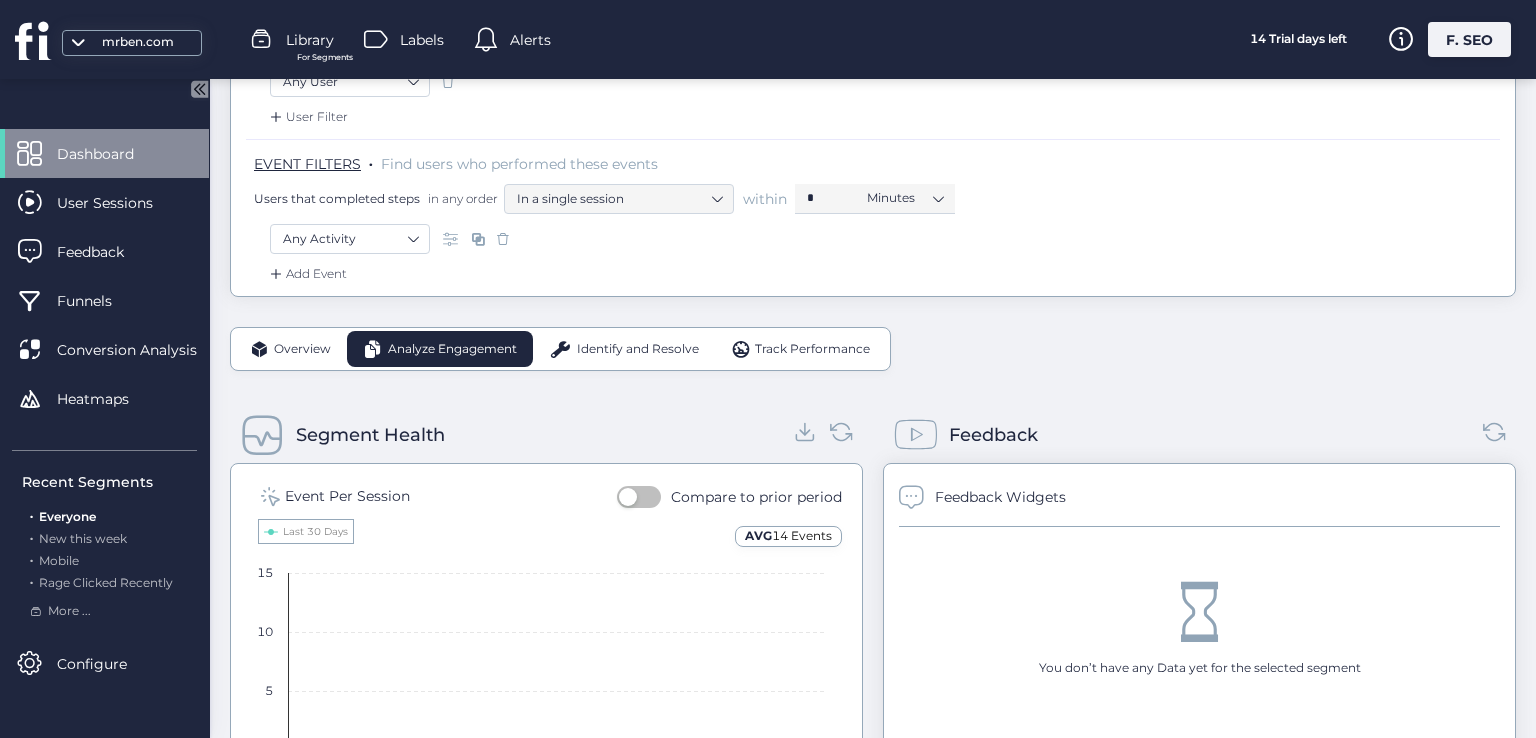click on "Identify and Resolve" 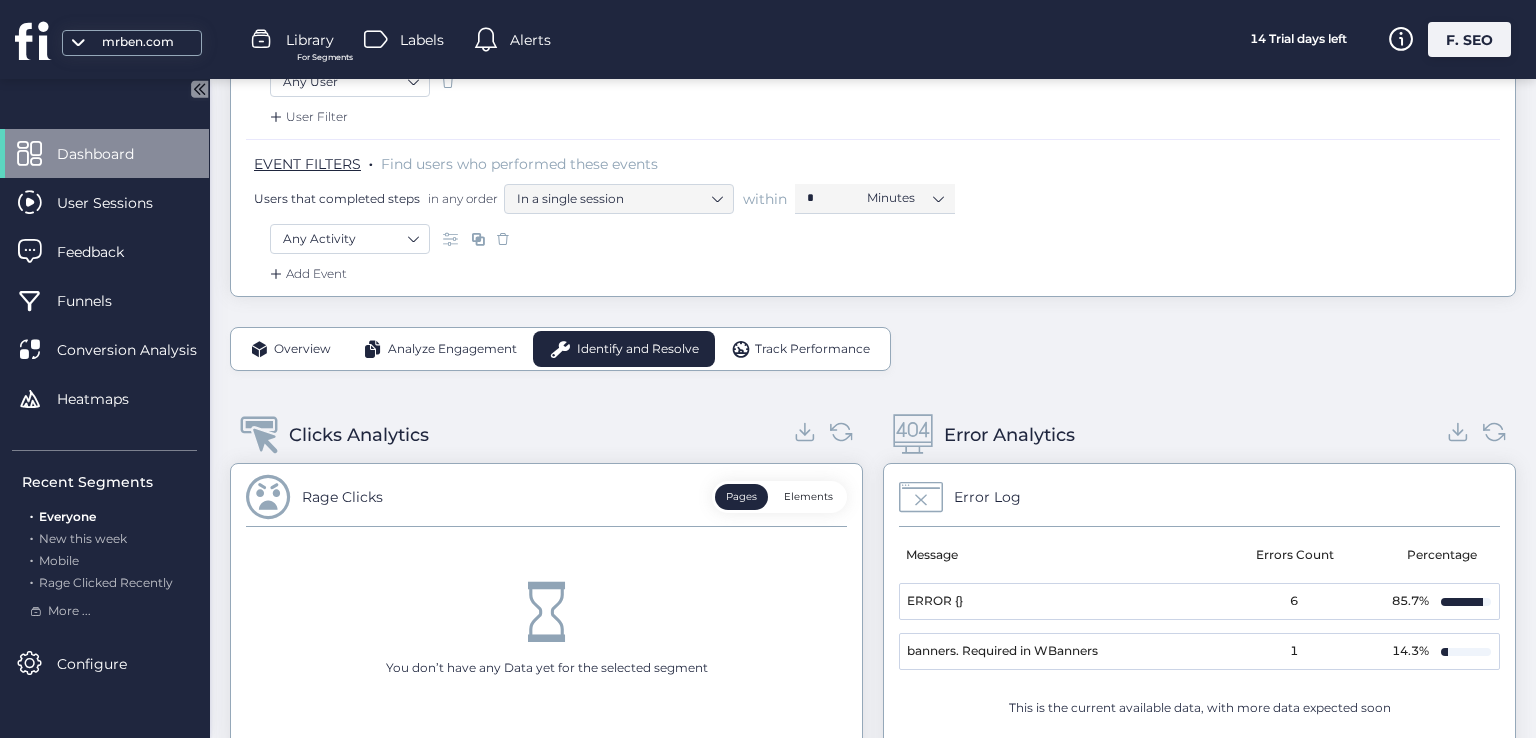 click on "Track Performance" 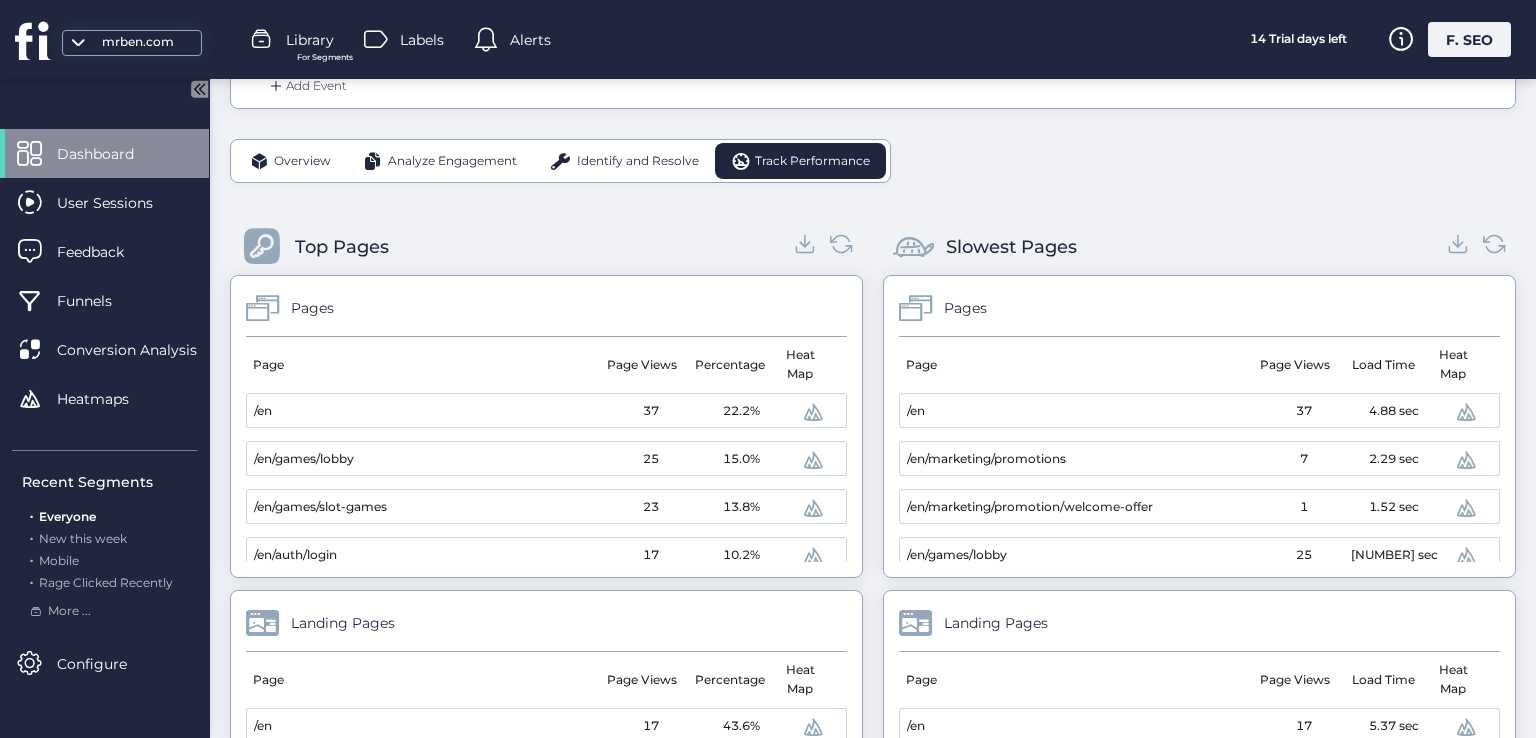 scroll, scrollTop: 484, scrollLeft: 0, axis: vertical 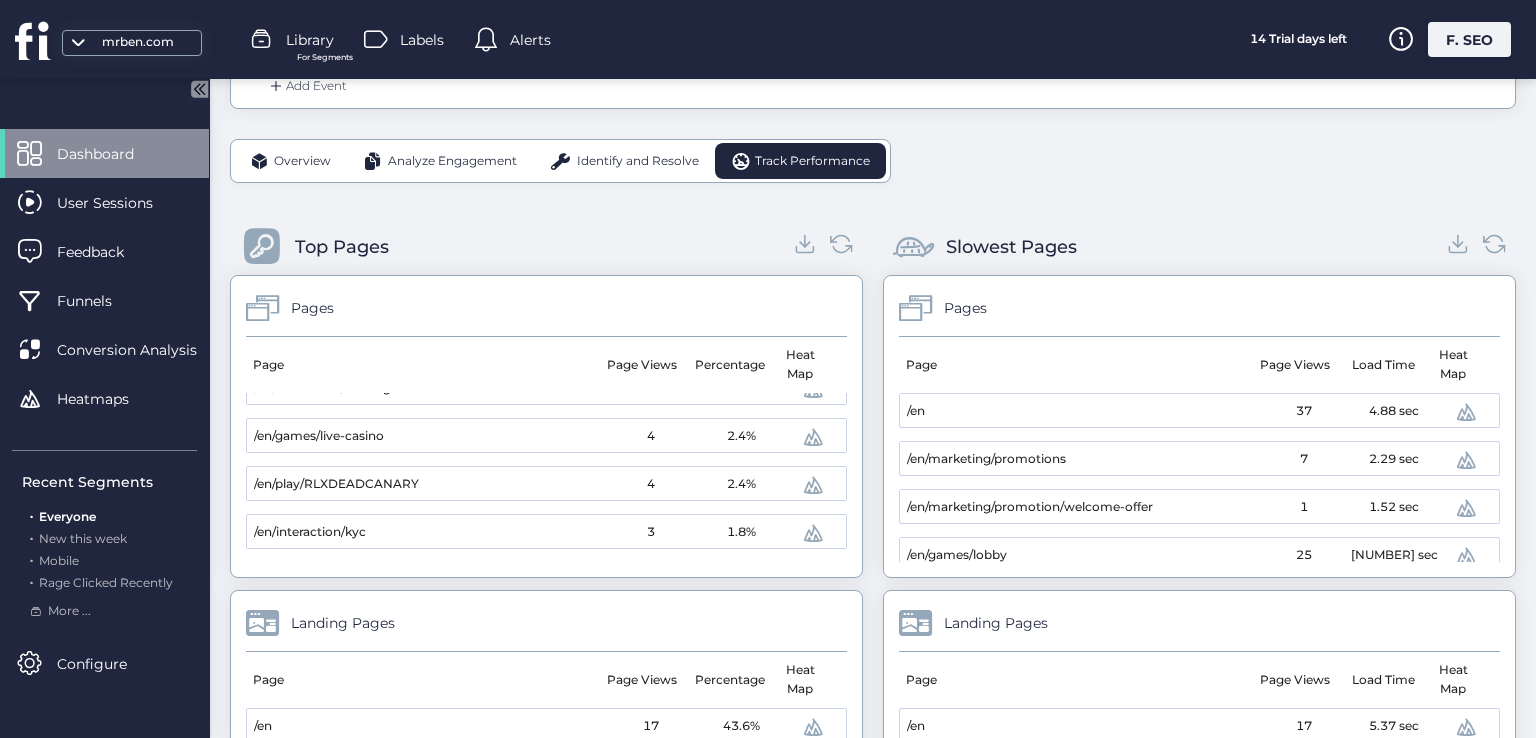 click on "Identify and Resolve" 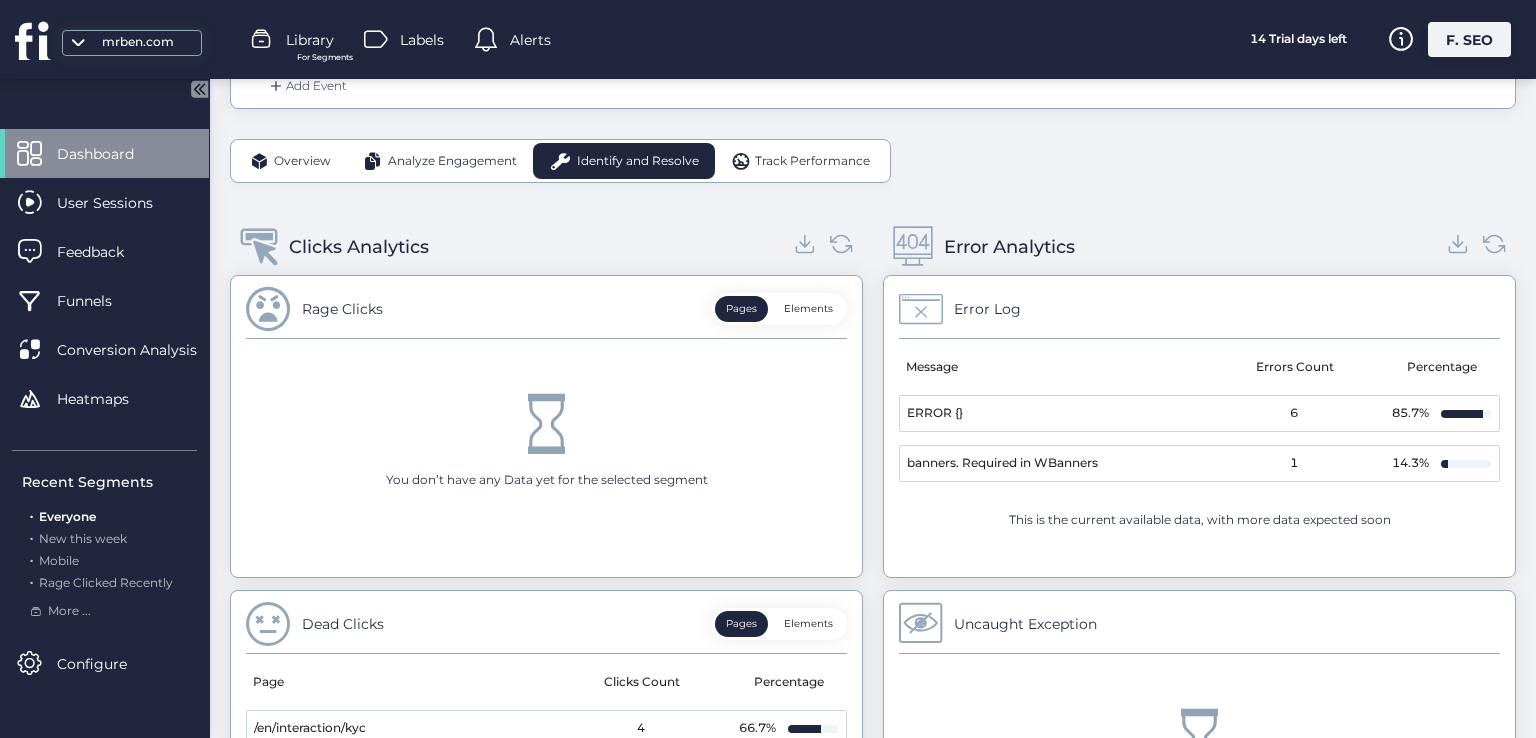 drag, startPoint x: 617, startPoint y: 220, endPoint x: 494, endPoint y: 230, distance: 123.40584 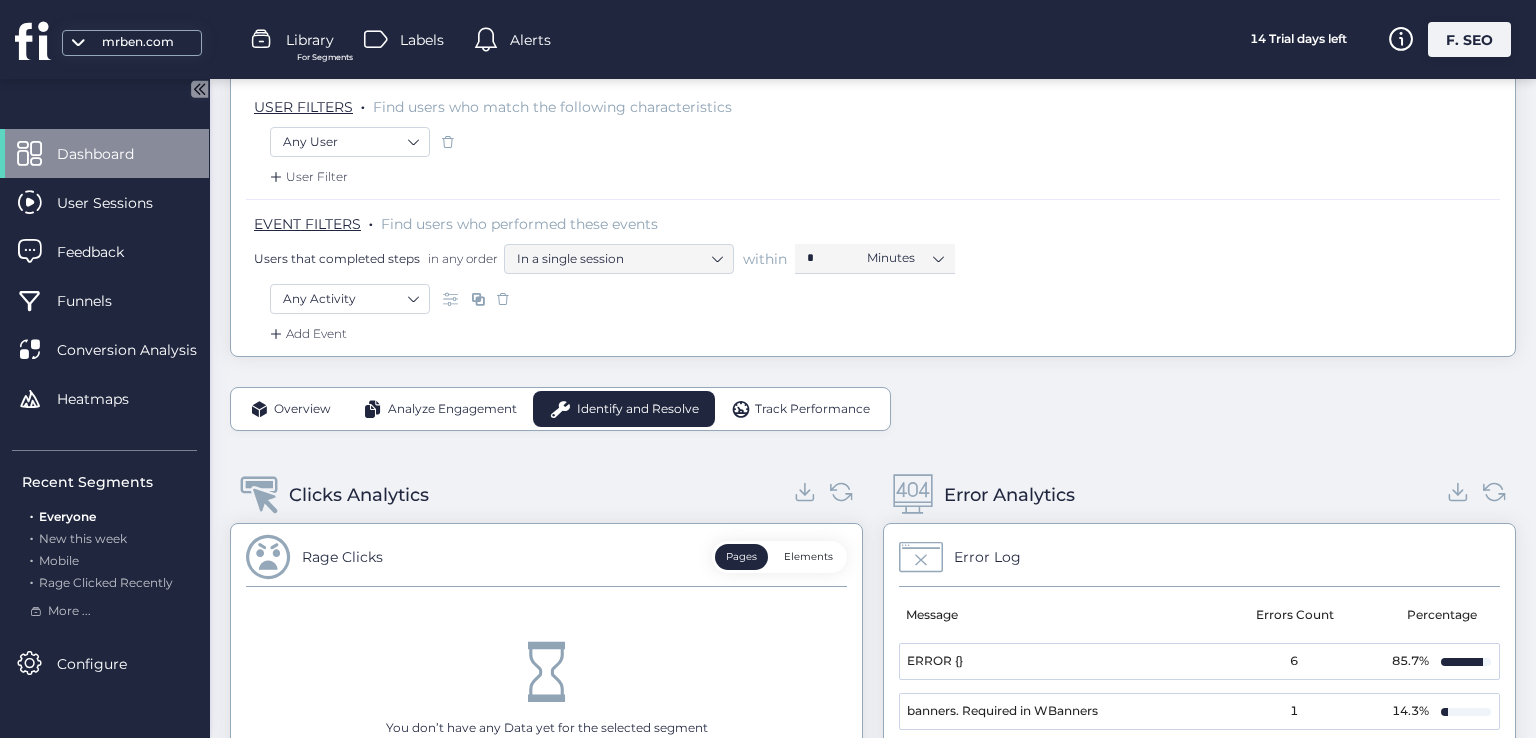 scroll, scrollTop: 228, scrollLeft: 0, axis: vertical 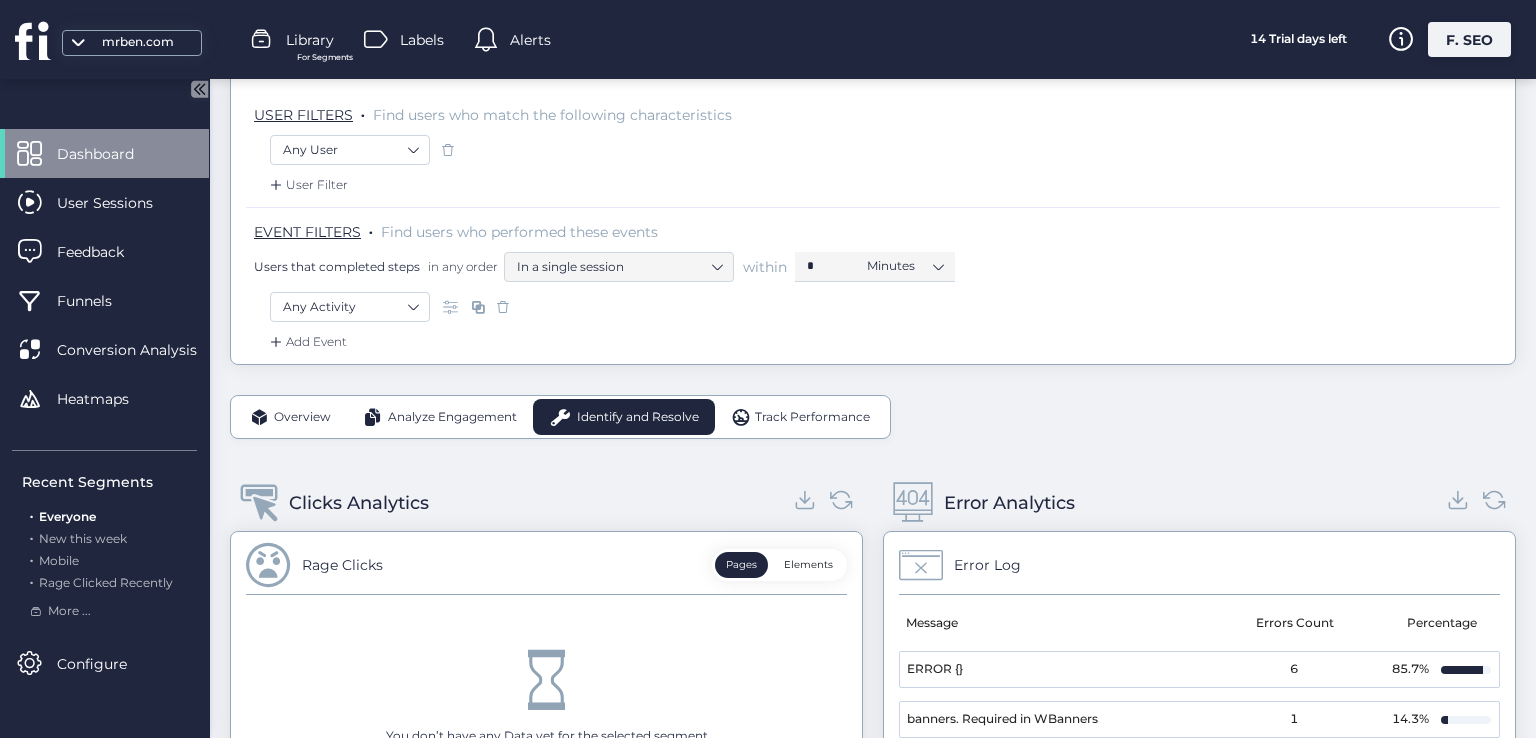 click on "Overview" 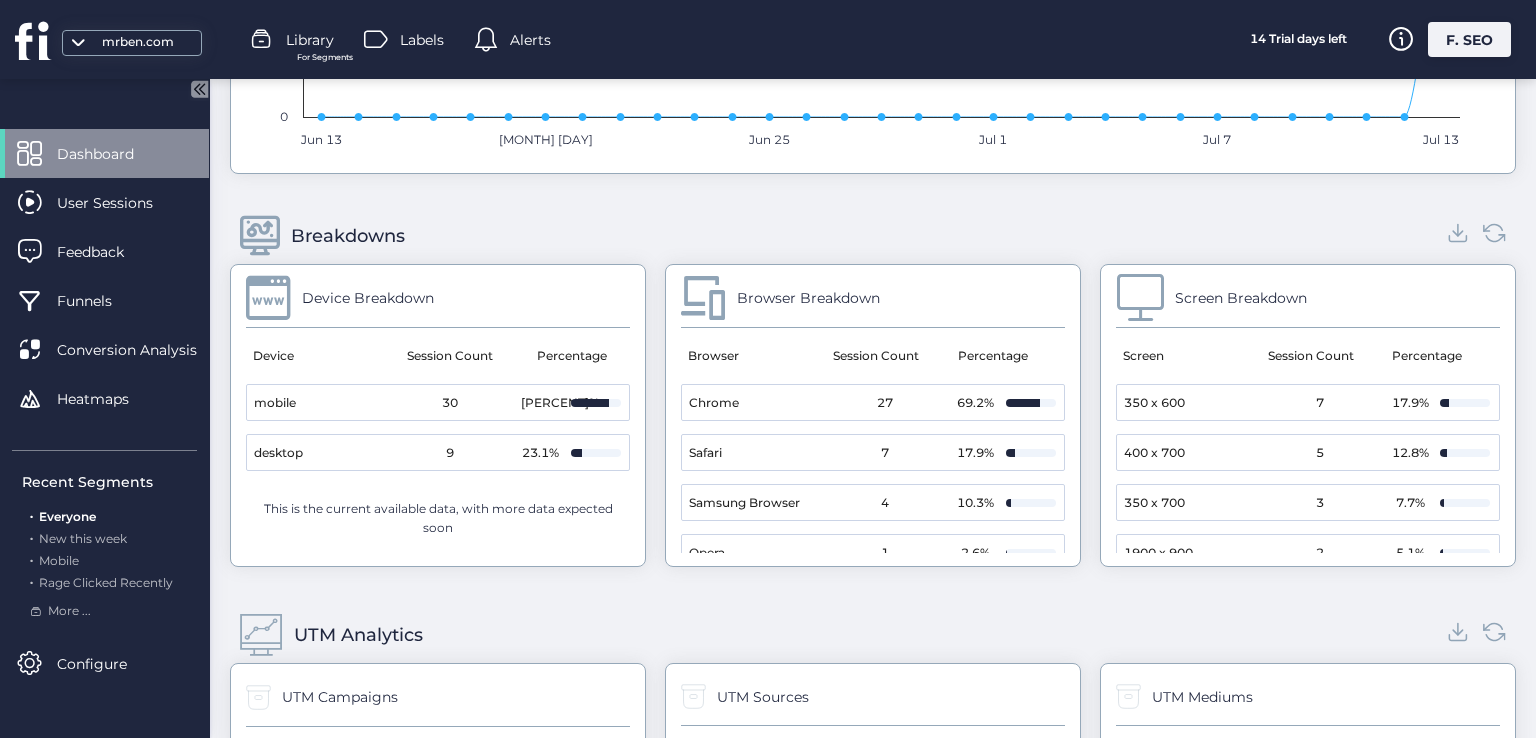 scroll, scrollTop: 1645, scrollLeft: 0, axis: vertical 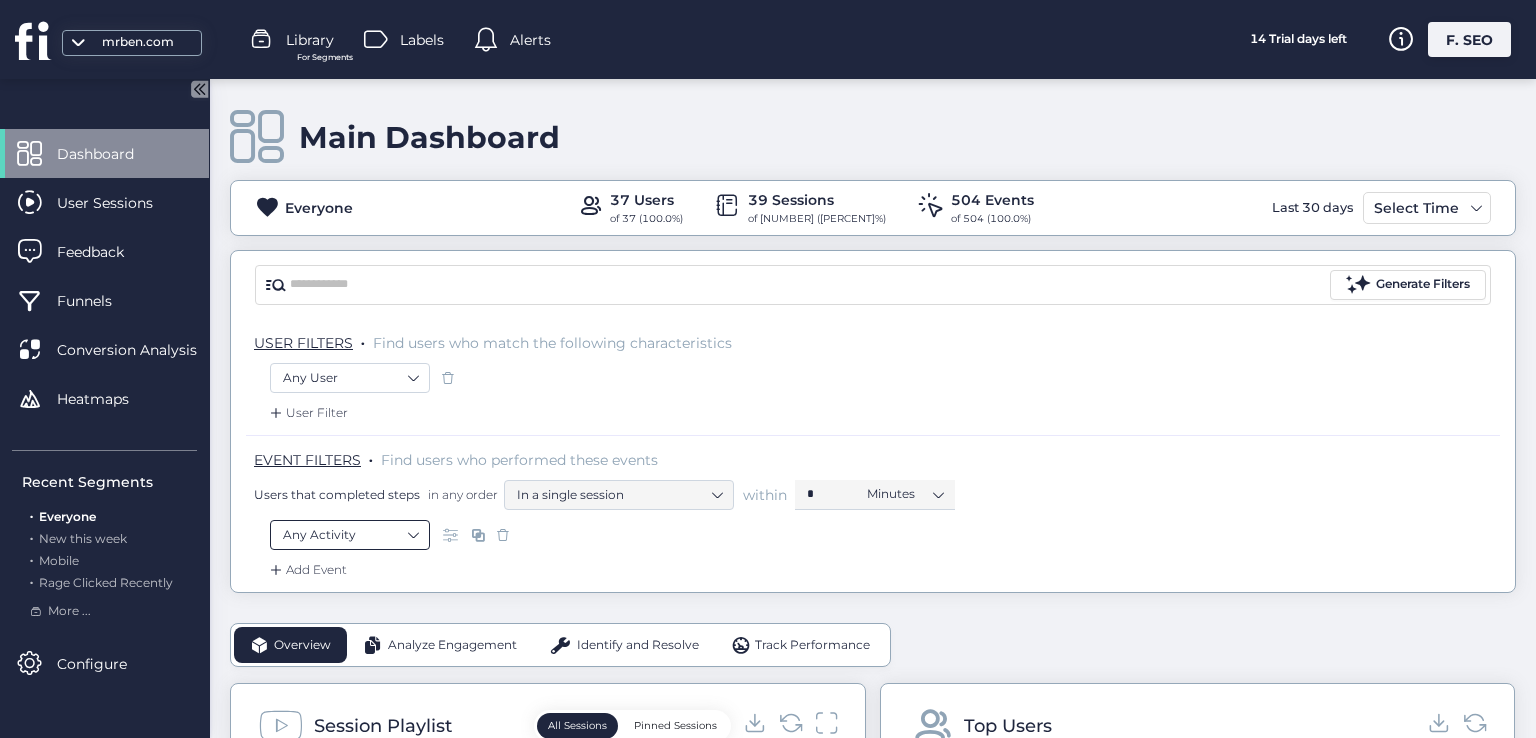 click on "Any Activity" 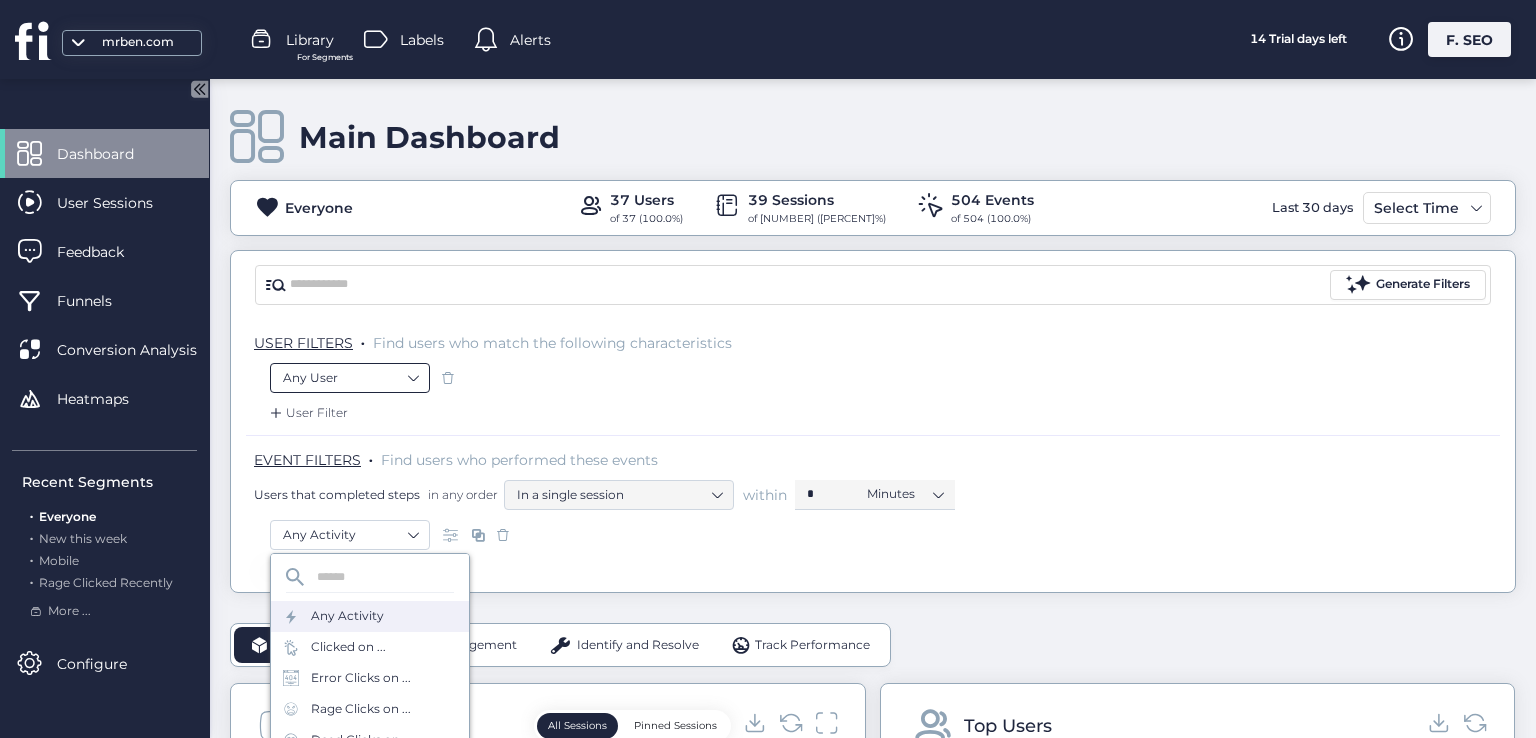 click on "Any User" 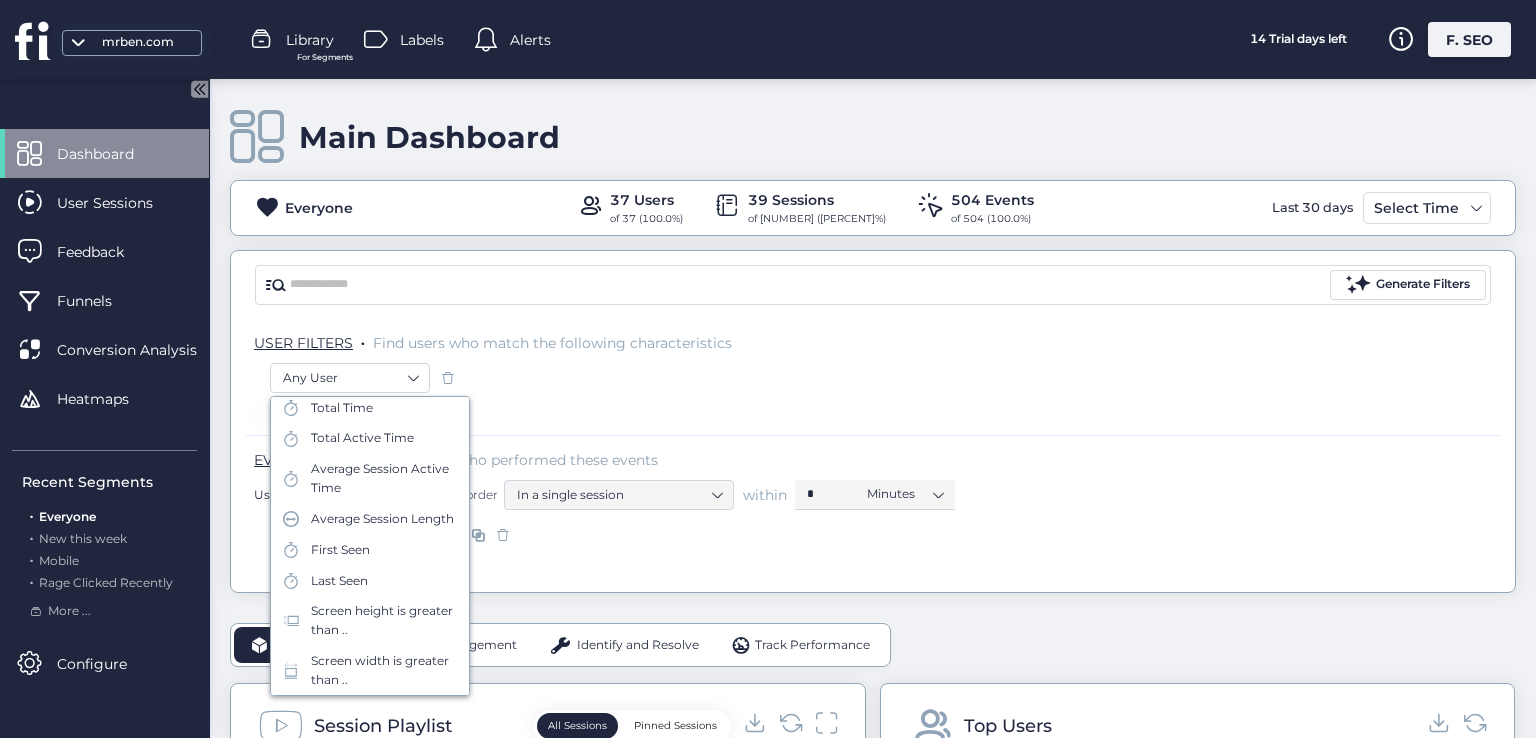 scroll, scrollTop: 274, scrollLeft: 0, axis: vertical 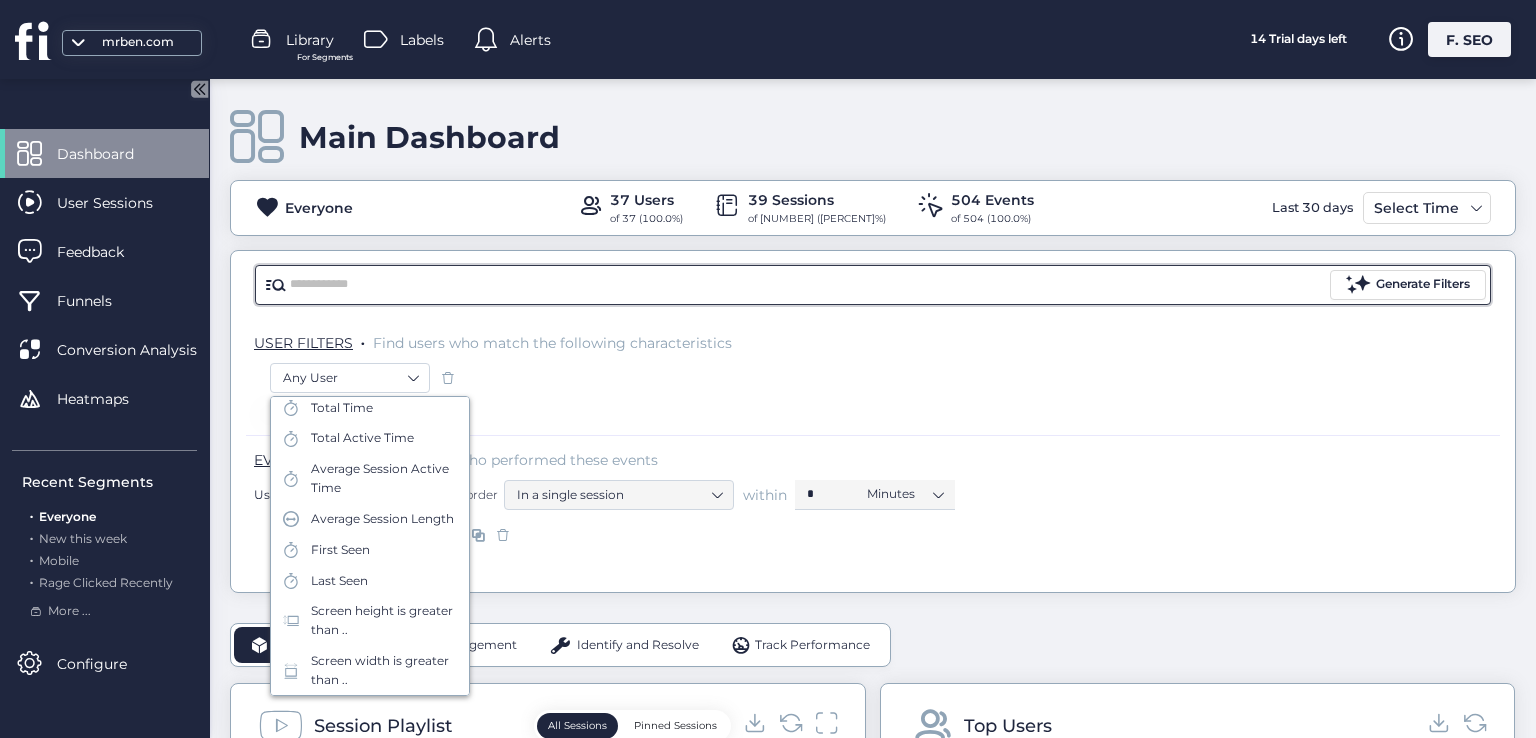 click at bounding box center [808, 285] 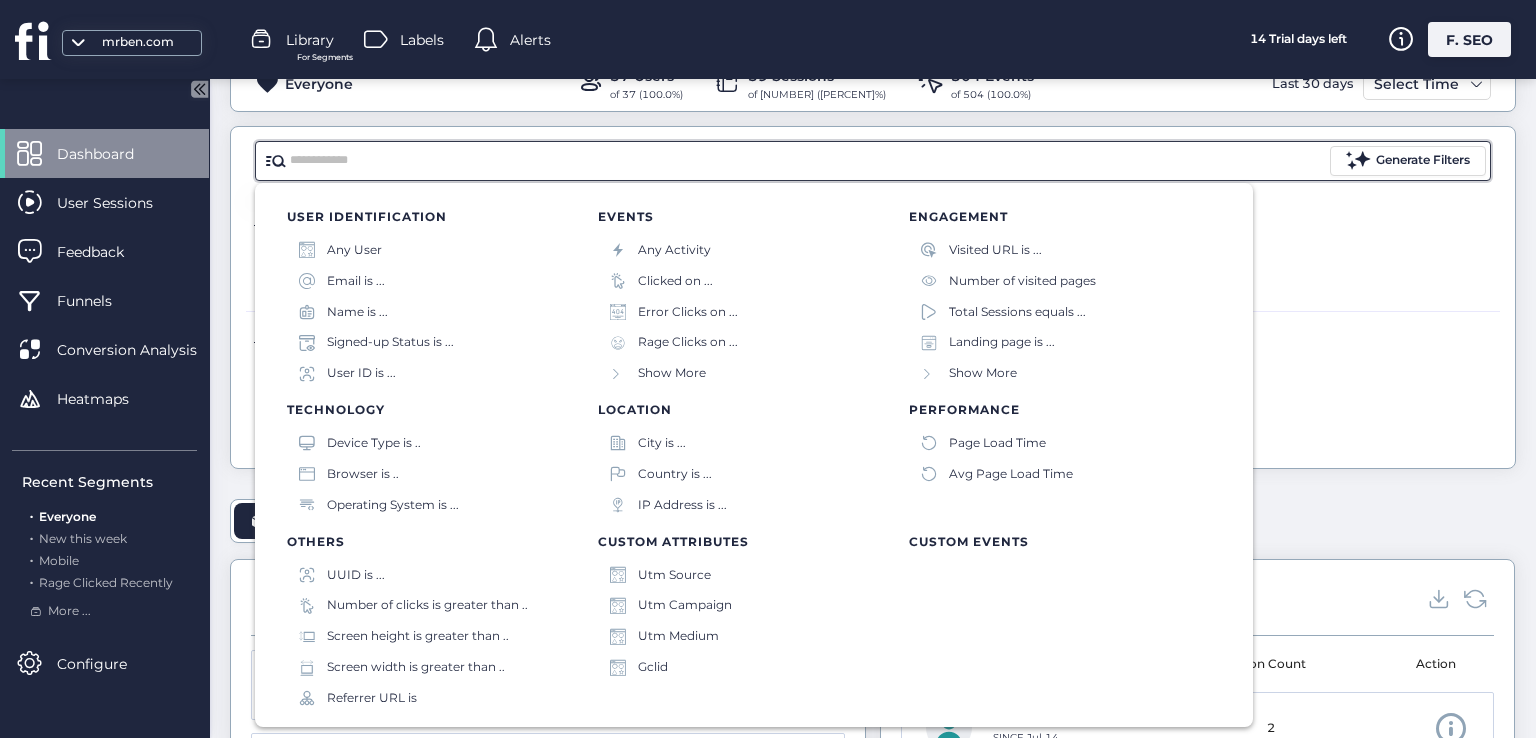scroll, scrollTop: 128, scrollLeft: 0, axis: vertical 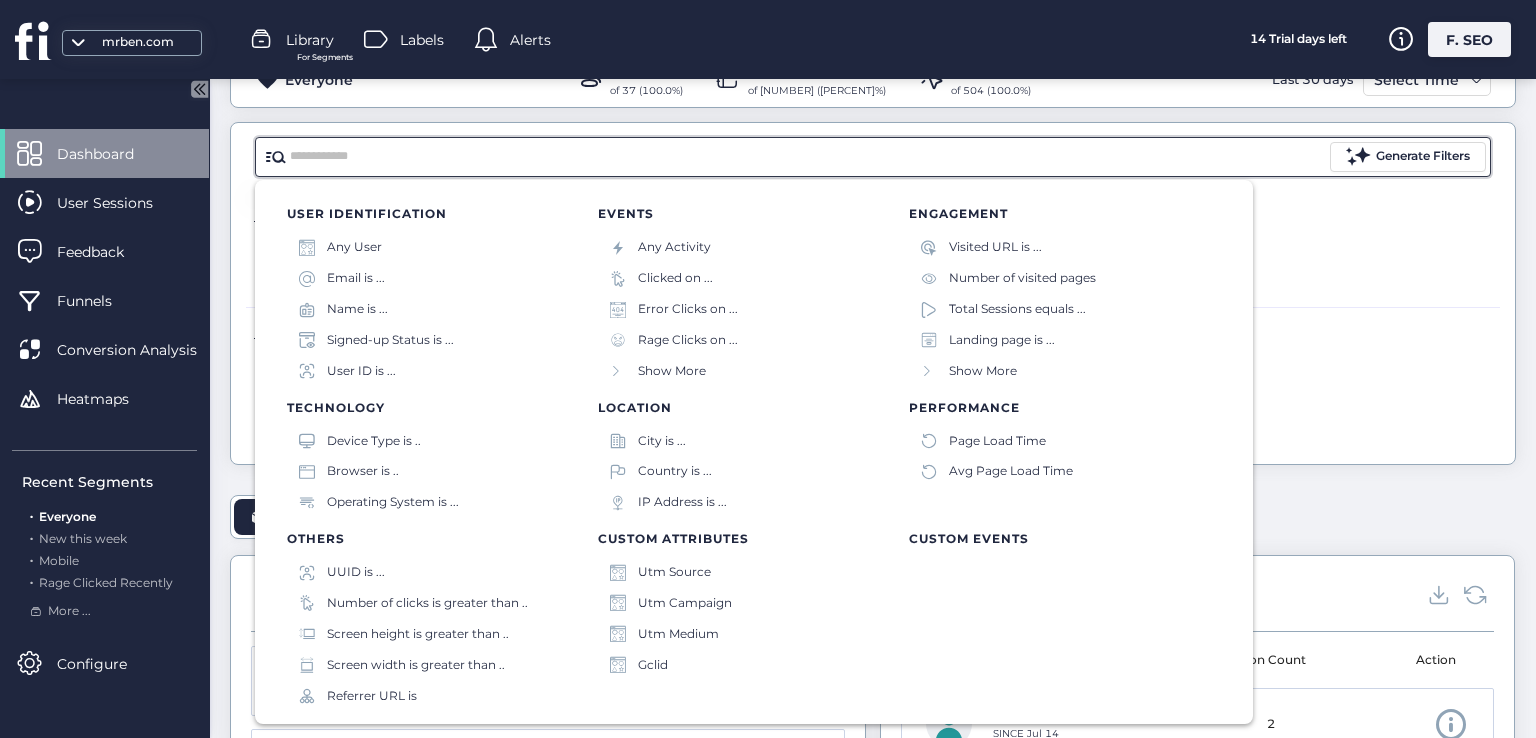 click on "Overview Analyze Engagement Identify and Resolve Track Performance Session Playlist  All Sessions   Pinned Sessions  [SESSION_ID] SINCE [MONTH] [DAY] [COUNTRY] mobile · Android  [TIME]  [MONTH] [DAY], [YEAR] [TIME]ㅤ35 Events [SESSION_ID] SINCE [MONTH] [DAY] [COUNTRY] mobile · iOS  [TIME]  [MONTH] [DAY], [YEAR] [TIME]ㅤ2 Events [SESSION_ID] SINCE [MONTH] [DAY] [COUNTRY] mobile · iOS  [TIME]  [MONTH] [DAY], [YEAR] [TIME]ㅤ6 Events [SESSION_ID] SINCE [MONTH] [DAY] [COUNTRY] desktop · Mac  [TIME]  [MONTH] [DAY], [YEAR] [TIME]ㅤ2 Events [SESSION_ID] SINCE [MONTH] [DAY] [COUNTRY] mobile · Android  [TIME]  [MONTH] [DAY], [YEAR] [TIME]ㅤ5 Events  6 – 10 of 37  Top Users    Session Count  Action [SESSION_ID] SINCE [MONTH] [DAY]  2  [SESSION_ID] SINCE [MONTH] [DAY]  2  [SESSION_ID] SINCE [MONTH] [DAY]  1  [SESSION_ID] SINCE [MONTH] [DAY]  1  [SESSION_ID] SINCE [MONTH] [DAY]  1  [SESSION_ID] SINCE [MONTH] [DAY]  1  [SESSION_ID] SINCE [MONTH] [DAY]  1  [SESSION_ID] SINCE [MONTH] [DAY]  1  [SESSION_ID] SINCE [MONTH] [DAY]  1  [SESSION_ID] SINCE [MONTH] [DAY]  1  User Trends Compare Unique Users You can choose more than one Daily Weekly Monthly Daily 0" 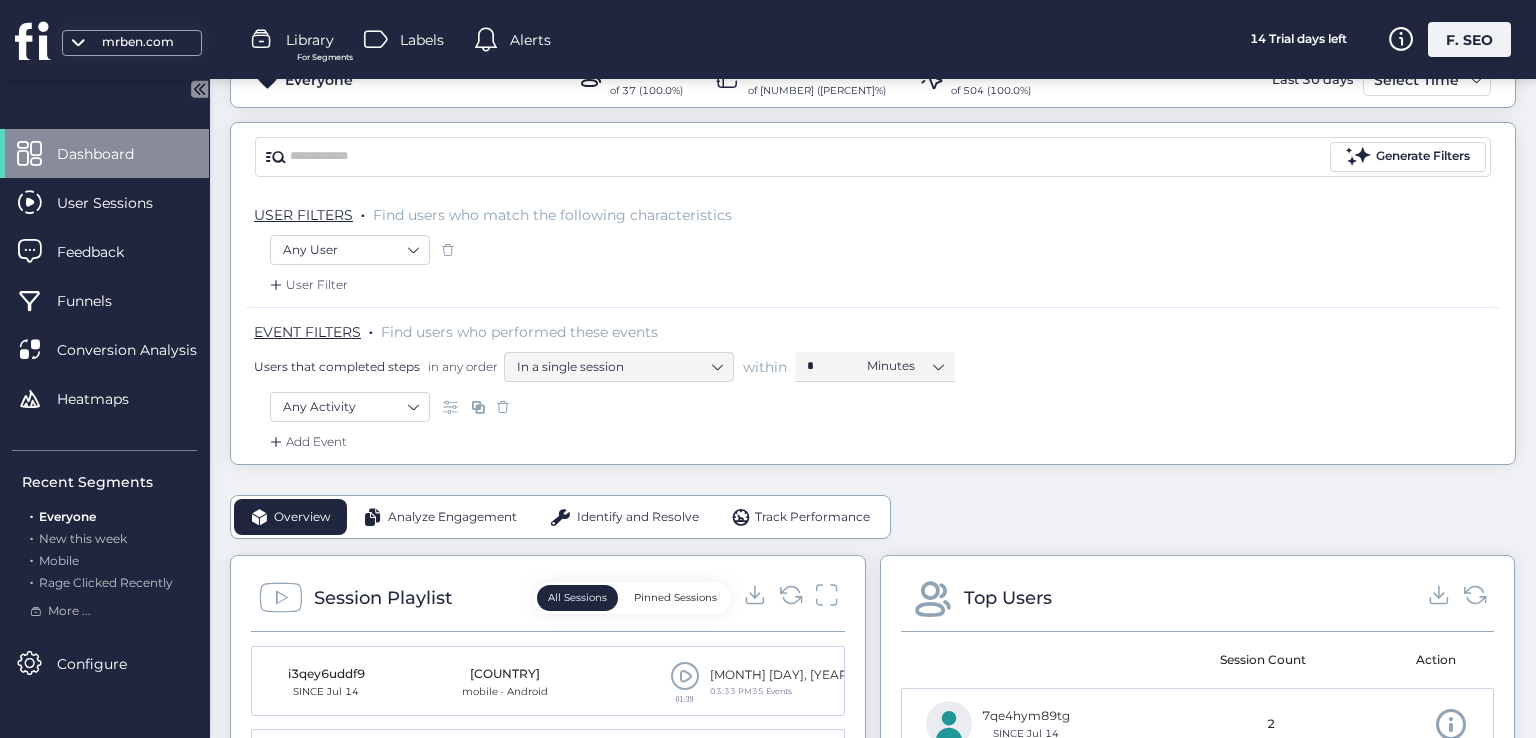 click on "F. SEO" 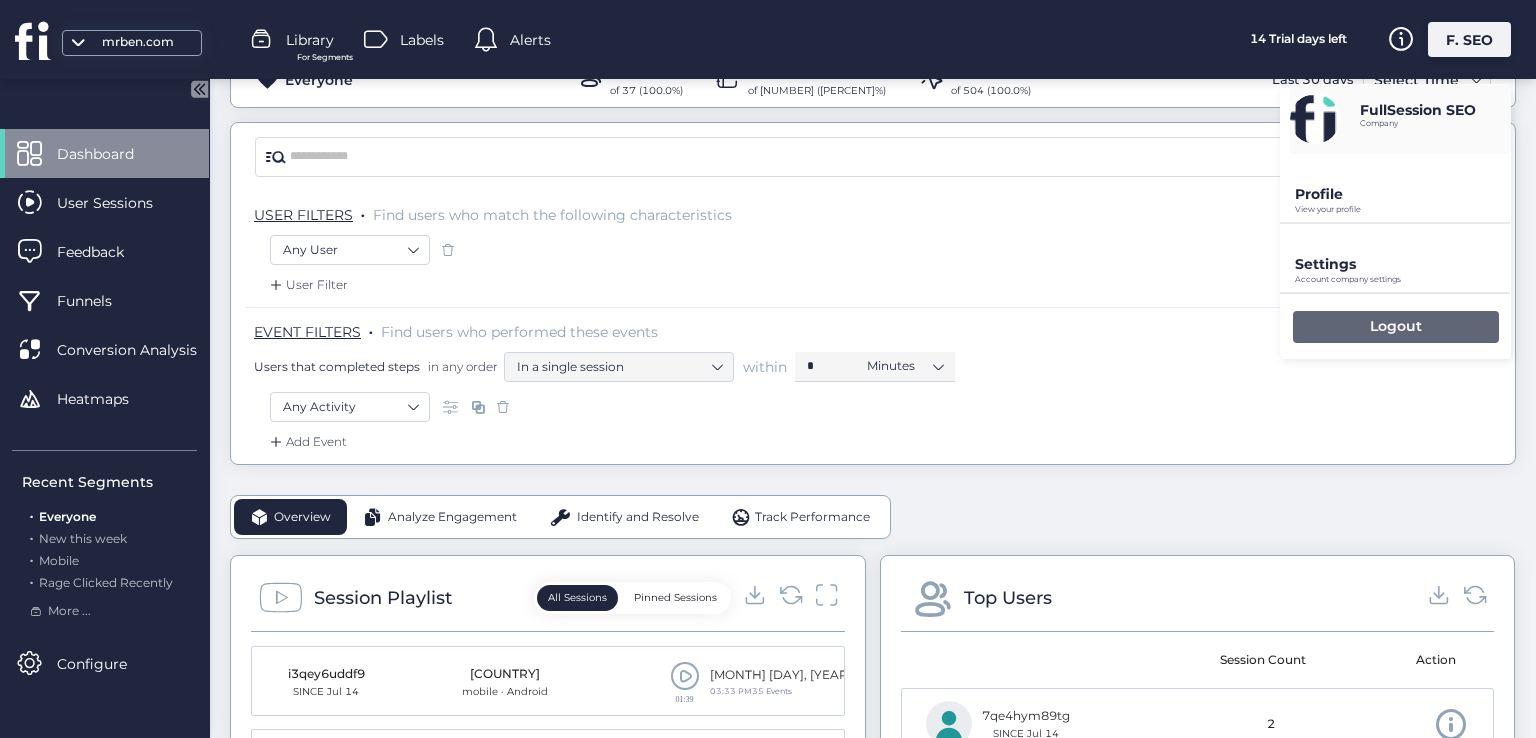 click on "Logout" at bounding box center [1396, 326] 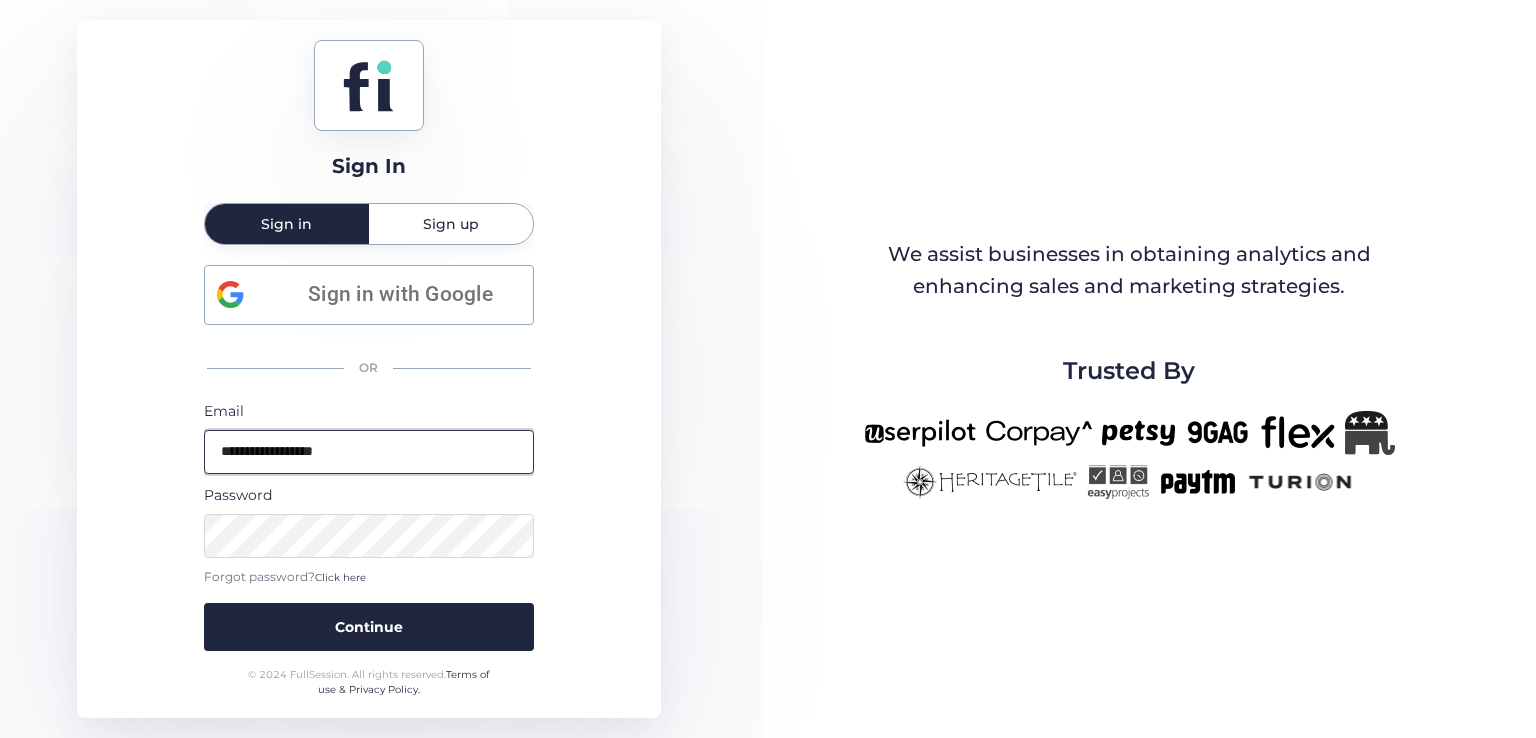 click on "**********" at bounding box center [369, 452] 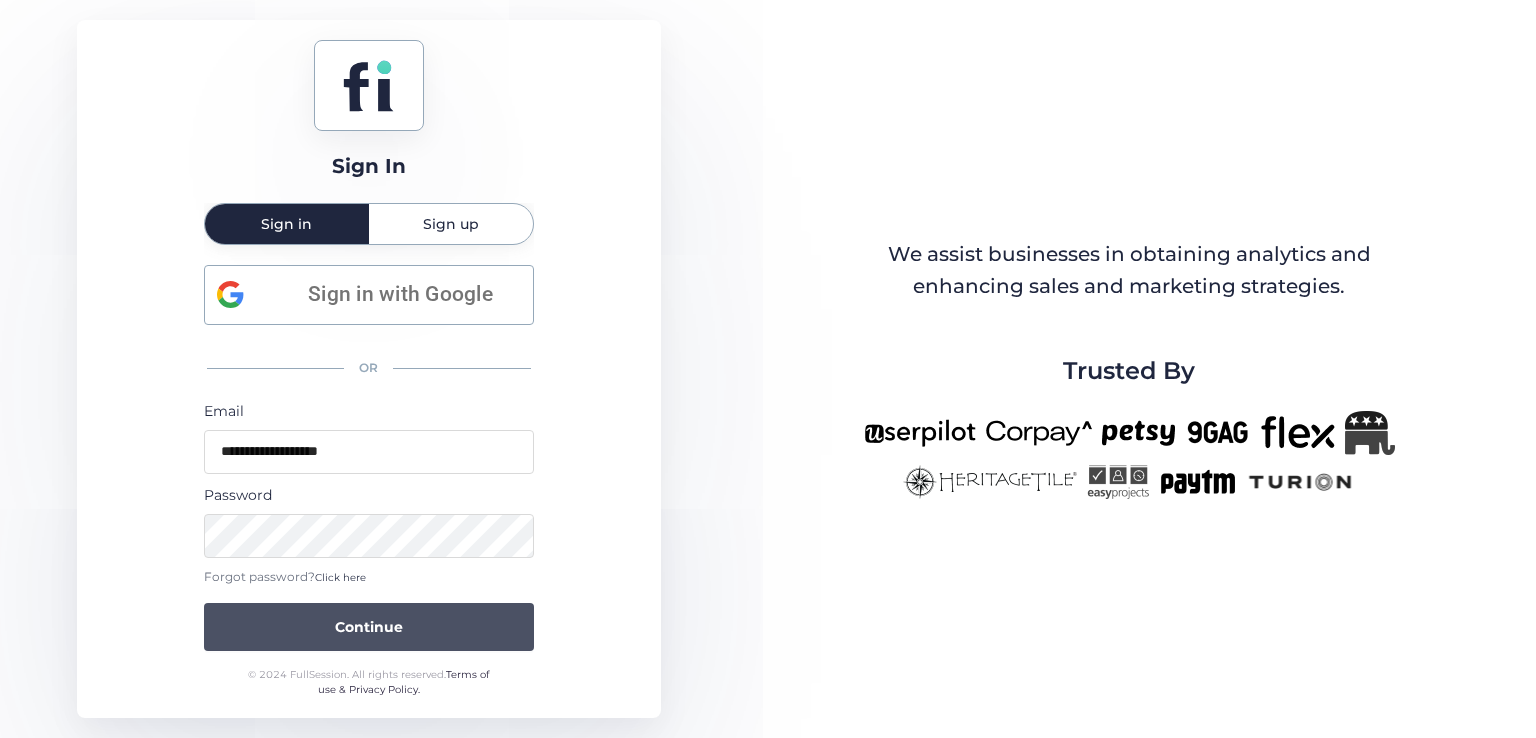 click on "Continue" at bounding box center (369, 627) 